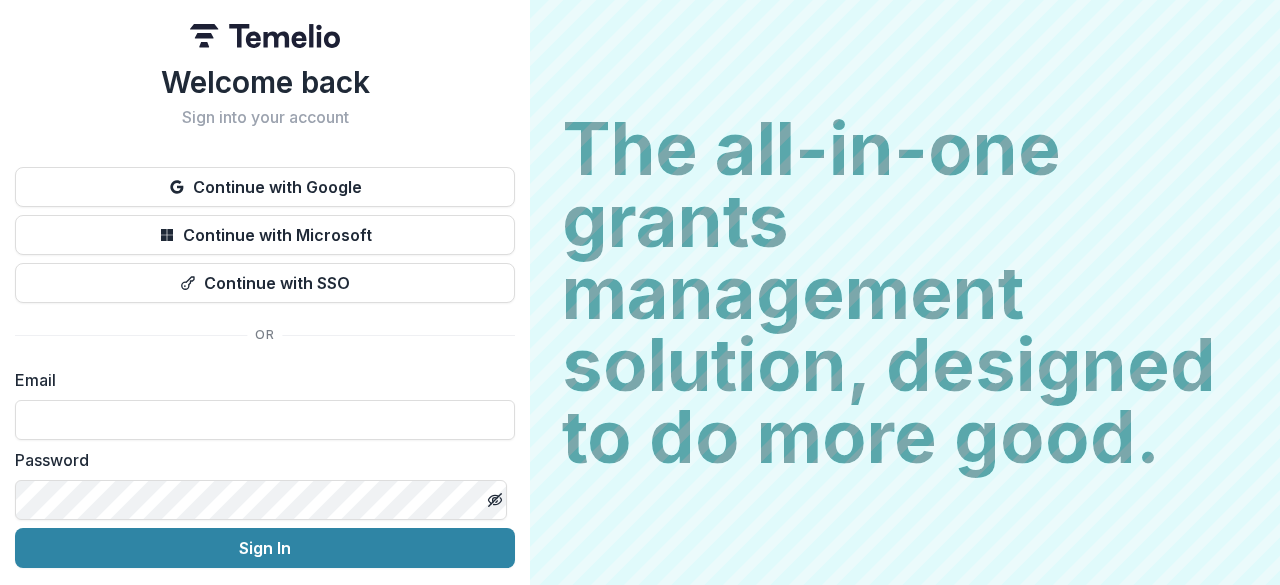 scroll, scrollTop: 0, scrollLeft: 0, axis: both 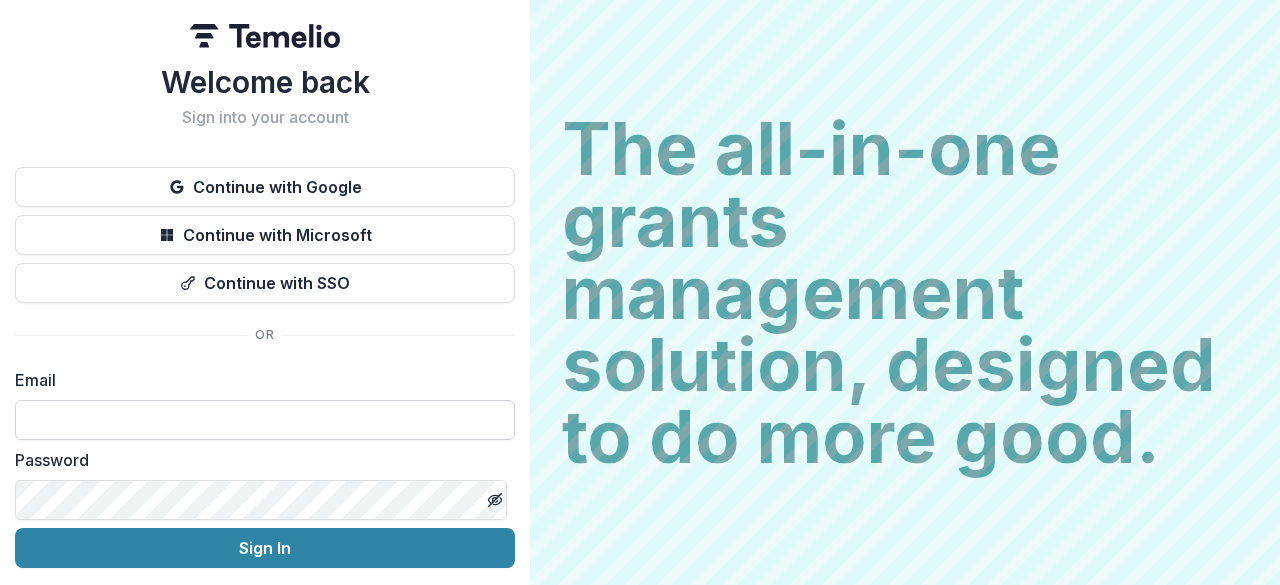 click at bounding box center (265, 420) 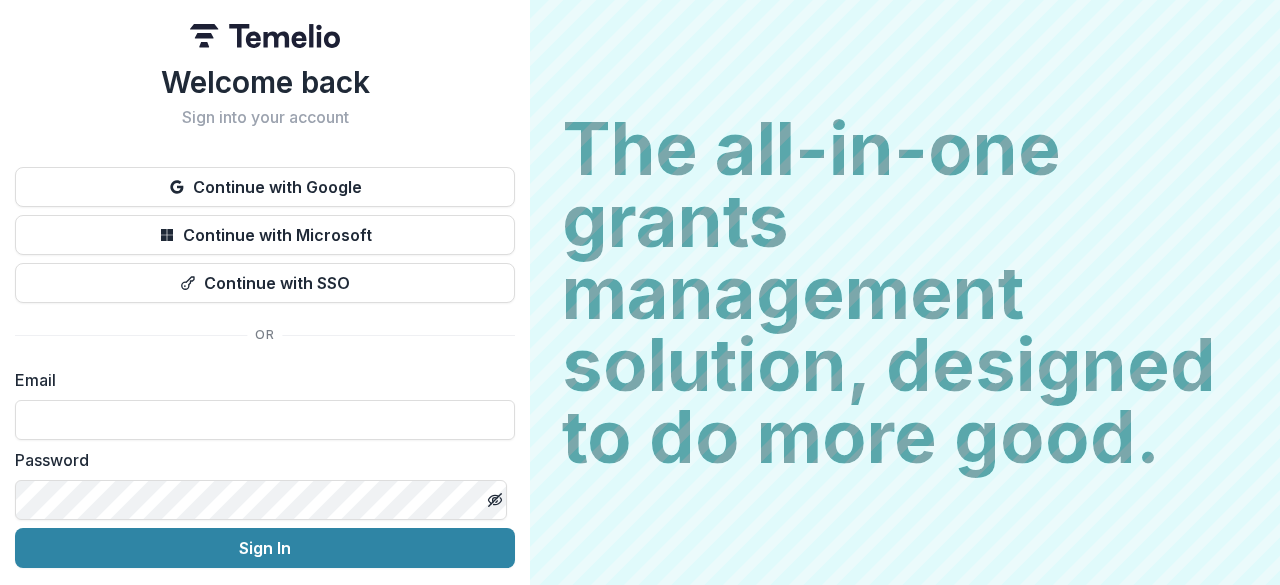 type on "**********" 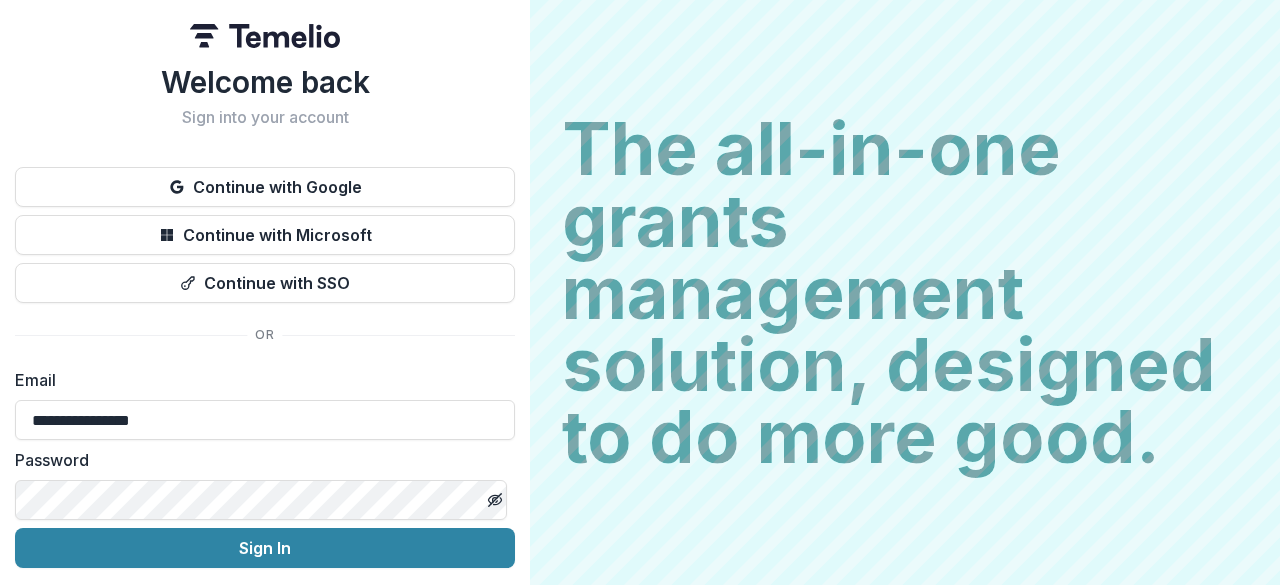 click on "Sign In" at bounding box center (265, 548) 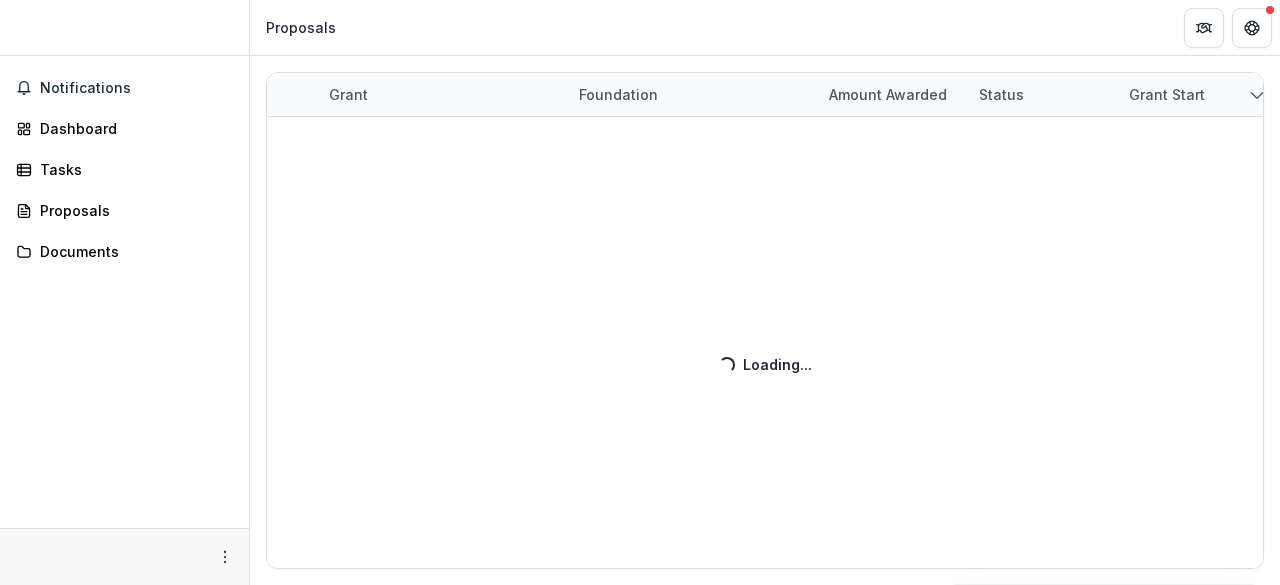 scroll, scrollTop: 0, scrollLeft: 0, axis: both 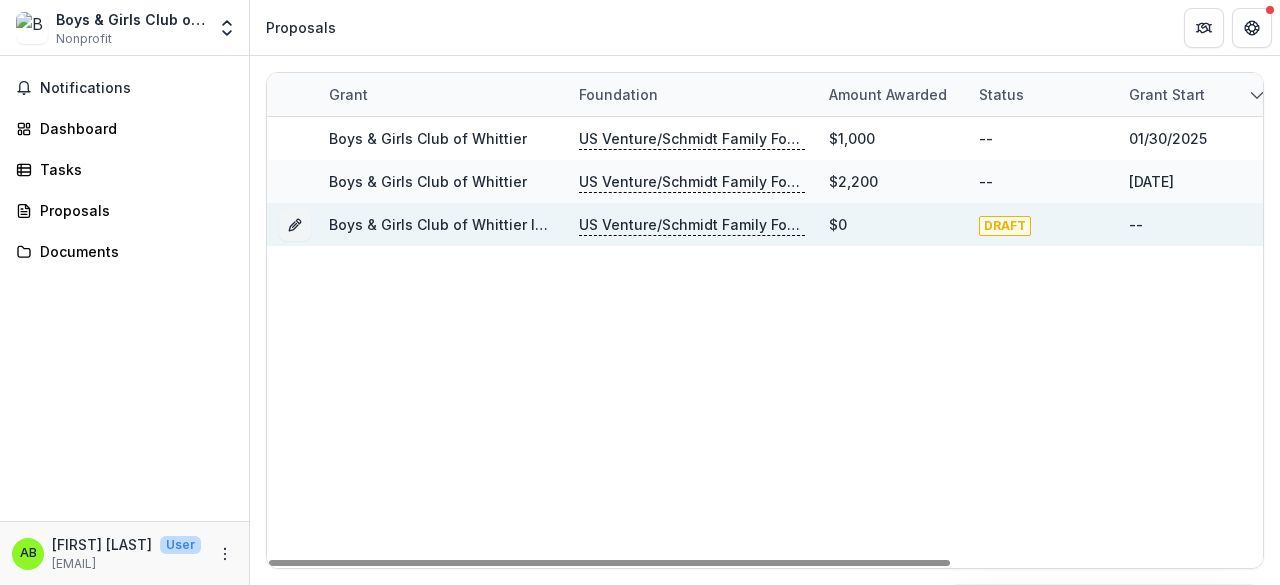 click on "Boys & Girls Club of Whittier Inc - 2025 - Sponsorship Application Grant" at bounding box center [580, 224] 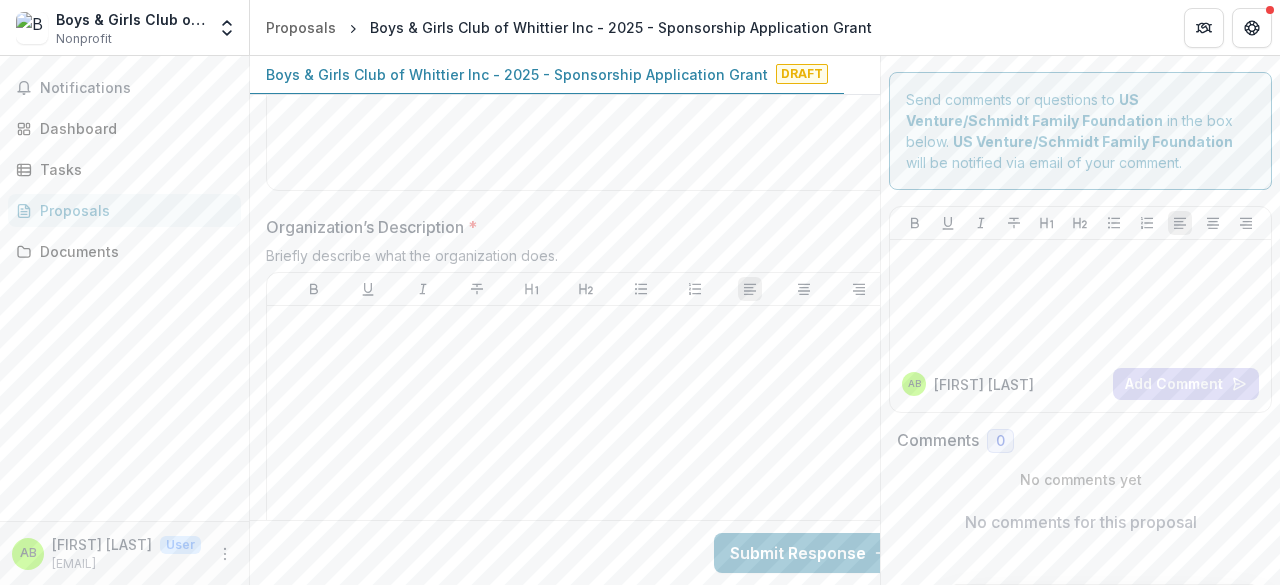 scroll, scrollTop: 1711, scrollLeft: 0, axis: vertical 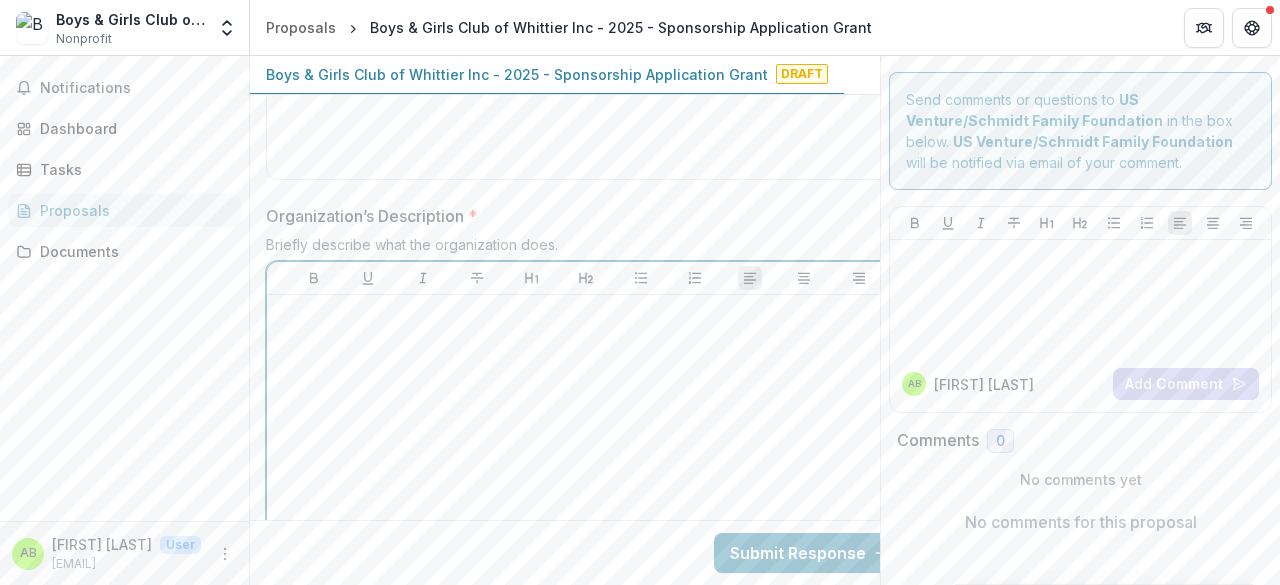 click at bounding box center (586, 453) 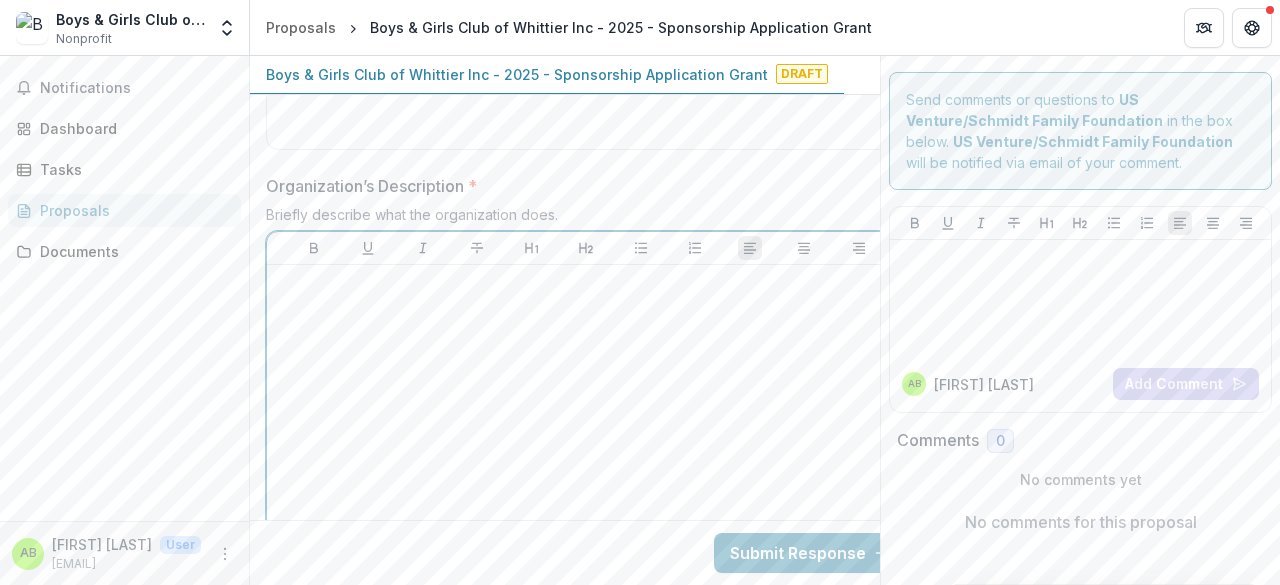 scroll, scrollTop: 1743, scrollLeft: 0, axis: vertical 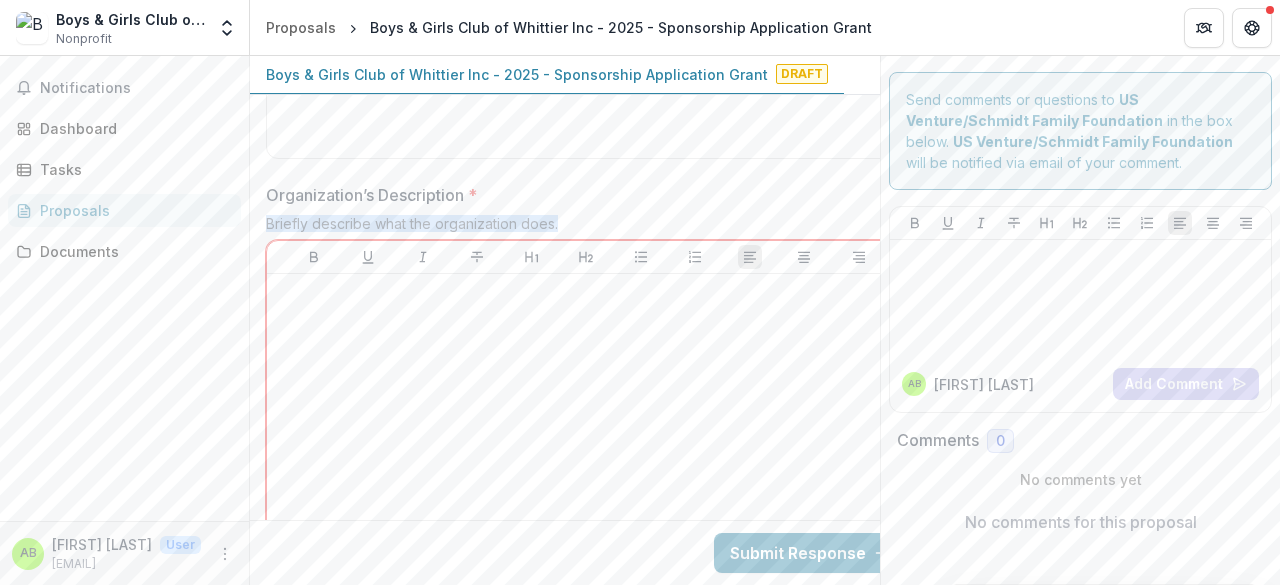 drag, startPoint x: 268, startPoint y: 223, endPoint x: 640, endPoint y: 219, distance: 372.0215 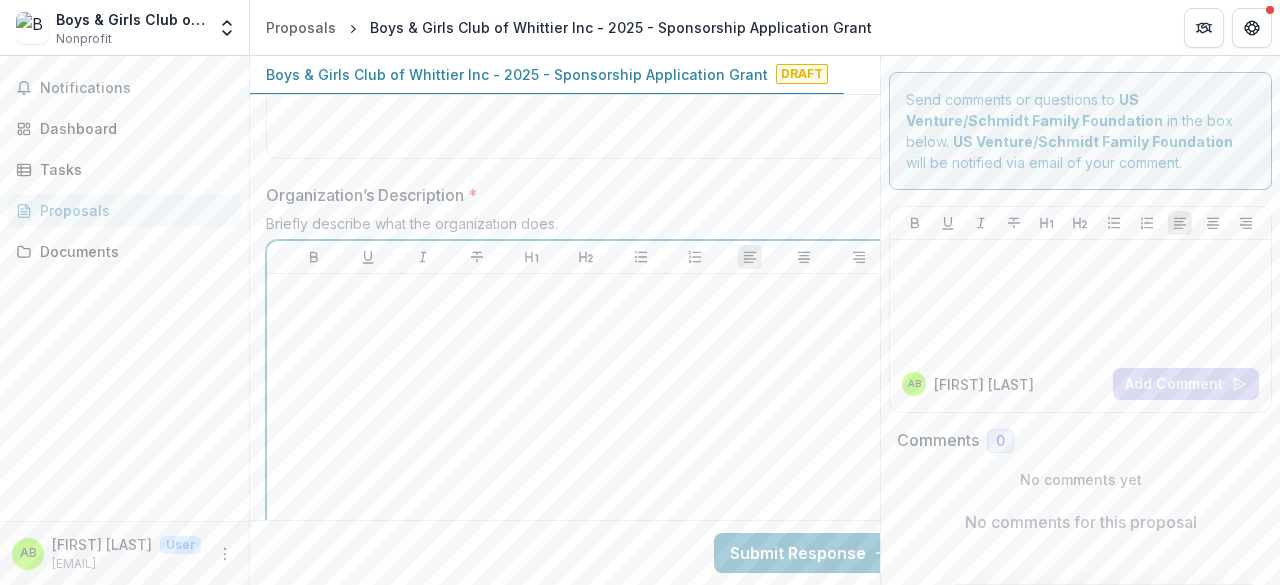 click at bounding box center (586, 432) 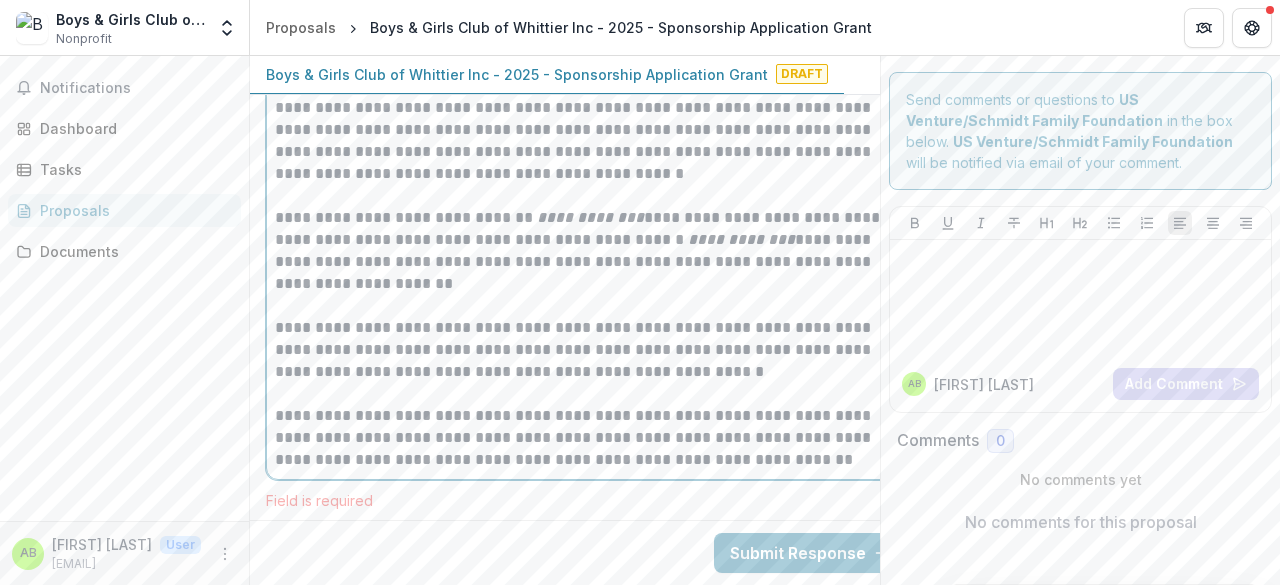 scroll, scrollTop: 2405, scrollLeft: 0, axis: vertical 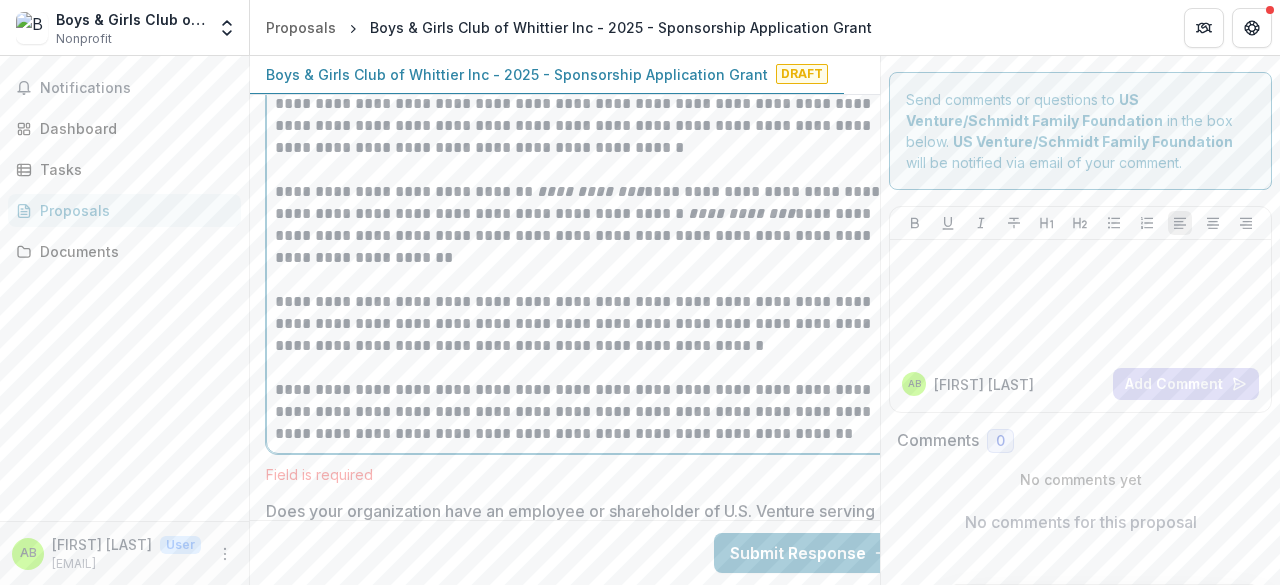 type 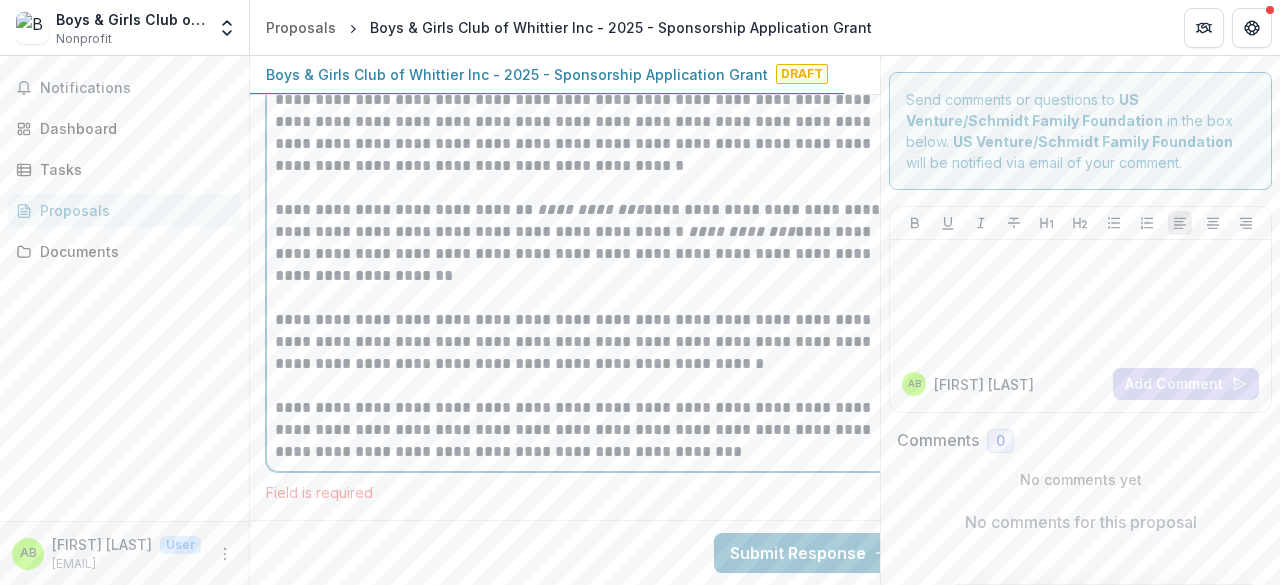 scroll, scrollTop: 2393, scrollLeft: 0, axis: vertical 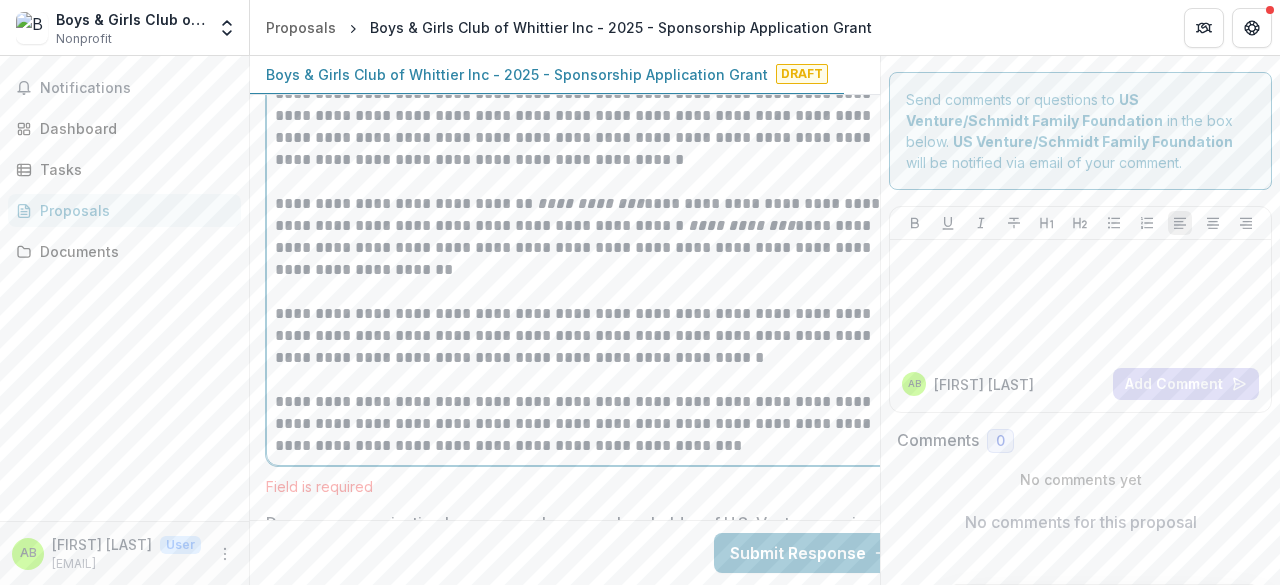 click on "**********" at bounding box center [586, 336] 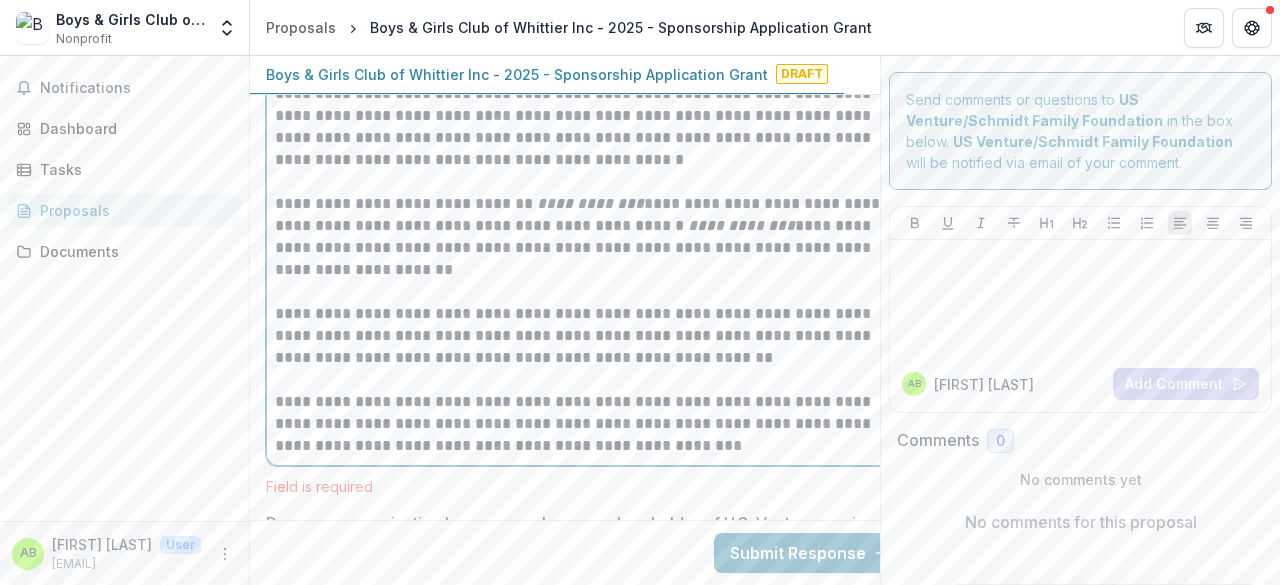 click on "**********" at bounding box center (586, 336) 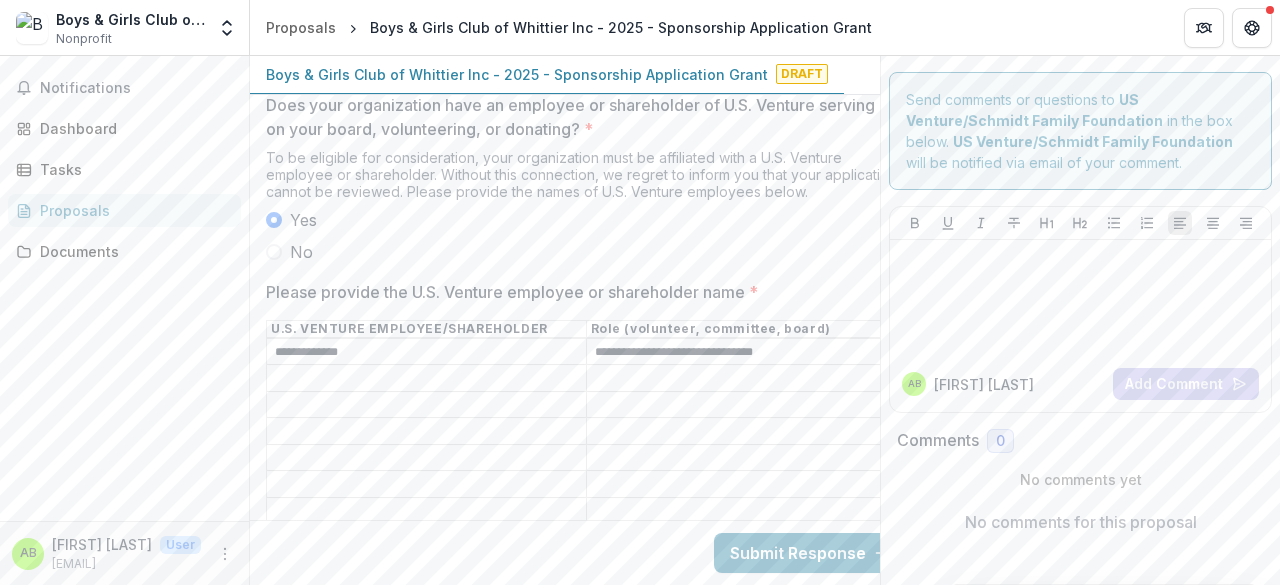 scroll, scrollTop: 2814, scrollLeft: 0, axis: vertical 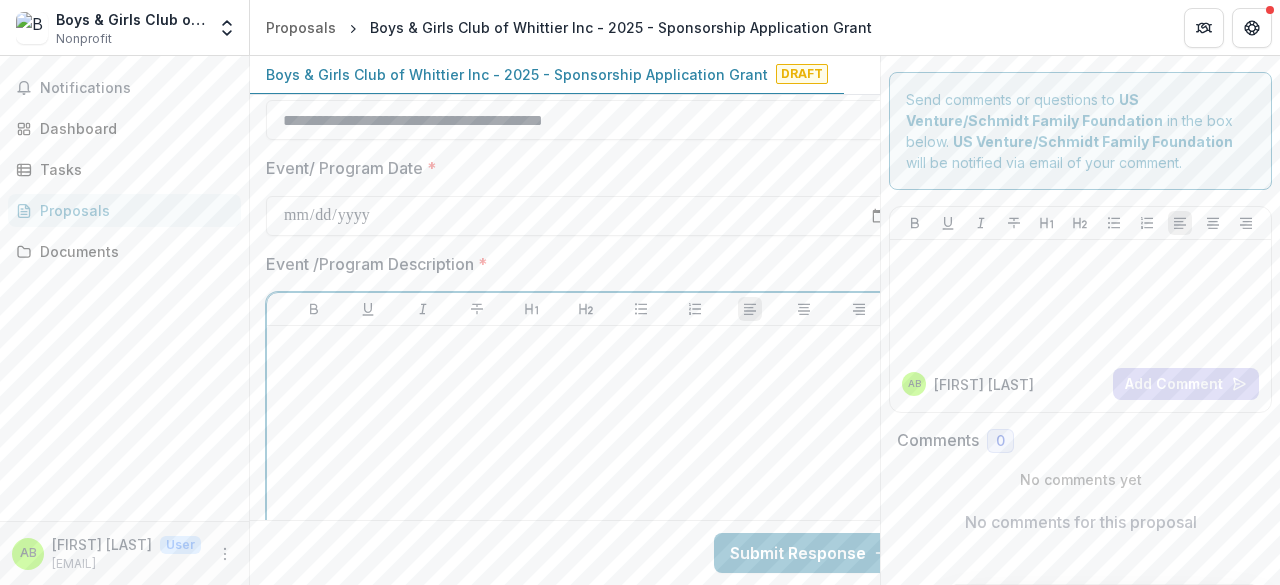 click at bounding box center [586, 484] 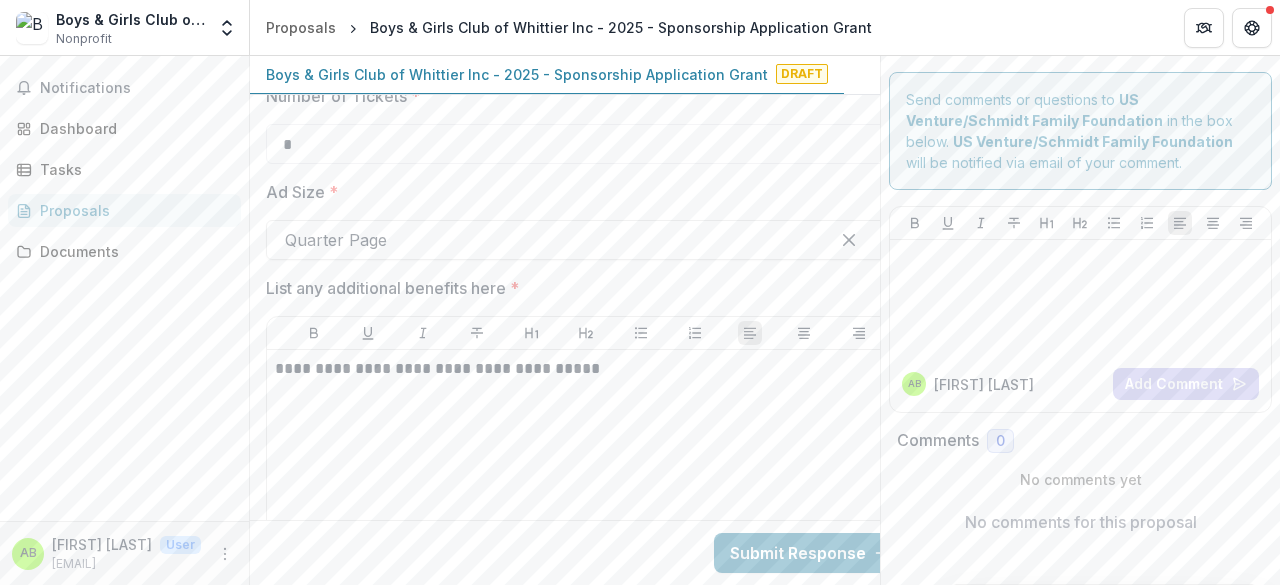 scroll, scrollTop: 4637, scrollLeft: 0, axis: vertical 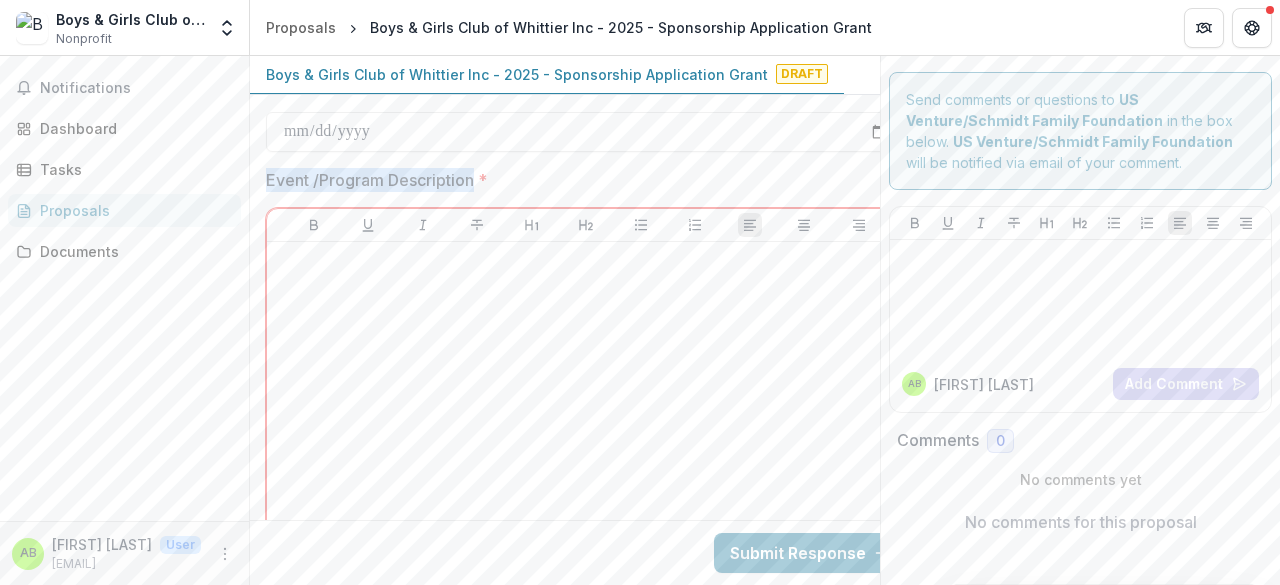 drag, startPoint x: 265, startPoint y: 152, endPoint x: 476, endPoint y: 151, distance: 211.00237 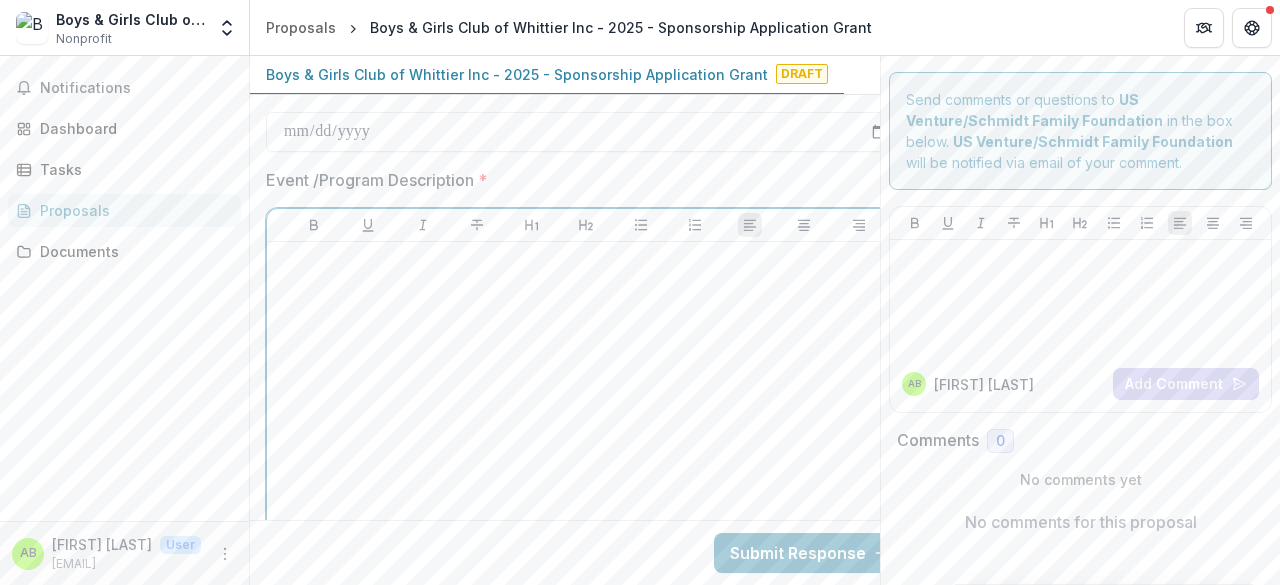click at bounding box center (586, 400) 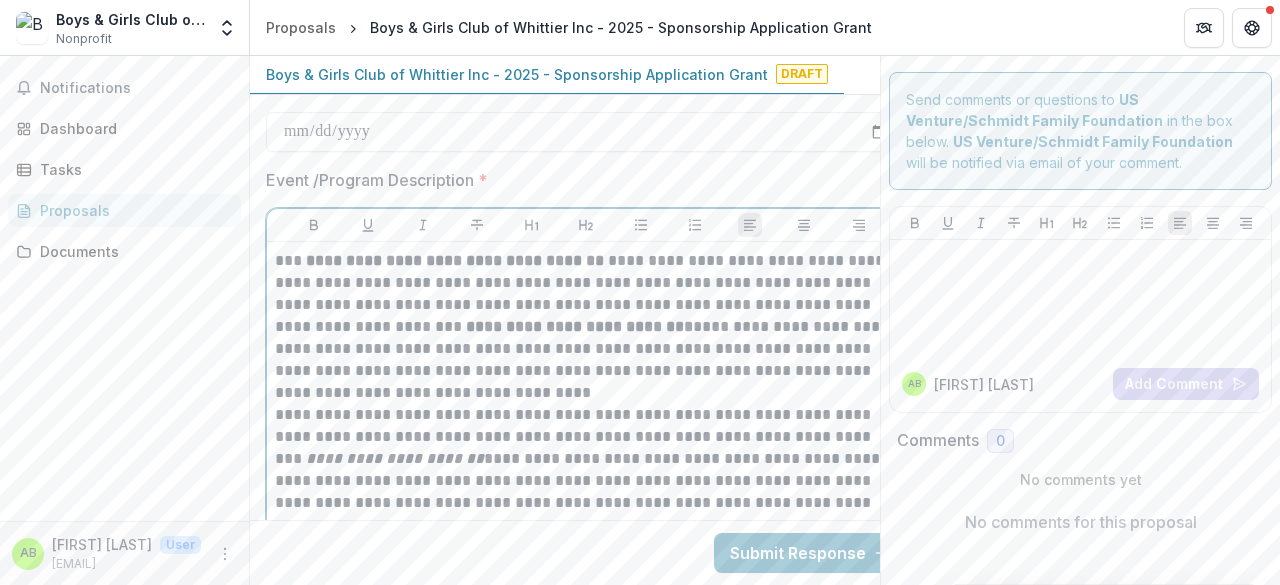 scroll, scrollTop: 3664, scrollLeft: 0, axis: vertical 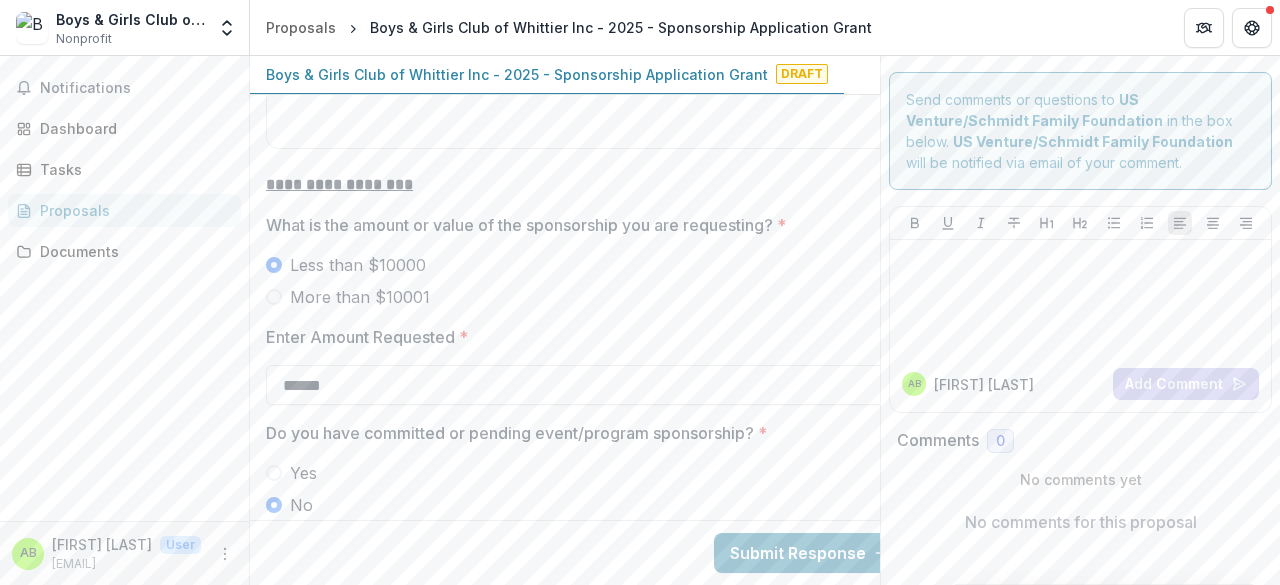 drag, startPoint x: 277, startPoint y: 173, endPoint x: 550, endPoint y: 626, distance: 528.90265 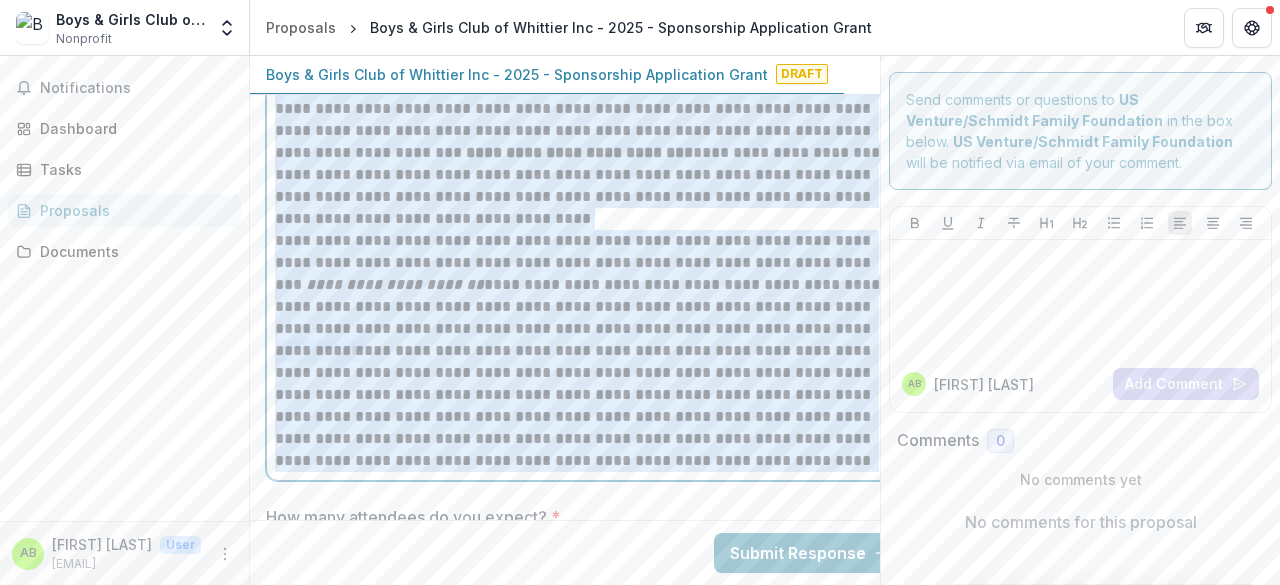 scroll, scrollTop: 3677, scrollLeft: 0, axis: vertical 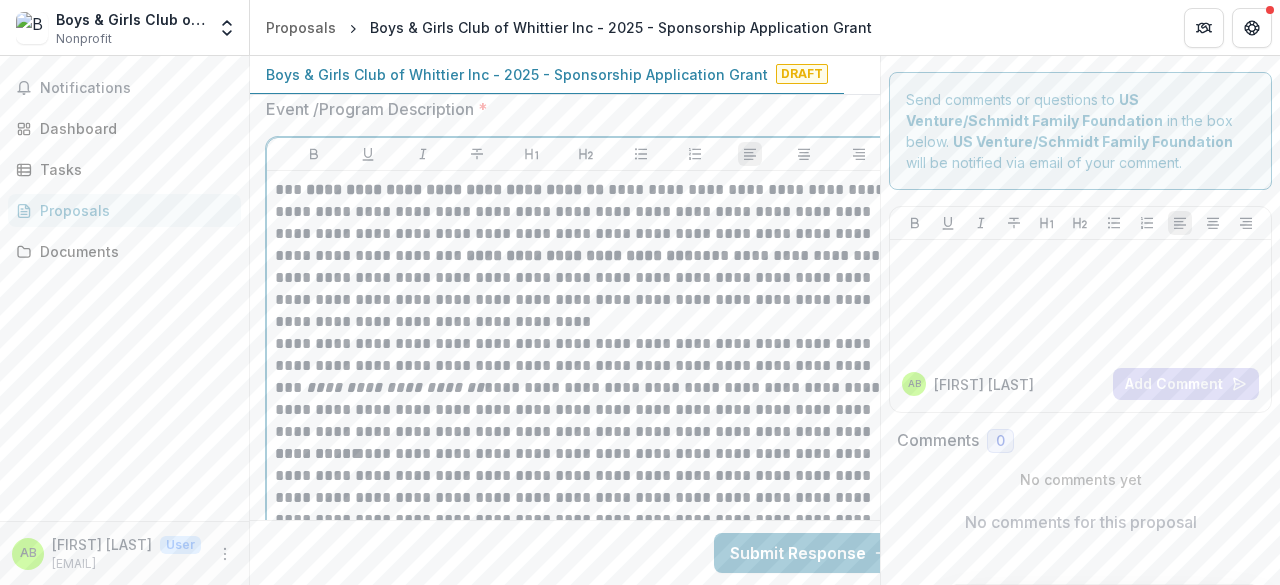 click on "**********" at bounding box center [586, 256] 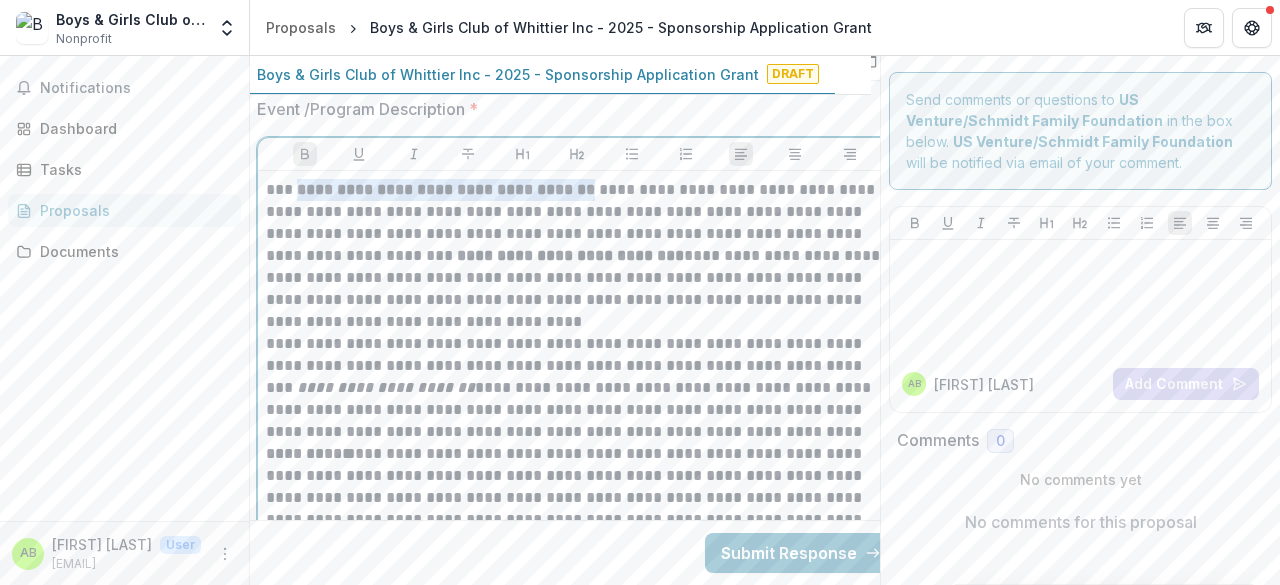 drag, startPoint x: 301, startPoint y: 162, endPoint x: 590, endPoint y: 169, distance: 289.08478 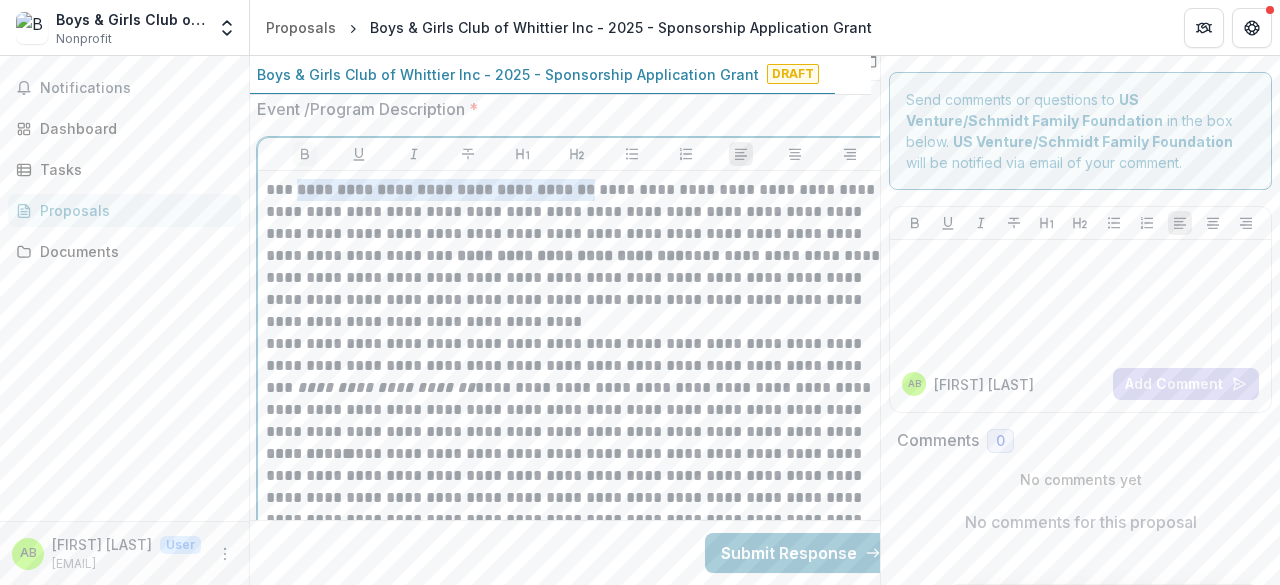 click at bounding box center [305, 154] 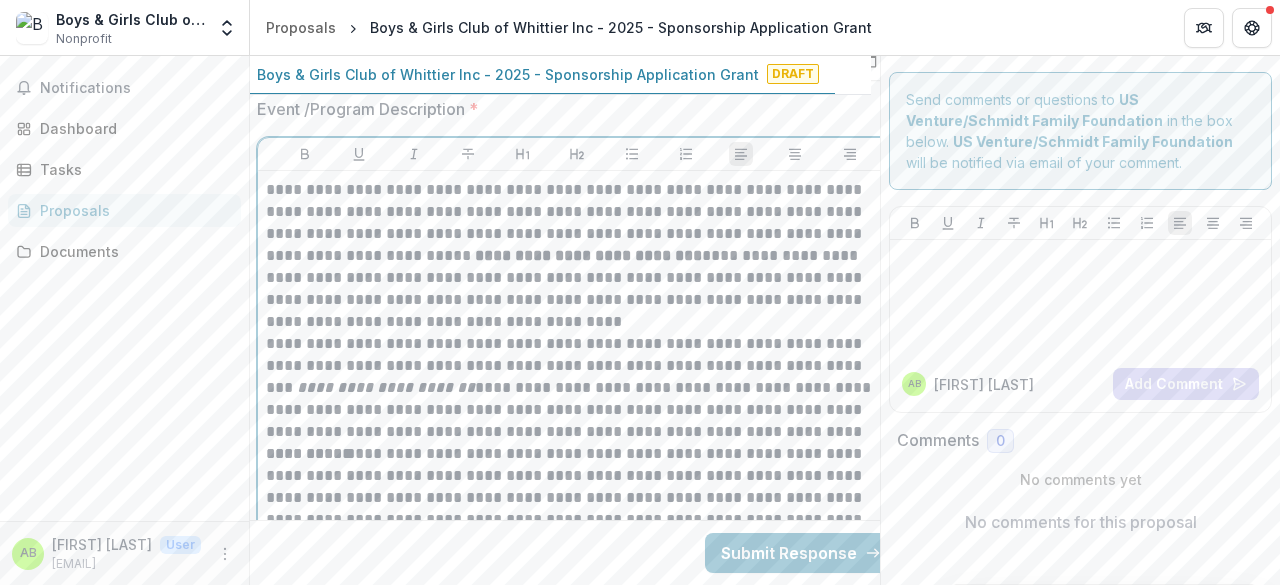 click on "**********" at bounding box center [577, 256] 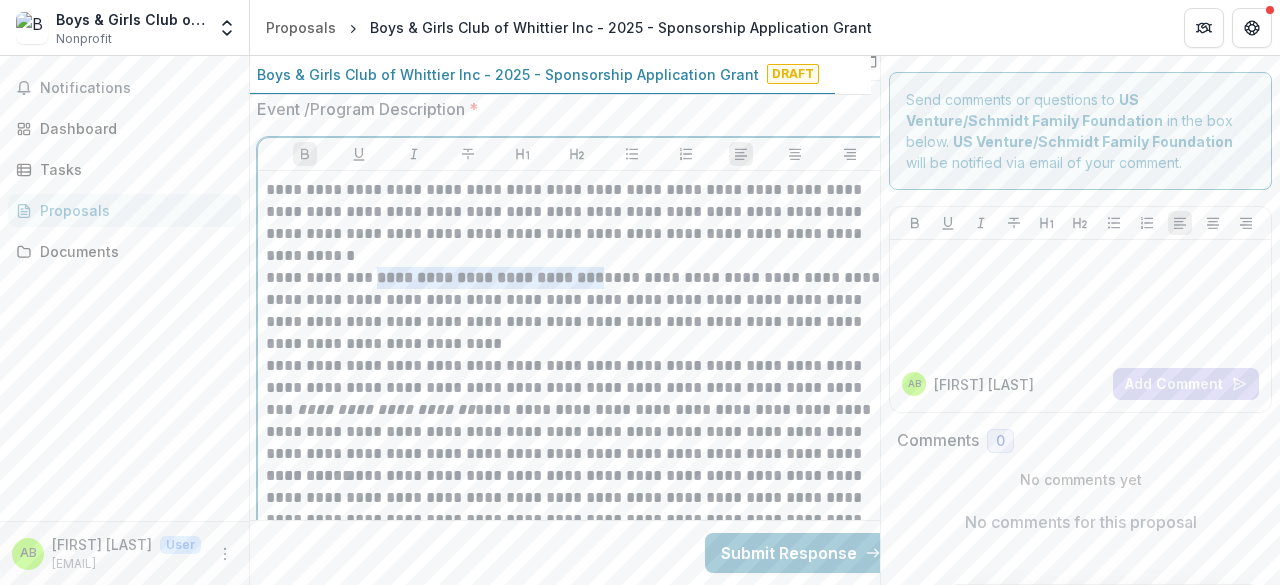drag, startPoint x: 377, startPoint y: 253, endPoint x: 616, endPoint y: 252, distance: 239.00209 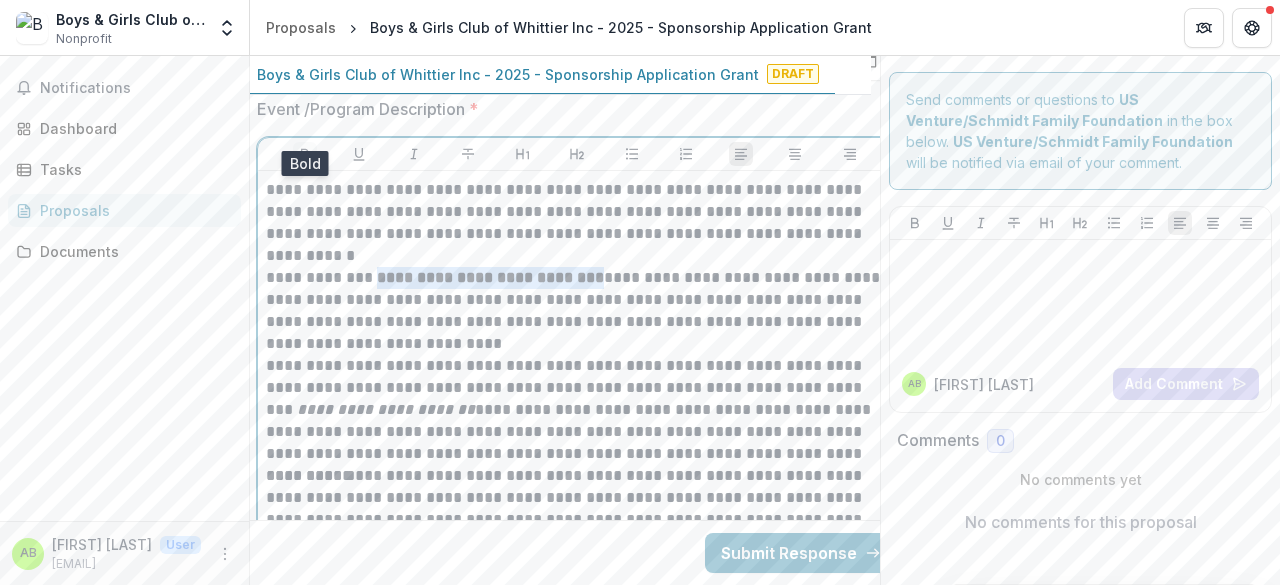 click 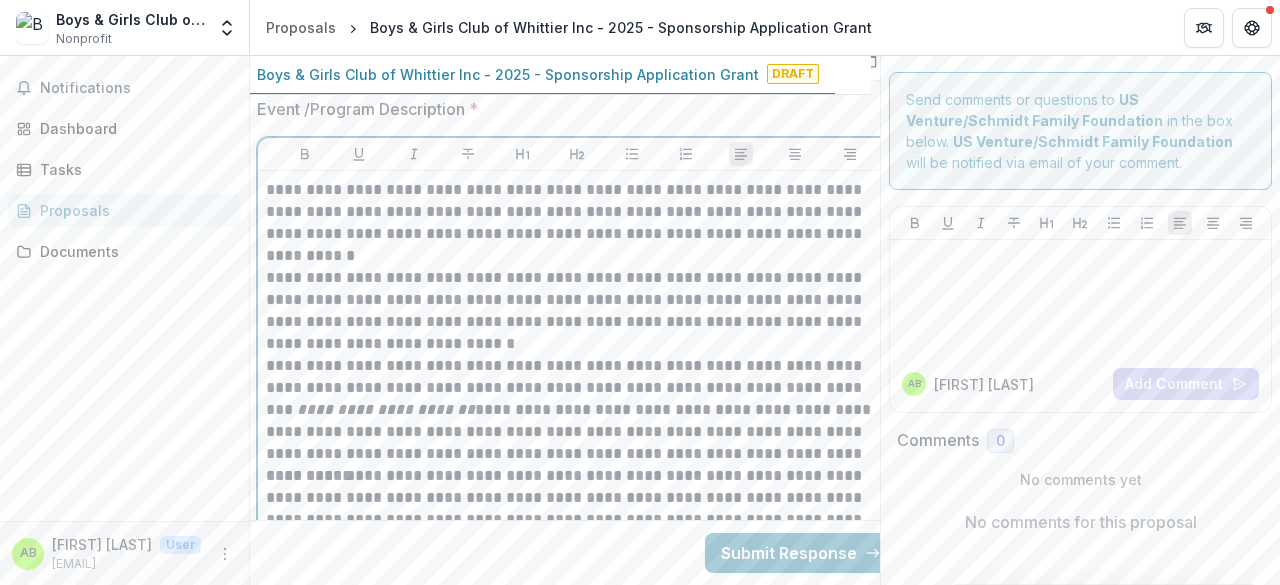 click on "**********" at bounding box center [577, 311] 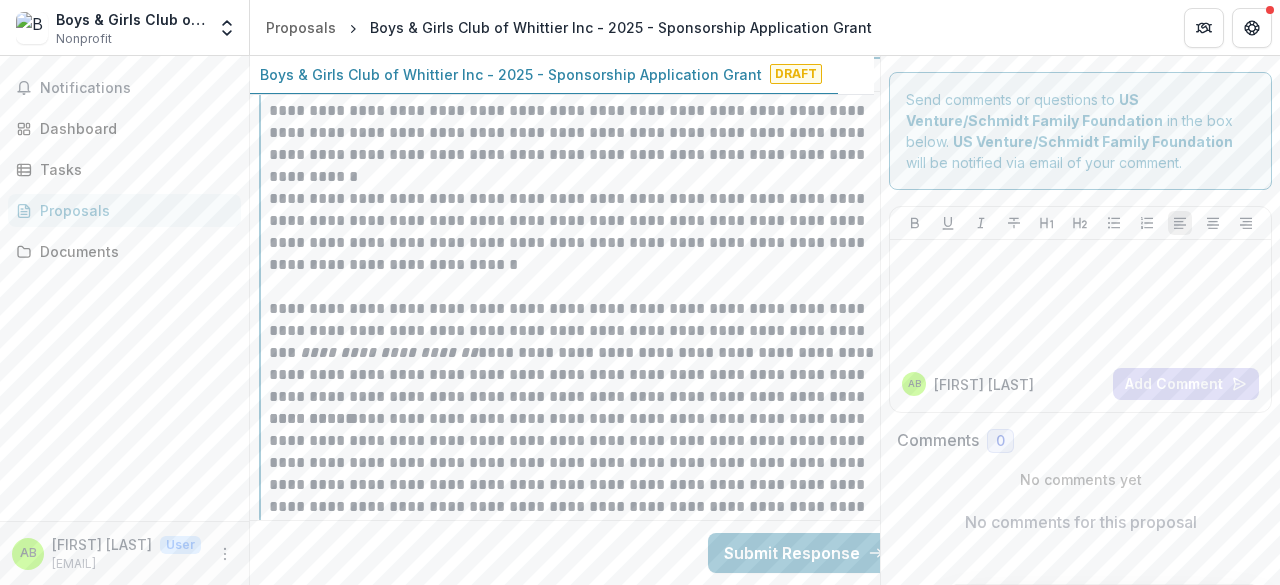 scroll, scrollTop: 3765, scrollLeft: 6, axis: both 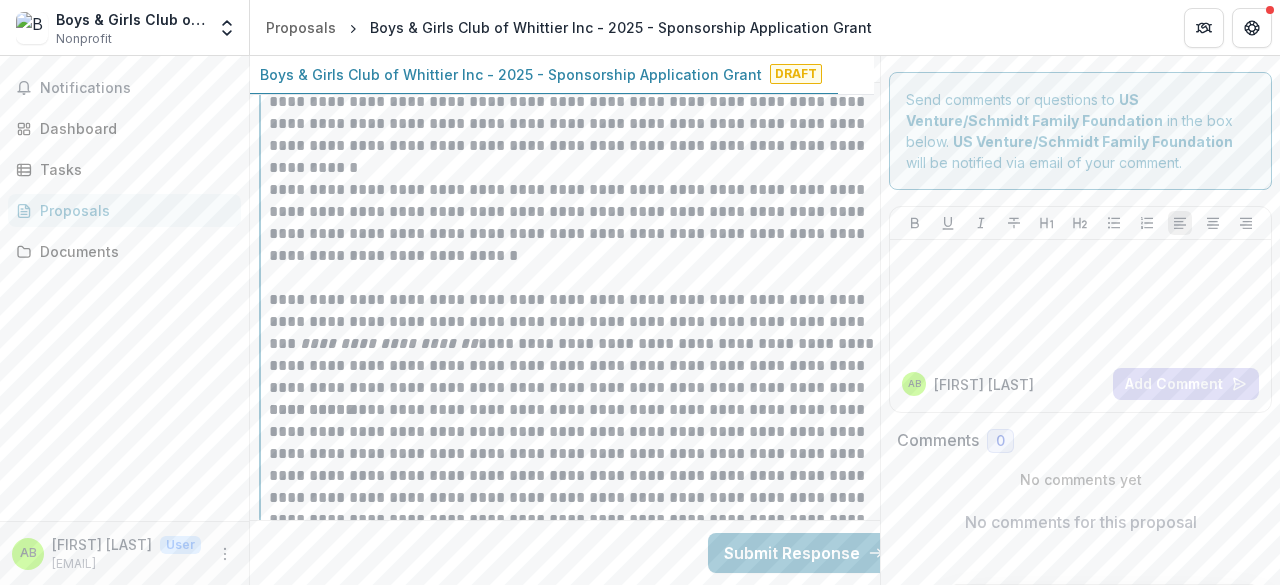 click on "**********" at bounding box center (580, 344) 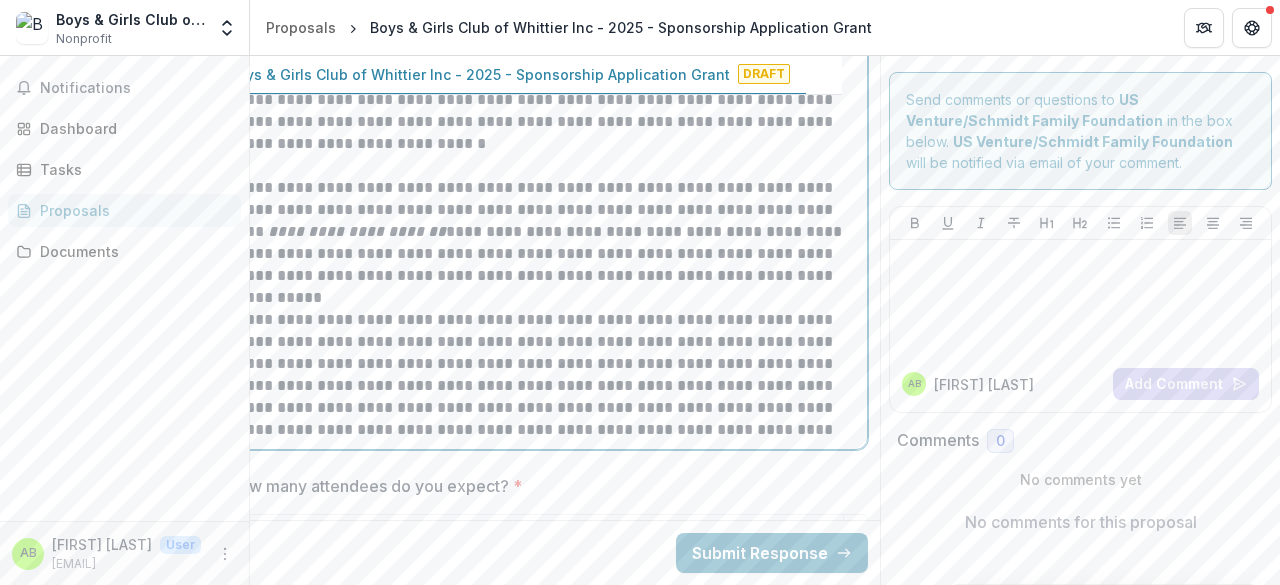 scroll, scrollTop: 3877, scrollLeft: 36, axis: both 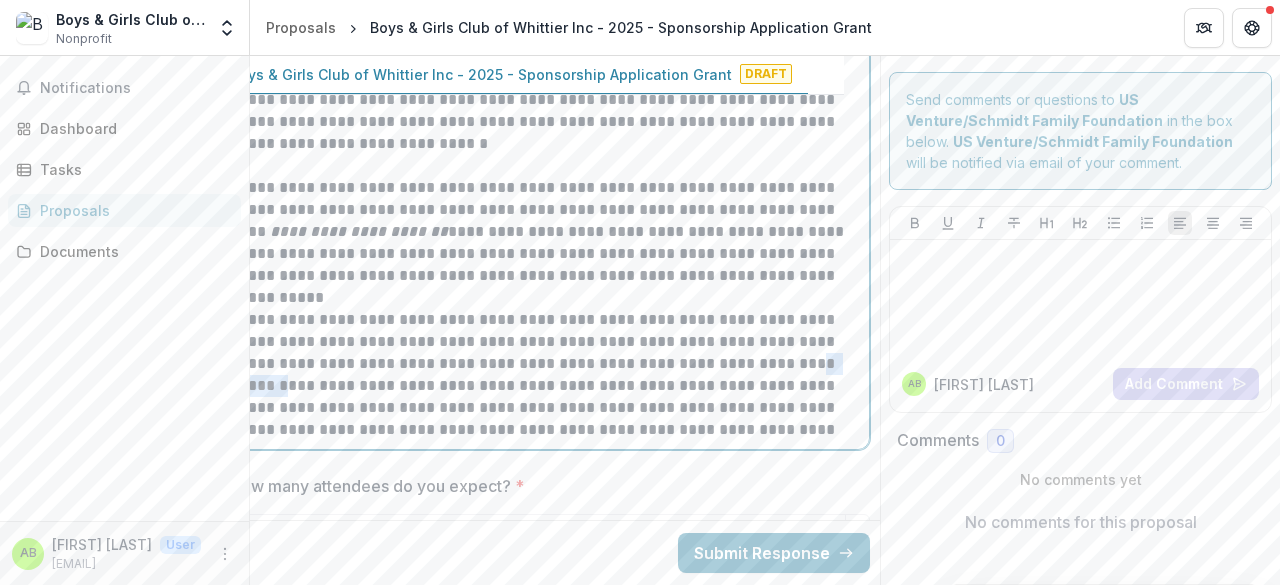 drag, startPoint x: 774, startPoint y: 340, endPoint x: 715, endPoint y: 338, distance: 59.03389 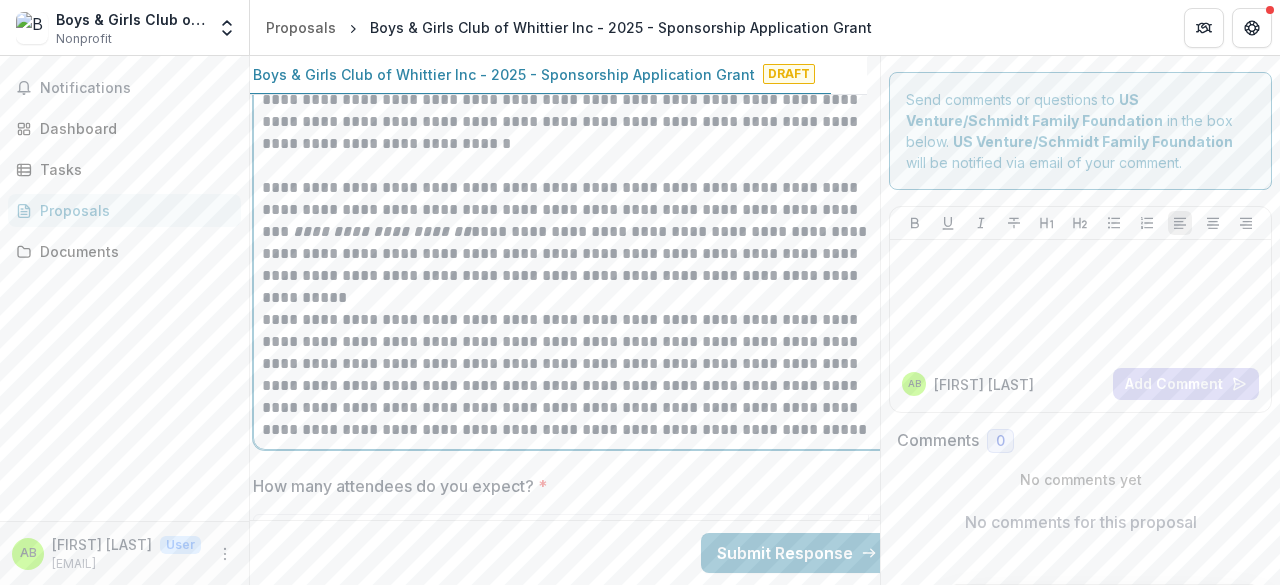 scroll, scrollTop: 3877, scrollLeft: 0, axis: vertical 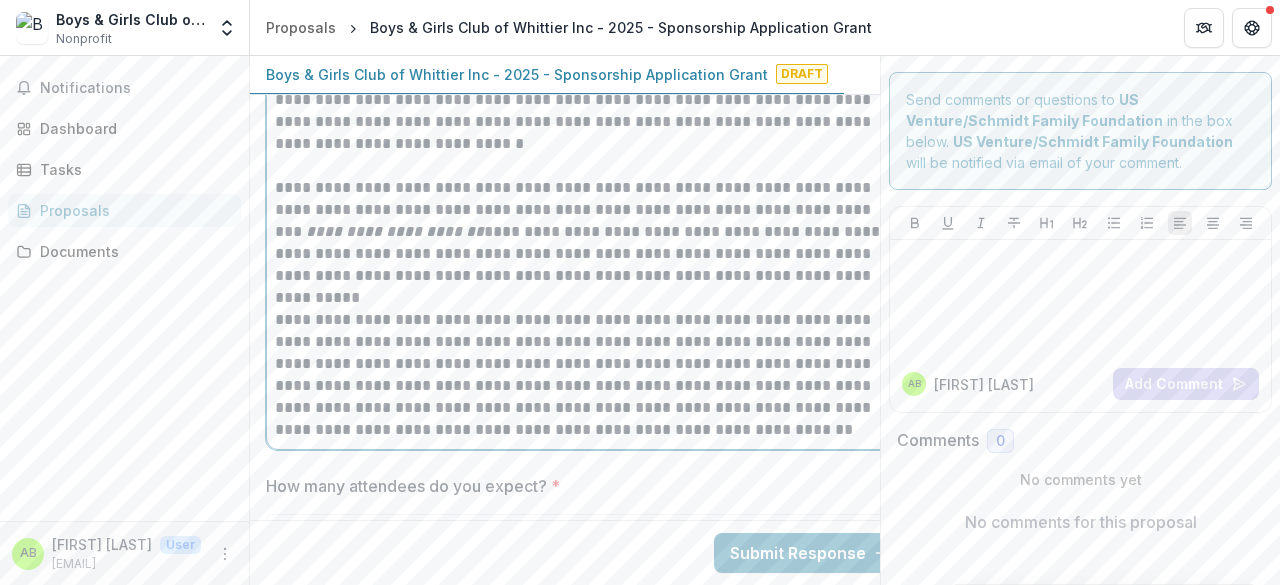 click on "**********" at bounding box center (586, 375) 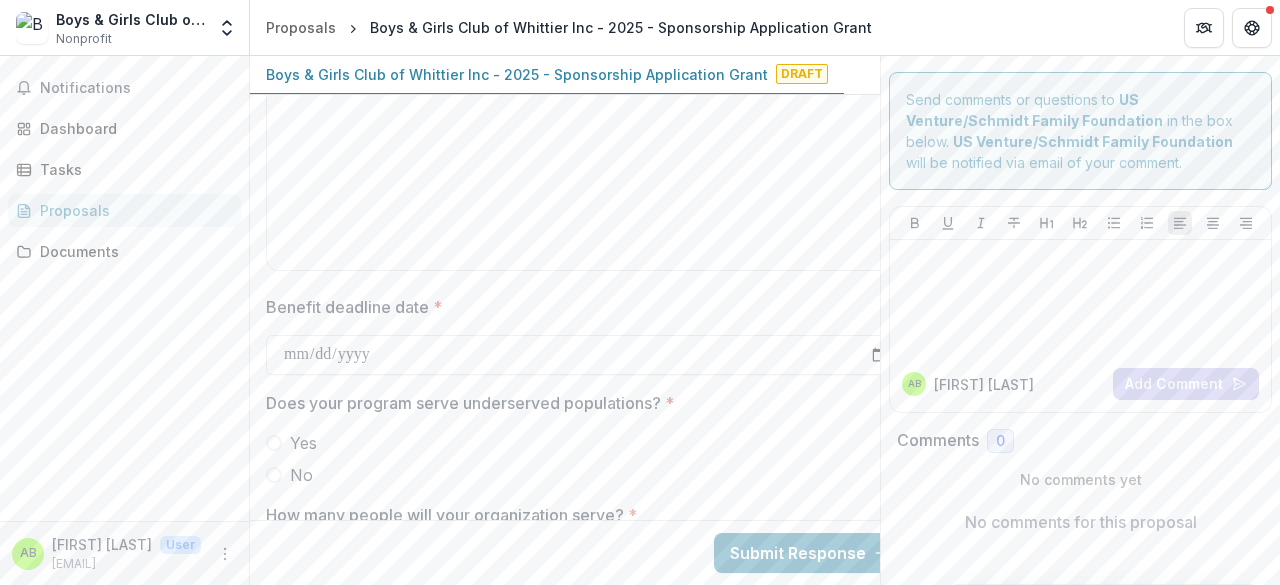 scroll, scrollTop: 5207, scrollLeft: 0, axis: vertical 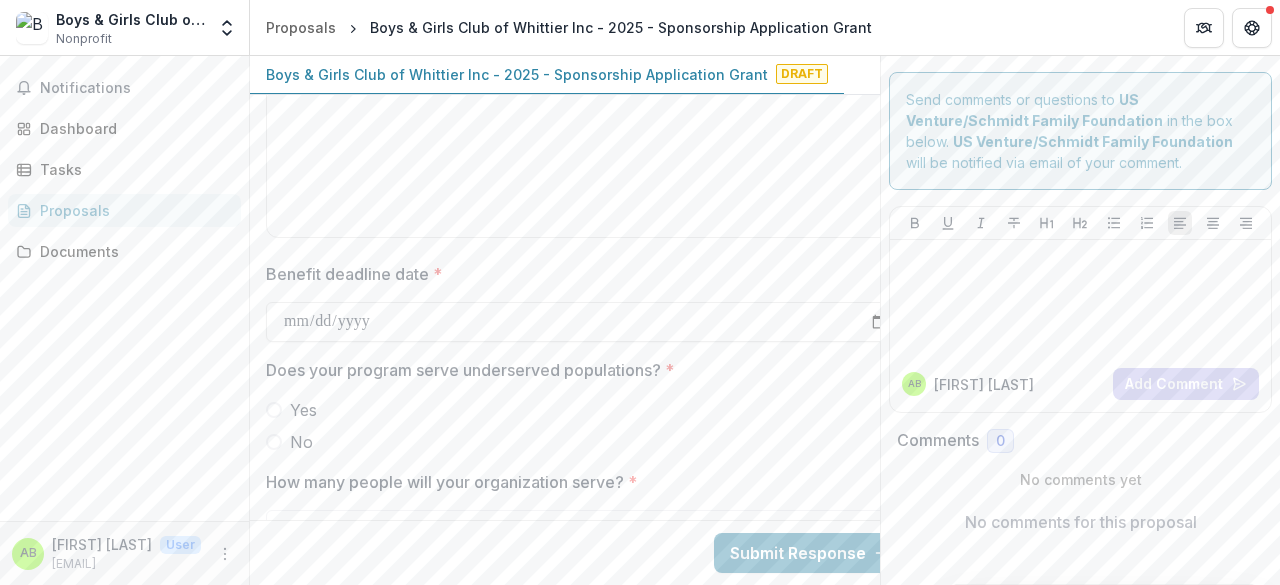 click at bounding box center (274, 410) 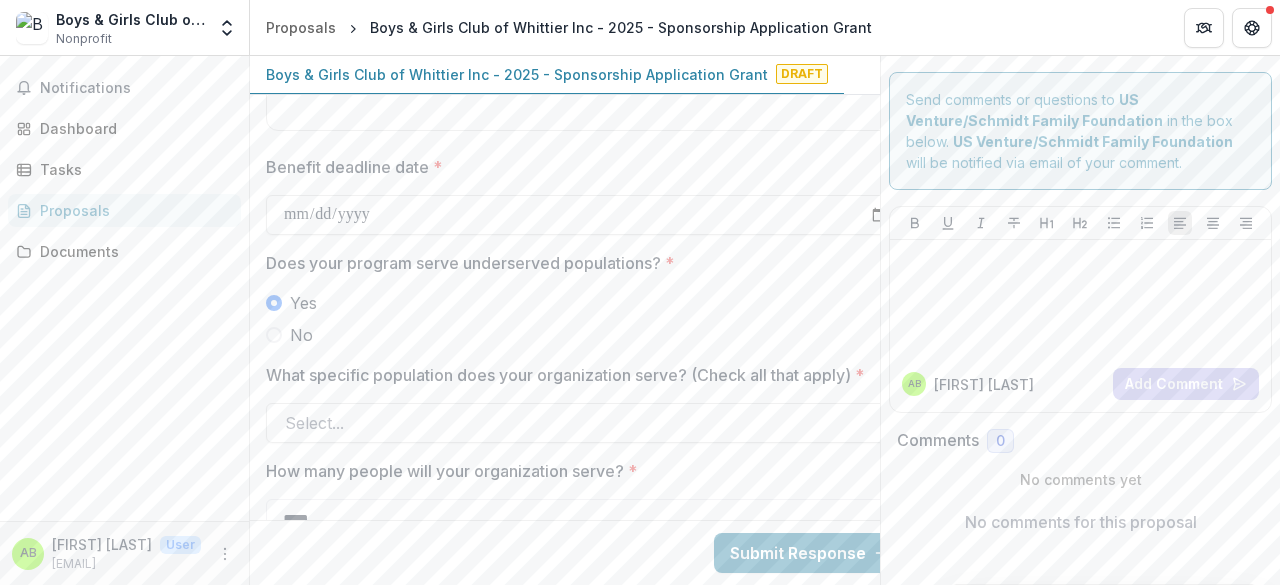scroll, scrollTop: 5316, scrollLeft: 0, axis: vertical 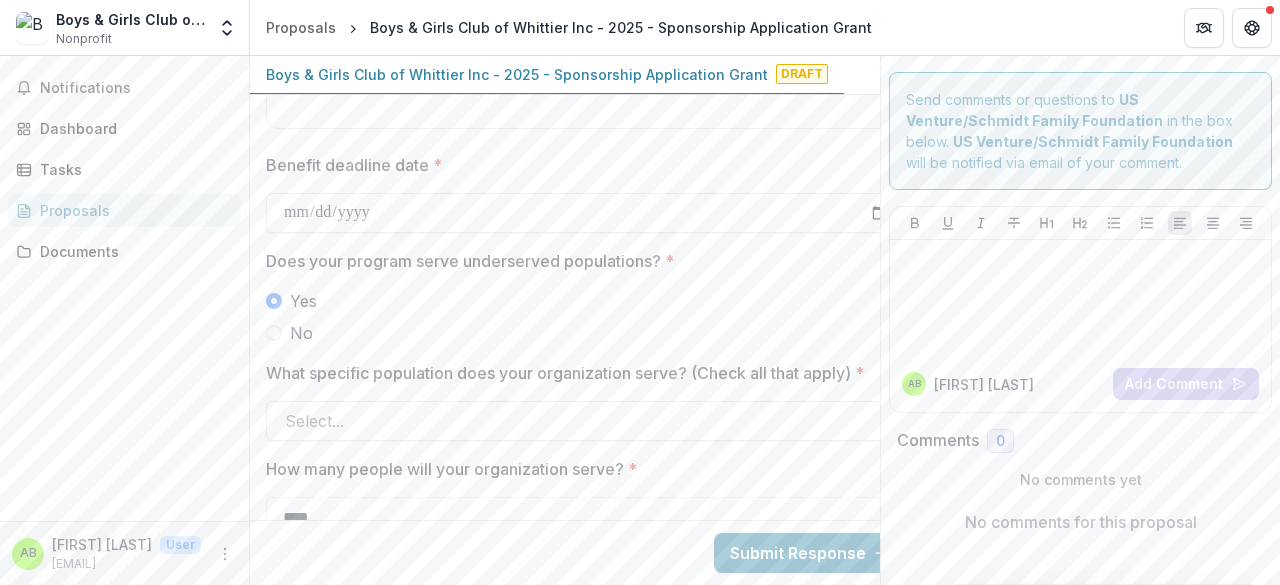 click at bounding box center (568, 421) 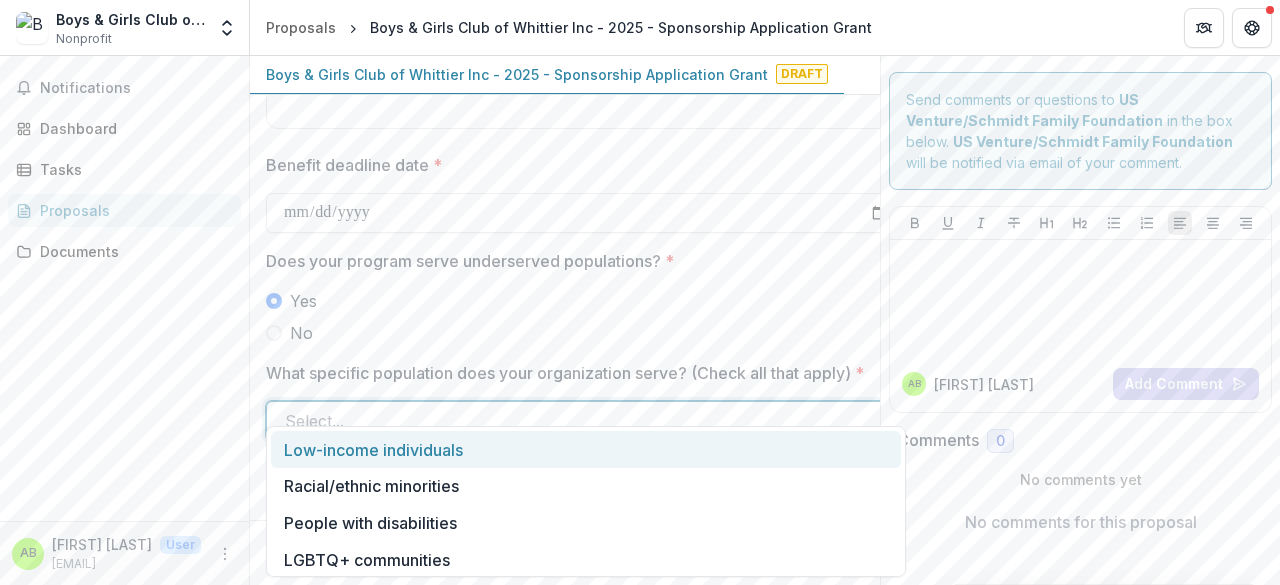 click on "Low-income individuals" at bounding box center [586, 449] 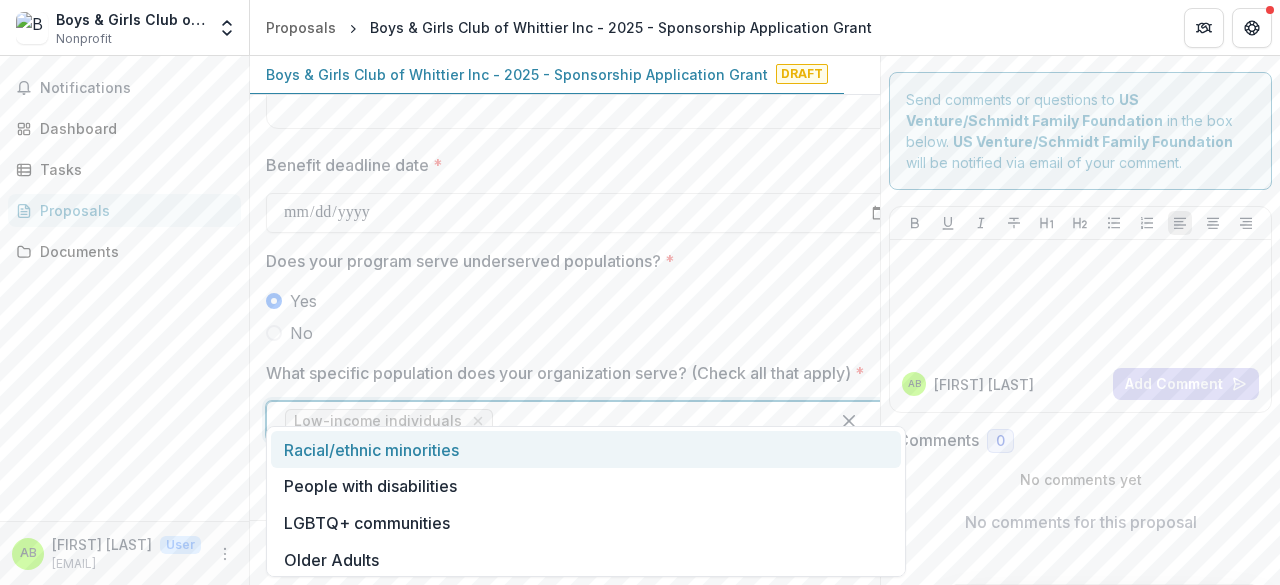 click at bounding box center [654, 421] 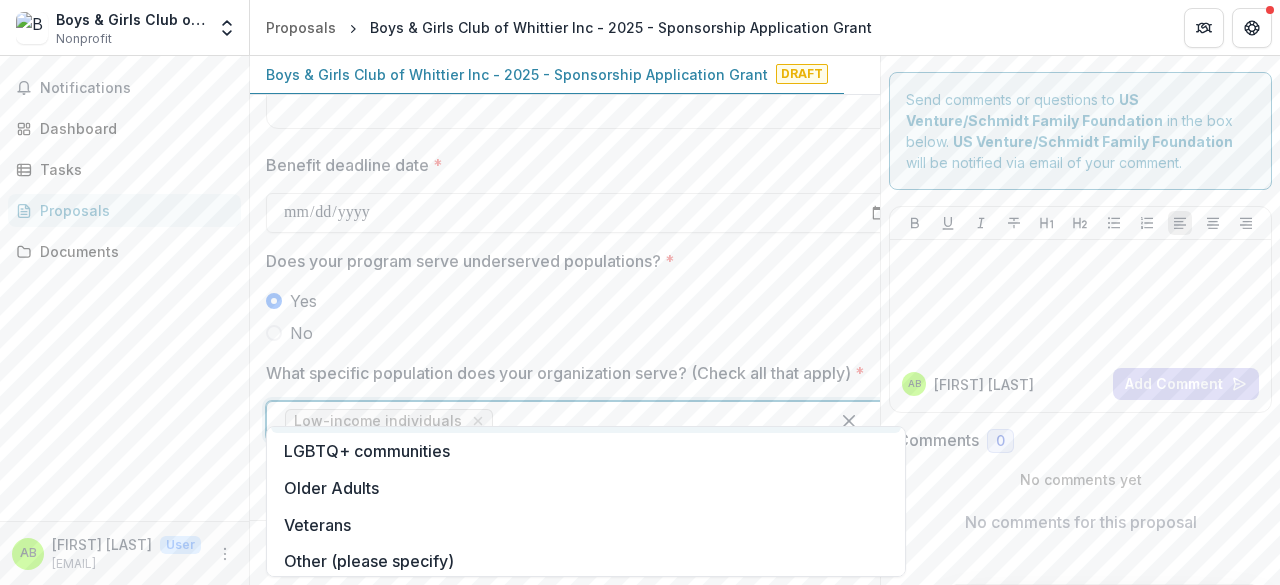 scroll, scrollTop: 80, scrollLeft: 0, axis: vertical 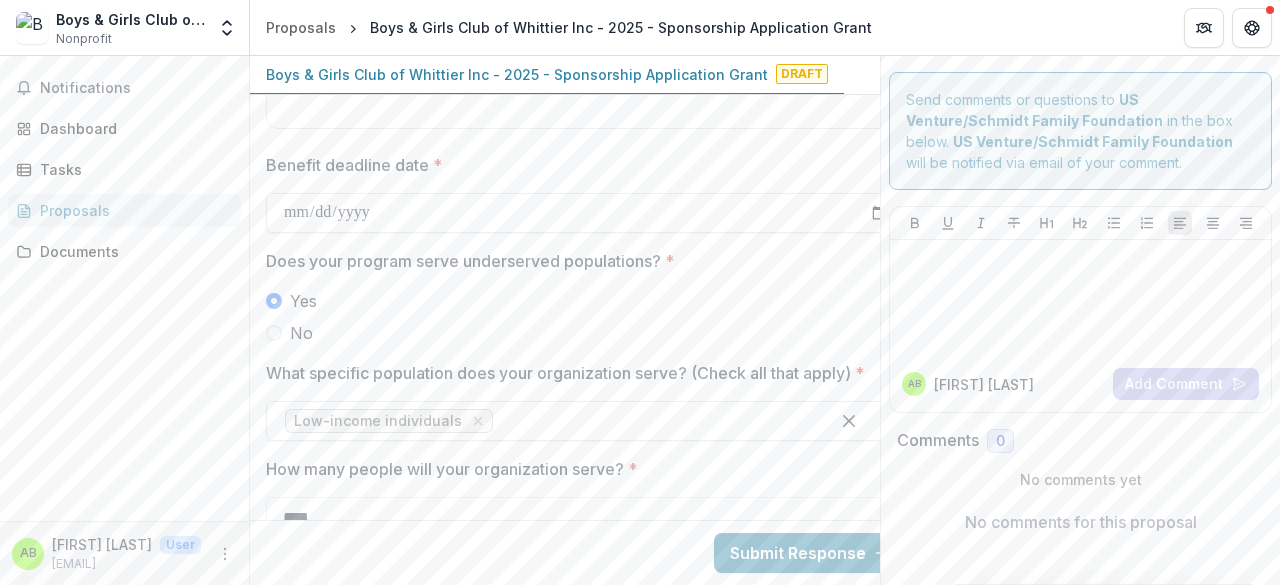 click on "No" at bounding box center [586, 333] 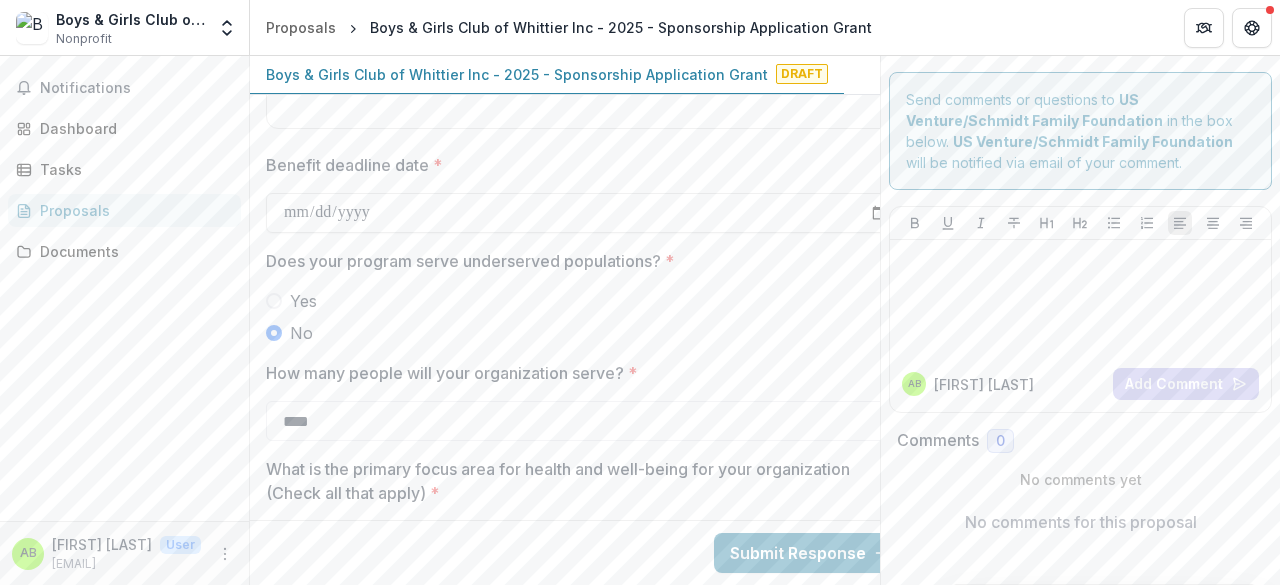 click on "Yes" at bounding box center (303, 301) 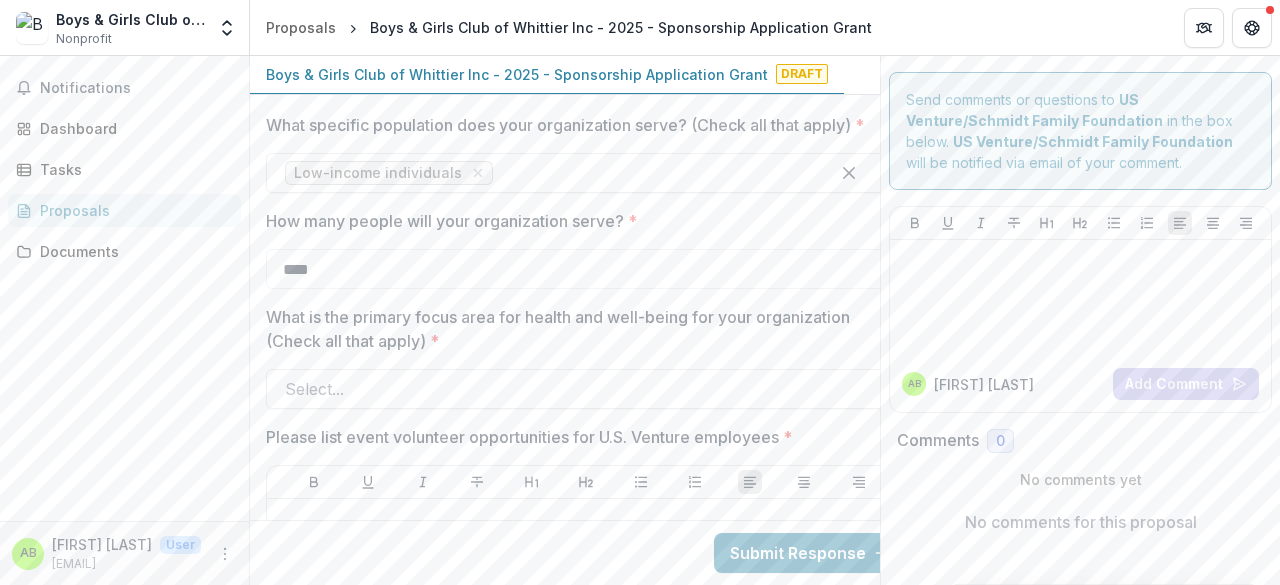 scroll, scrollTop: 5567, scrollLeft: 0, axis: vertical 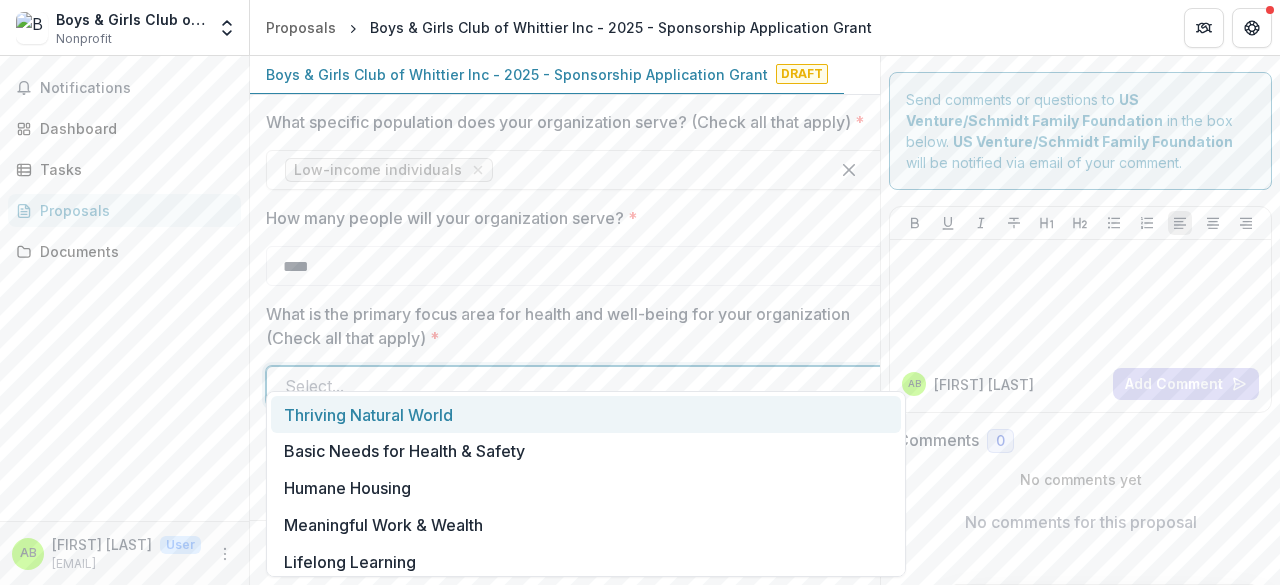 click at bounding box center [568, 386] 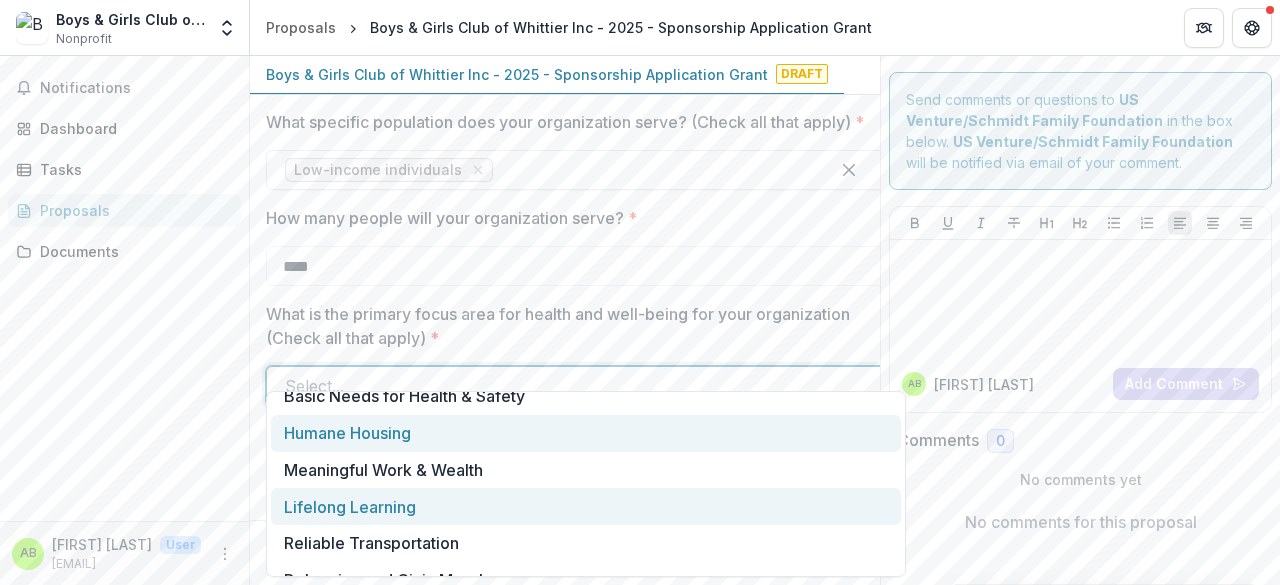 scroll, scrollTop: 81, scrollLeft: 0, axis: vertical 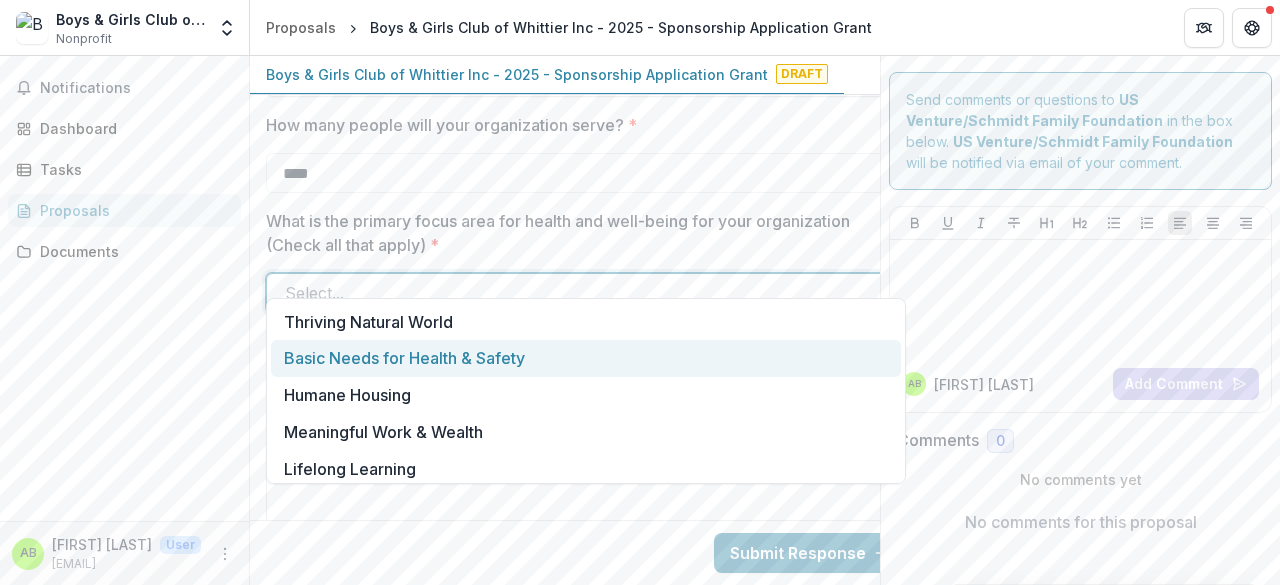 click on "Basic Needs for Health & Safety" at bounding box center (586, 358) 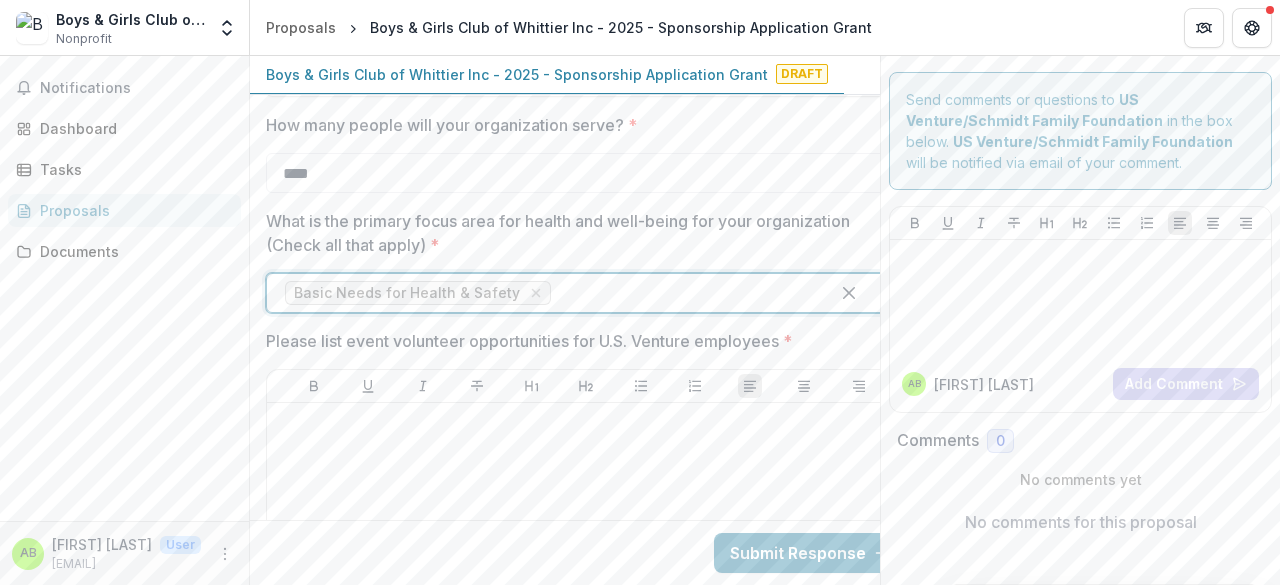 click at bounding box center (683, 293) 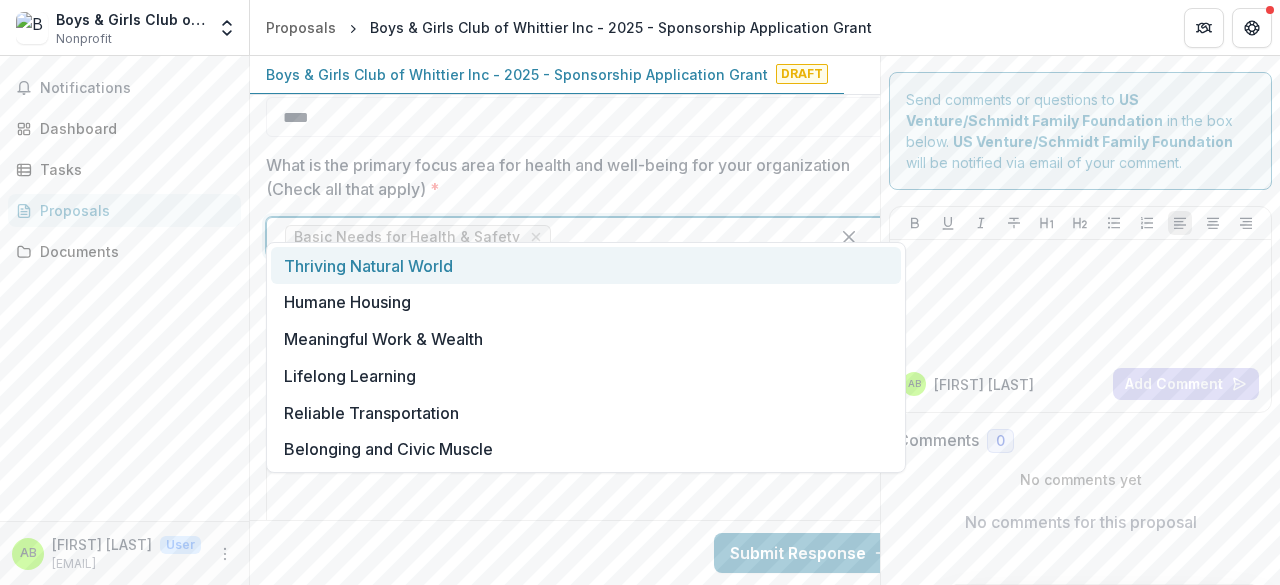 scroll, scrollTop: 5728, scrollLeft: 0, axis: vertical 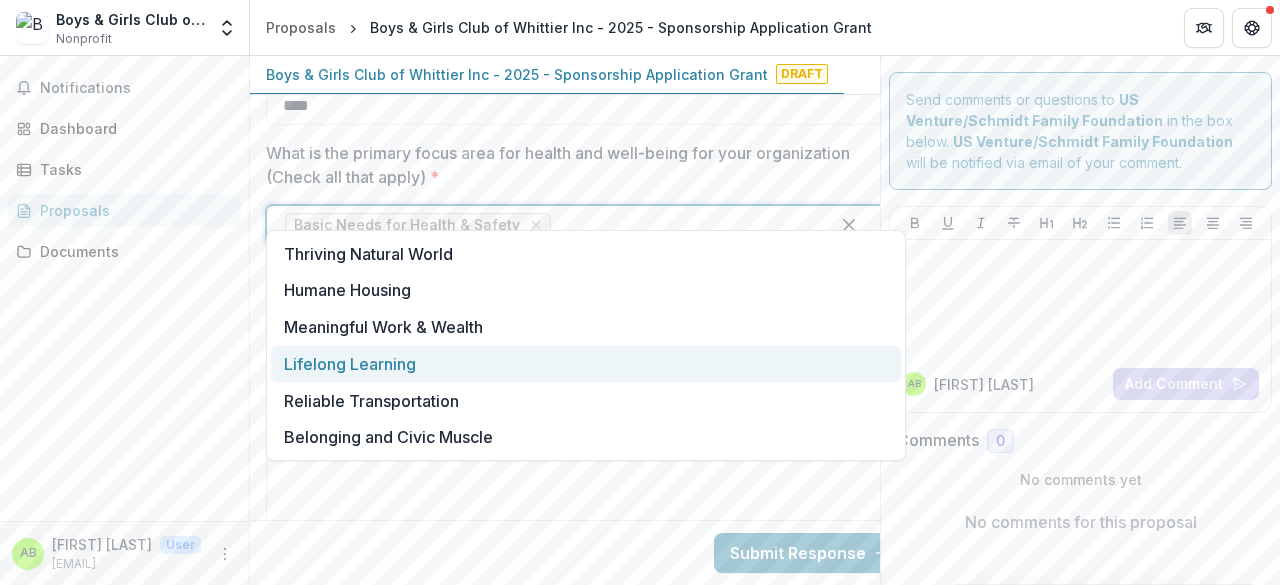 click on "Lifelong Learning" at bounding box center [586, 364] 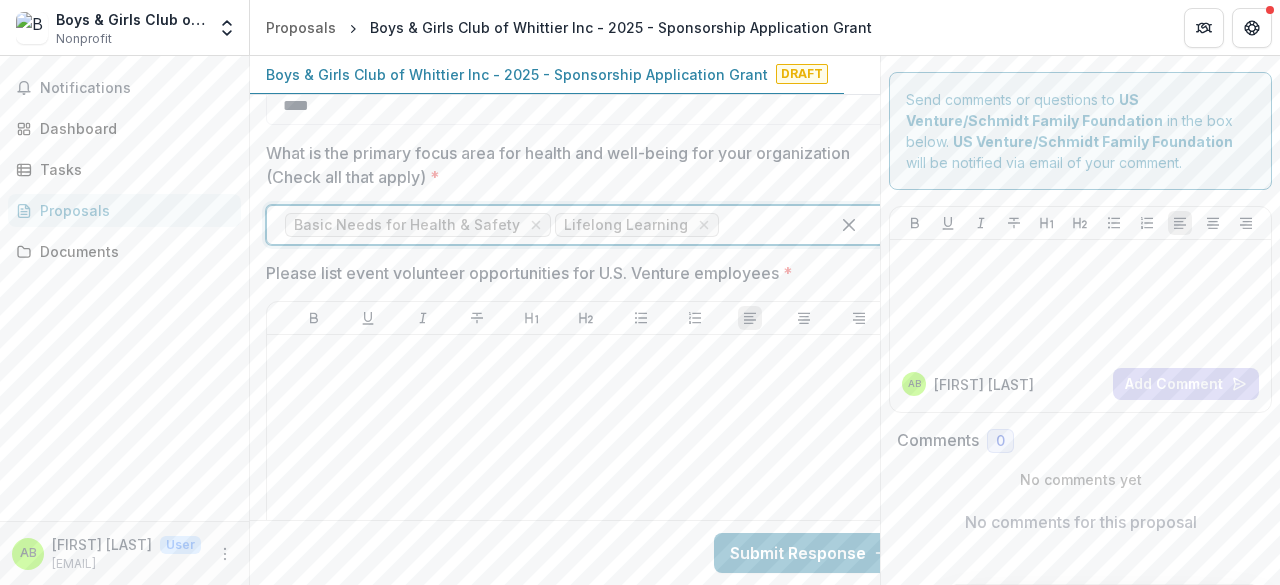 click at bounding box center [767, 225] 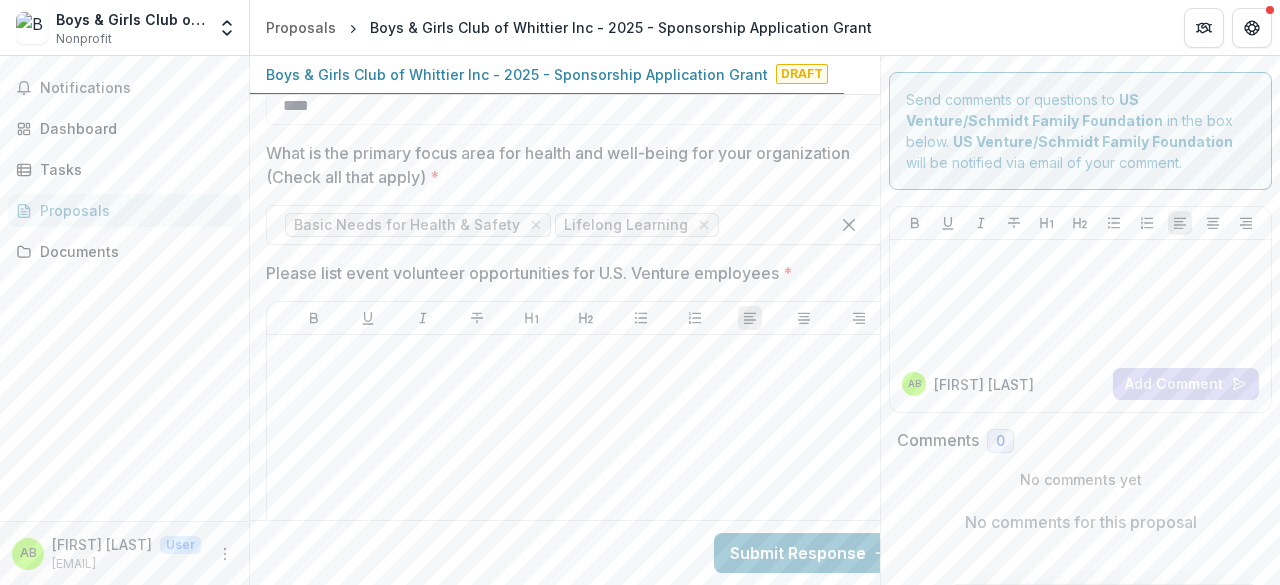 click on "**********" at bounding box center (586, -1783) 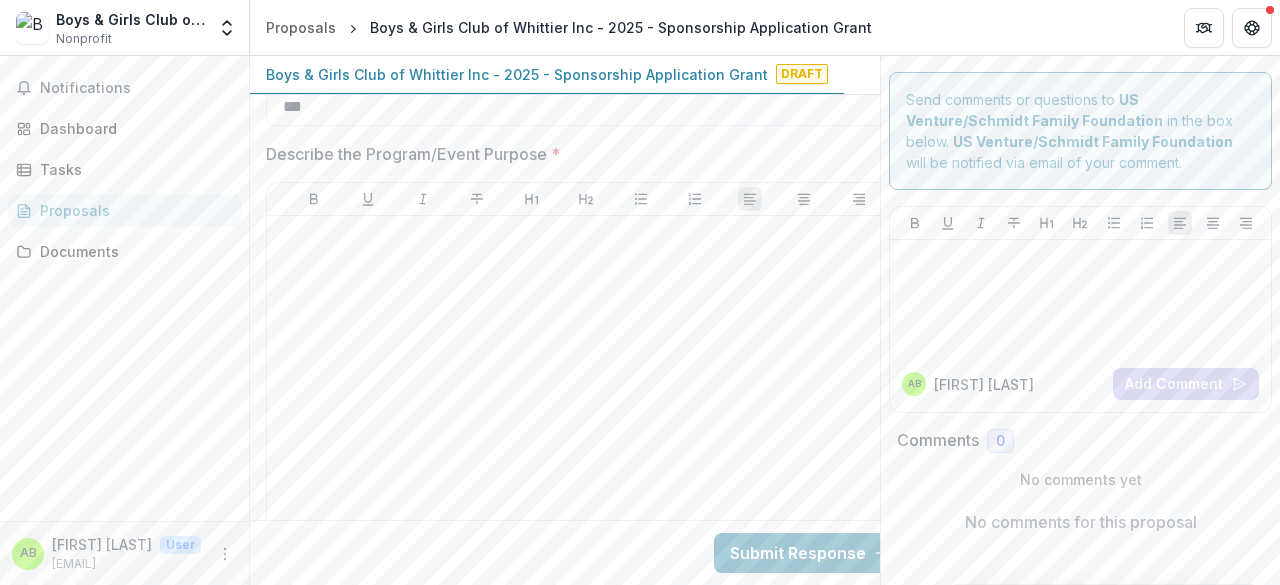 scroll, scrollTop: 4304, scrollLeft: 0, axis: vertical 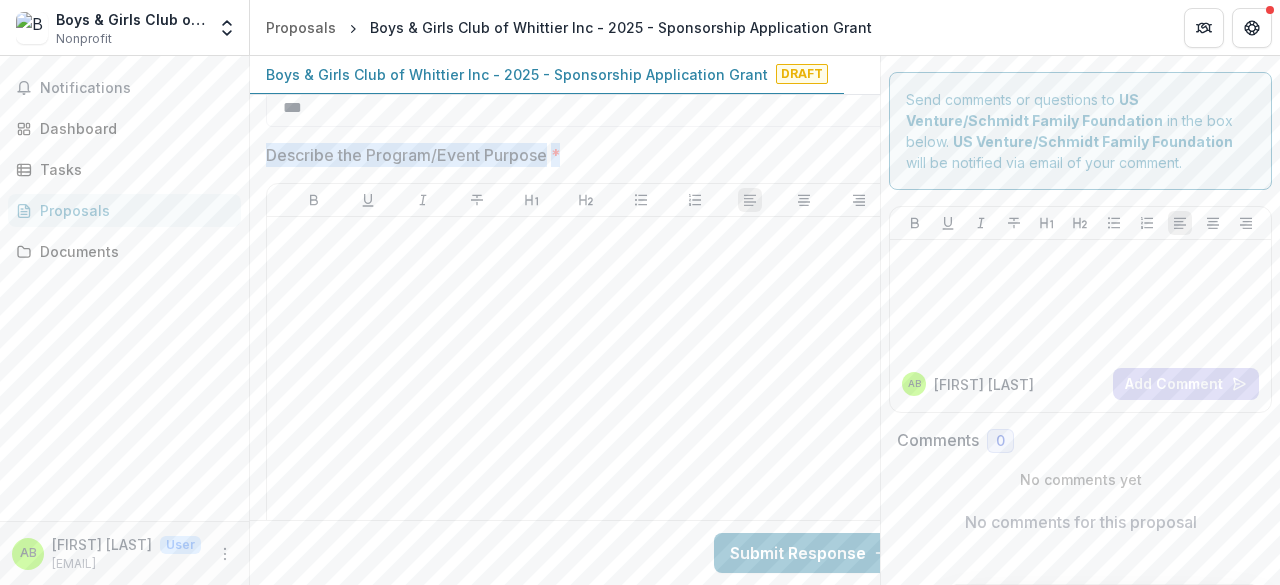 drag, startPoint x: 263, startPoint y: 130, endPoint x: 580, endPoint y: 146, distance: 317.40353 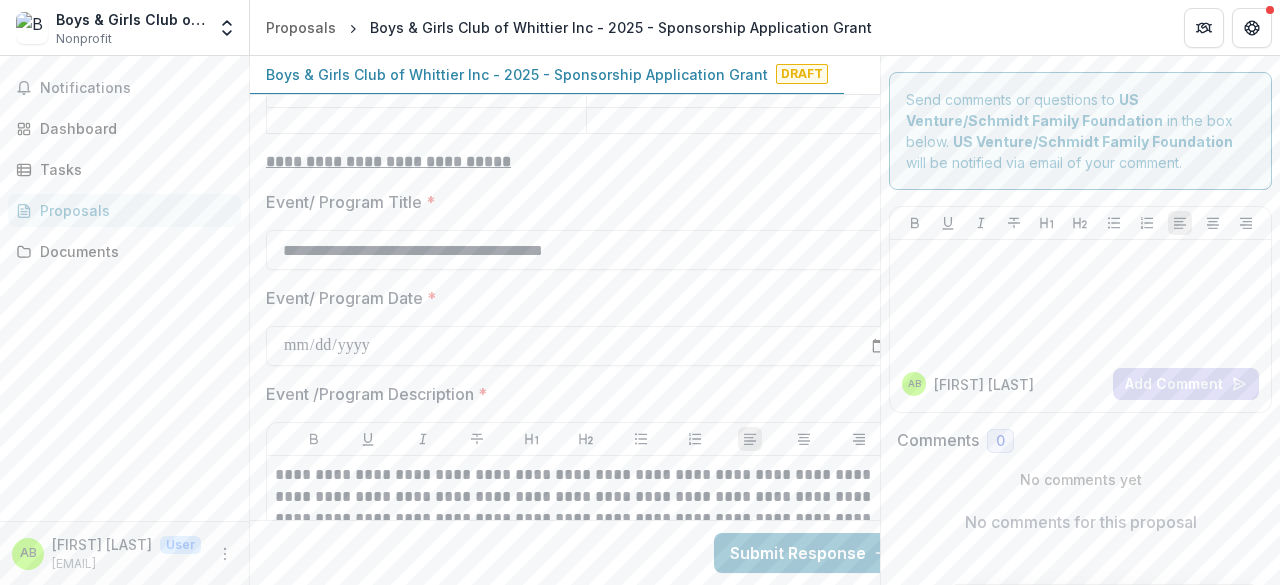 click on "Event /Program Description *" at bounding box center [580, 394] 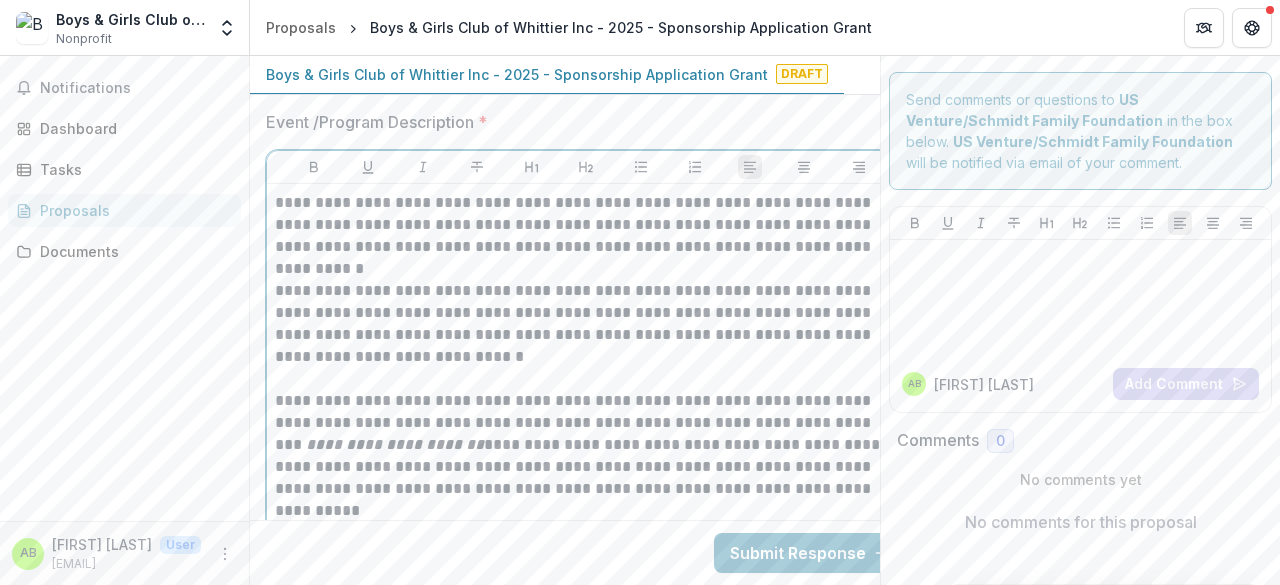 scroll, scrollTop: 3617, scrollLeft: 0, axis: vertical 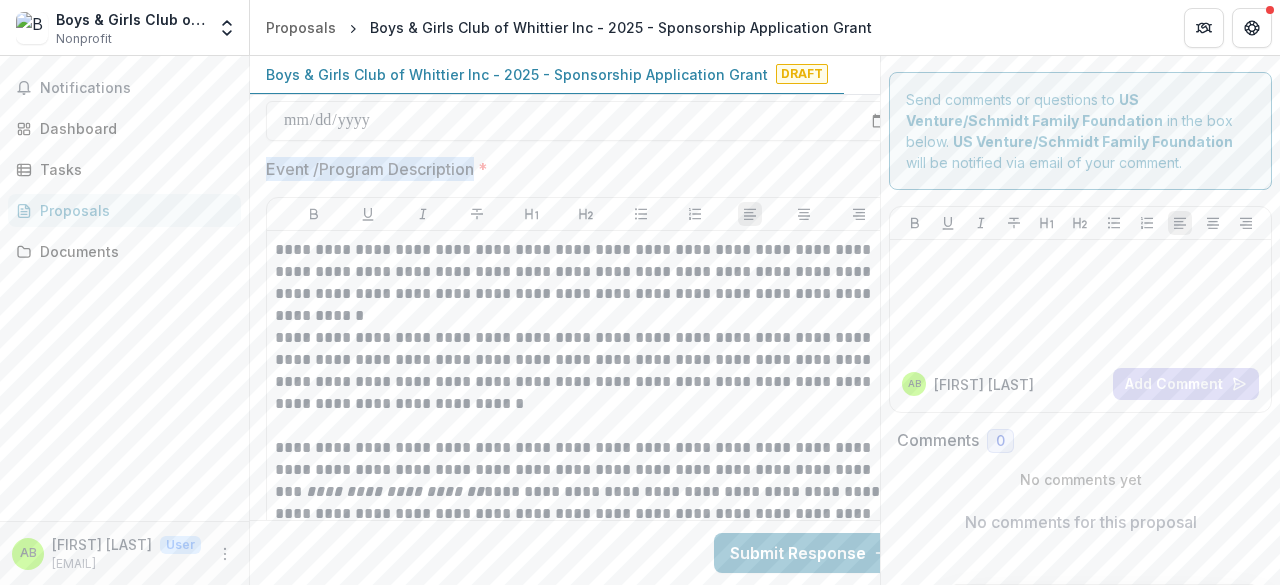 drag, startPoint x: 265, startPoint y: 146, endPoint x: 482, endPoint y: 137, distance: 217.18655 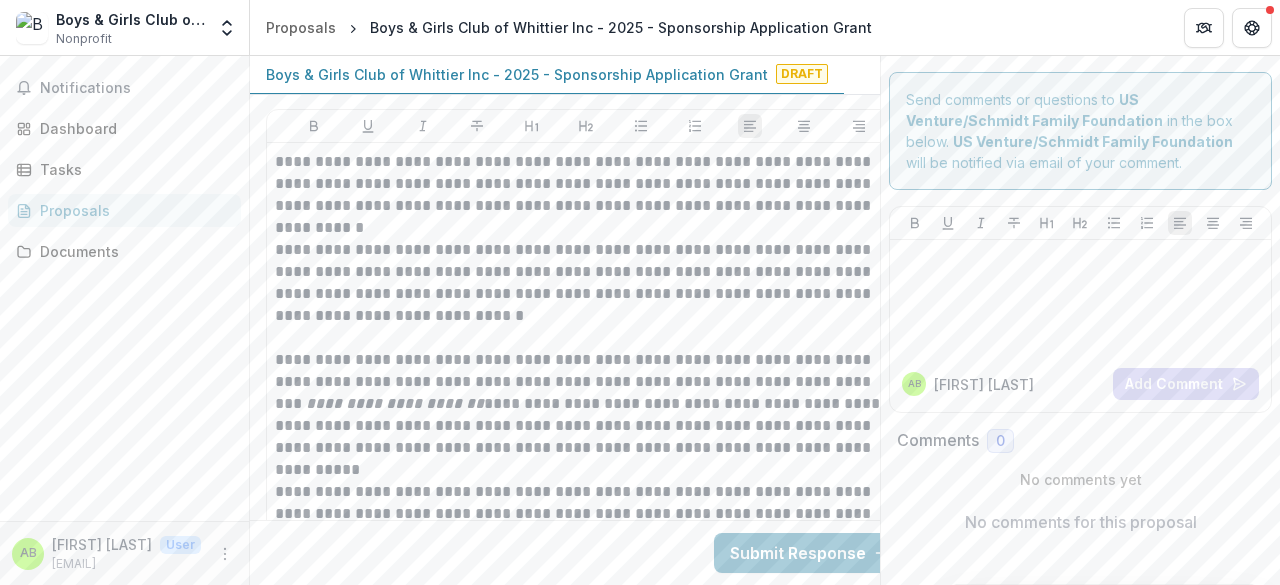 scroll, scrollTop: 3694, scrollLeft: 0, axis: vertical 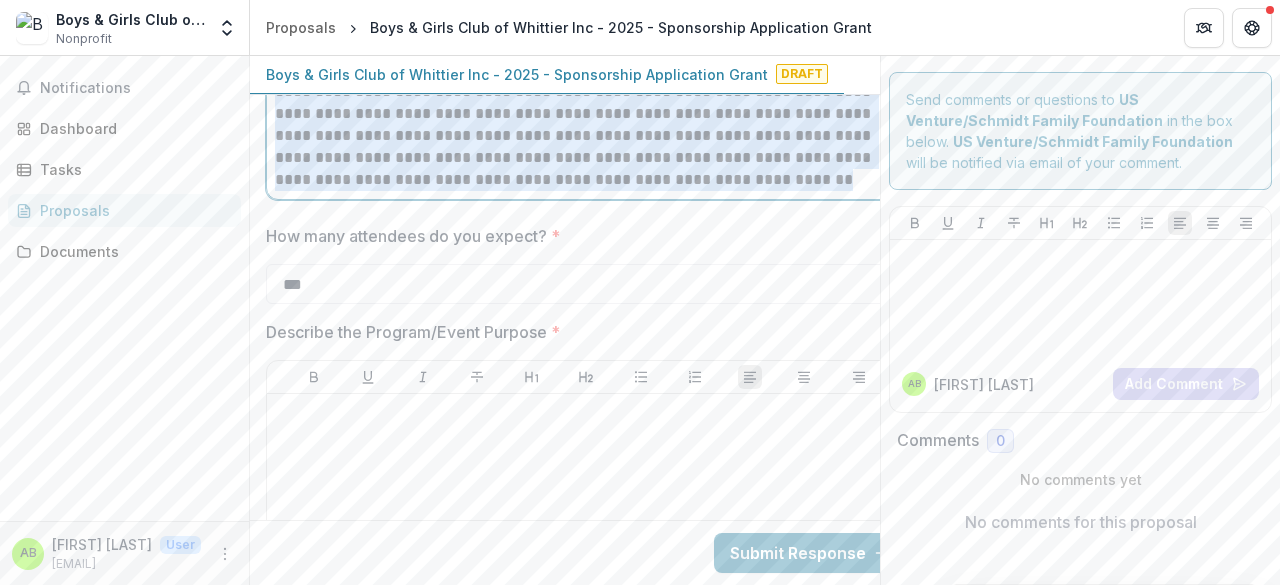 drag, startPoint x: 278, startPoint y: 139, endPoint x: 631, endPoint y: 157, distance: 353.45862 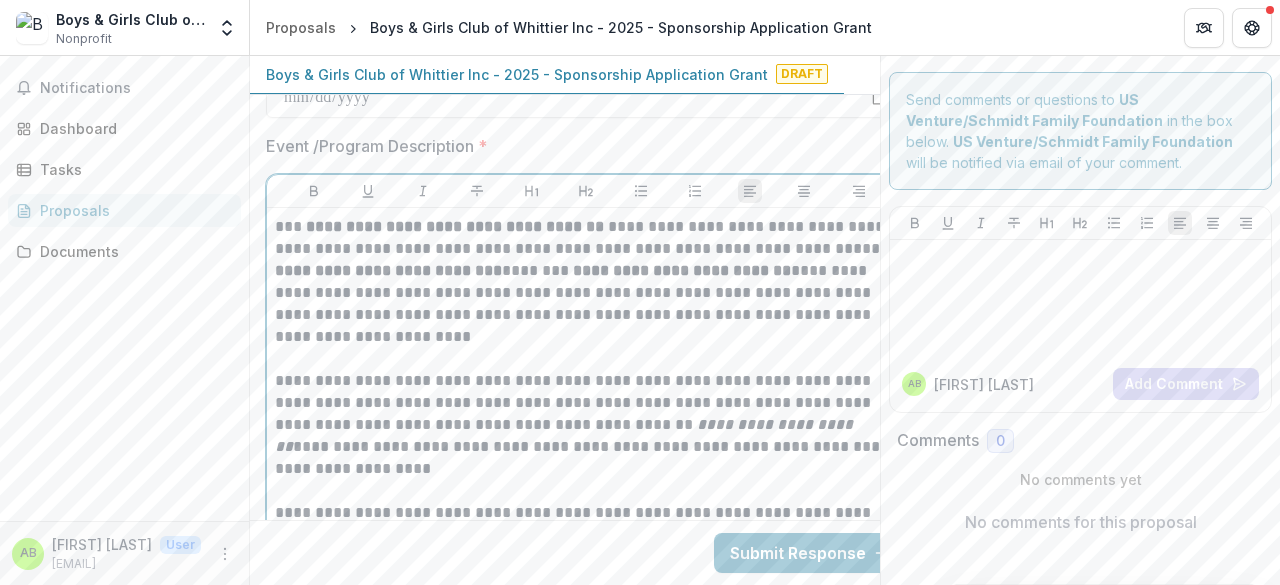 scroll, scrollTop: 3543, scrollLeft: 0, axis: vertical 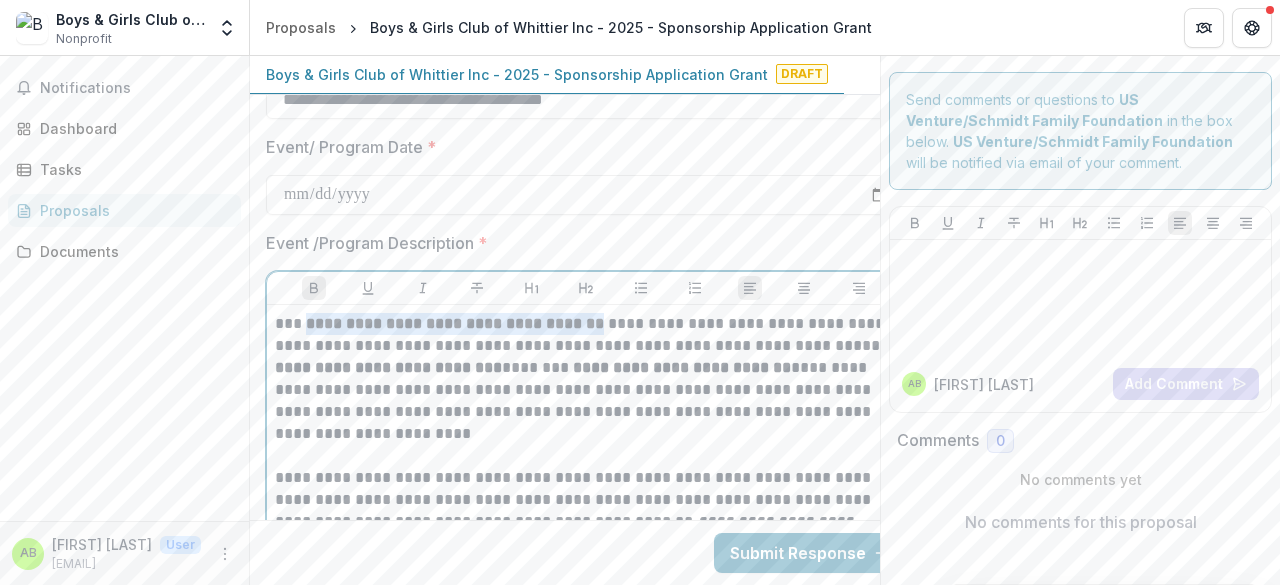 drag, startPoint x: 307, startPoint y: 295, endPoint x: 602, endPoint y: 301, distance: 295.061 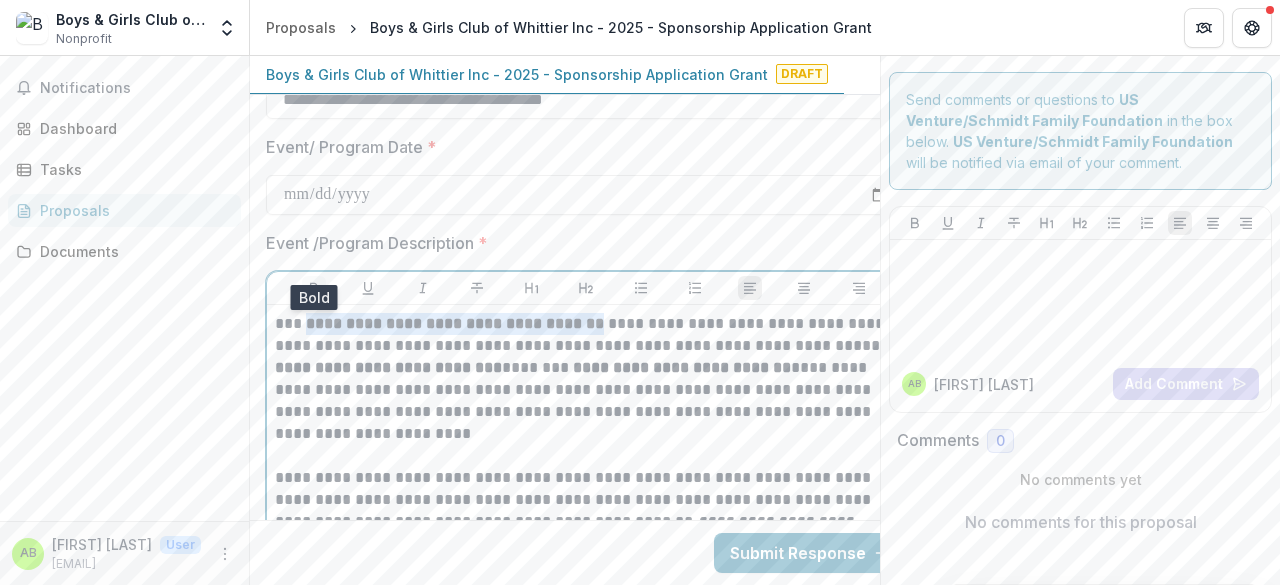 click at bounding box center [314, 288] 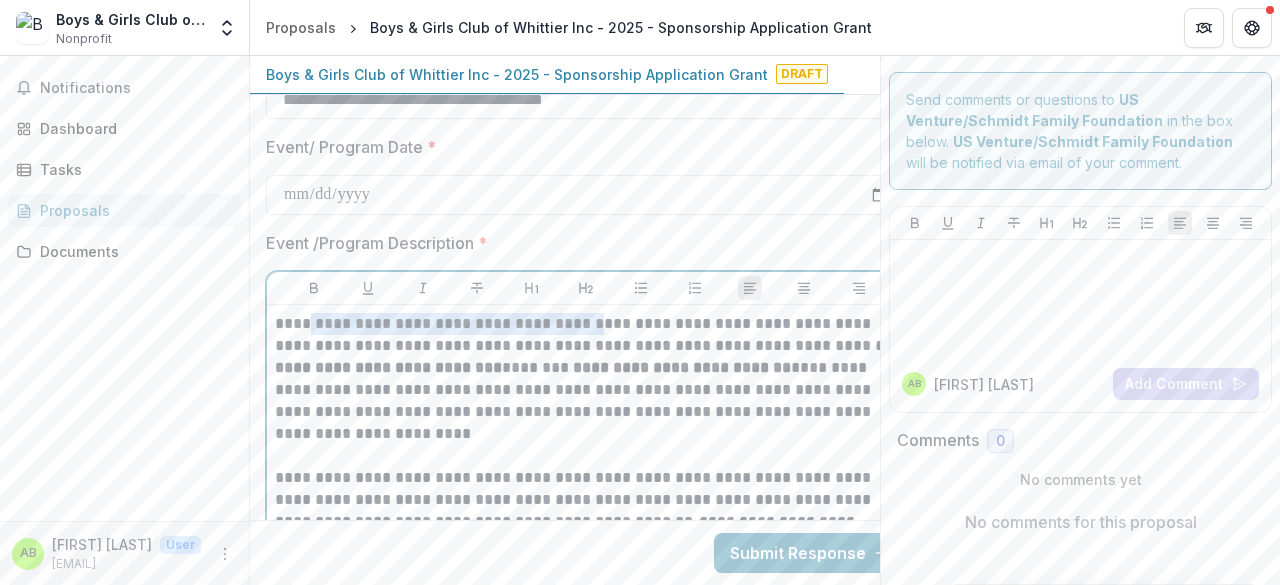 scroll, scrollTop: 3543, scrollLeft: 10, axis: both 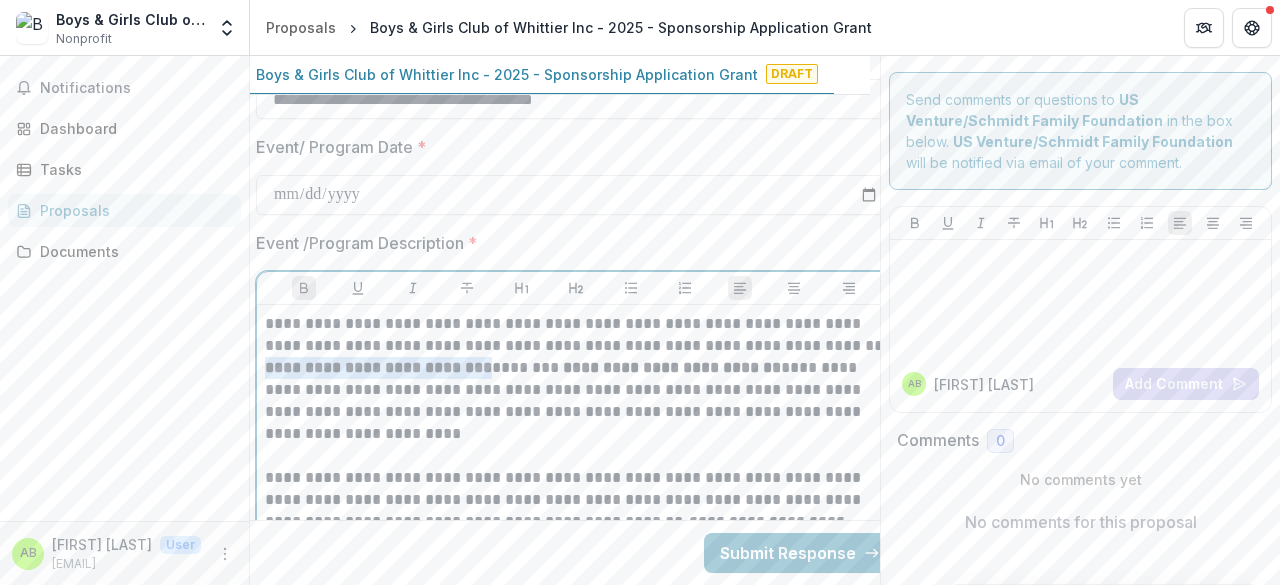 drag, startPoint x: 808, startPoint y: 321, endPoint x: 425, endPoint y: 342, distance: 383.5753 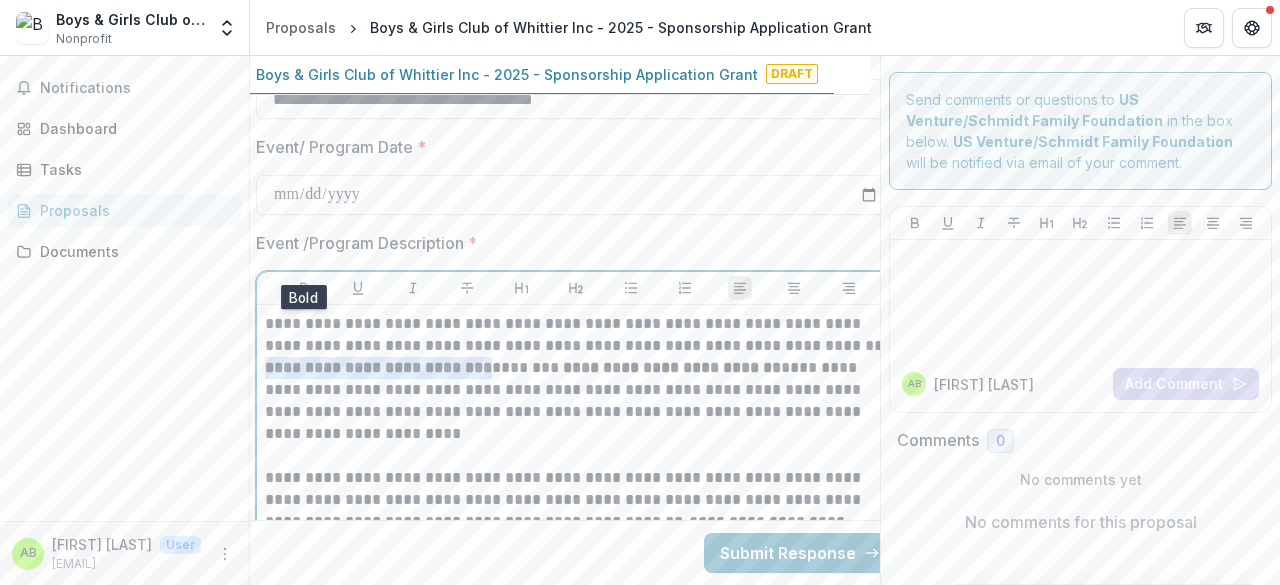 click 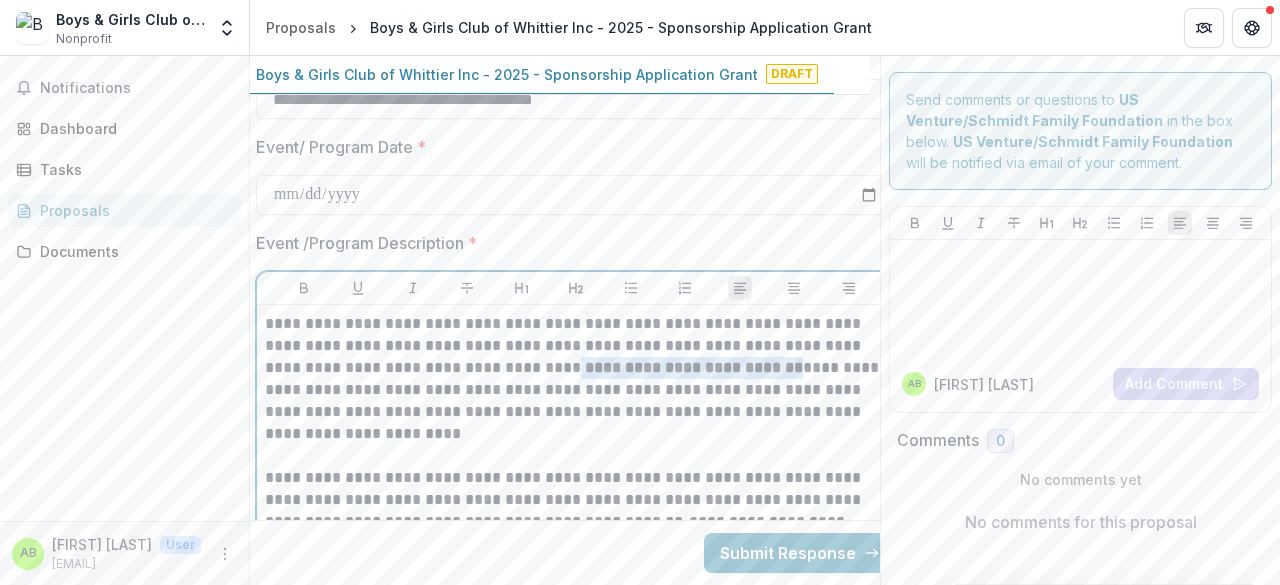 drag, startPoint x: 472, startPoint y: 344, endPoint x: 682, endPoint y: 342, distance: 210.00952 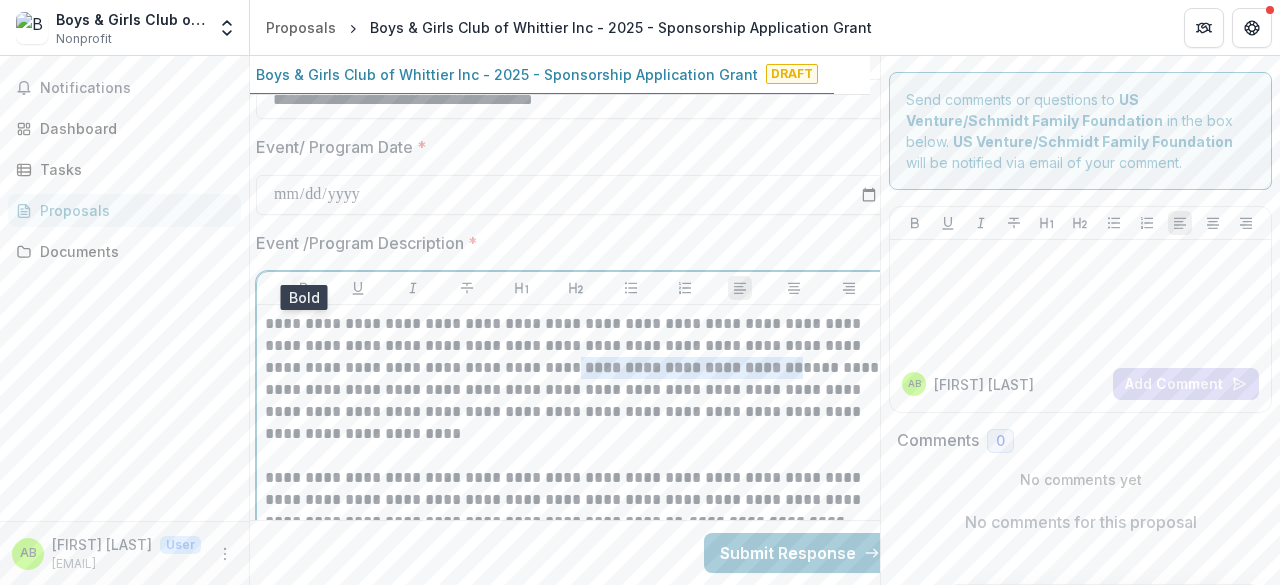 click 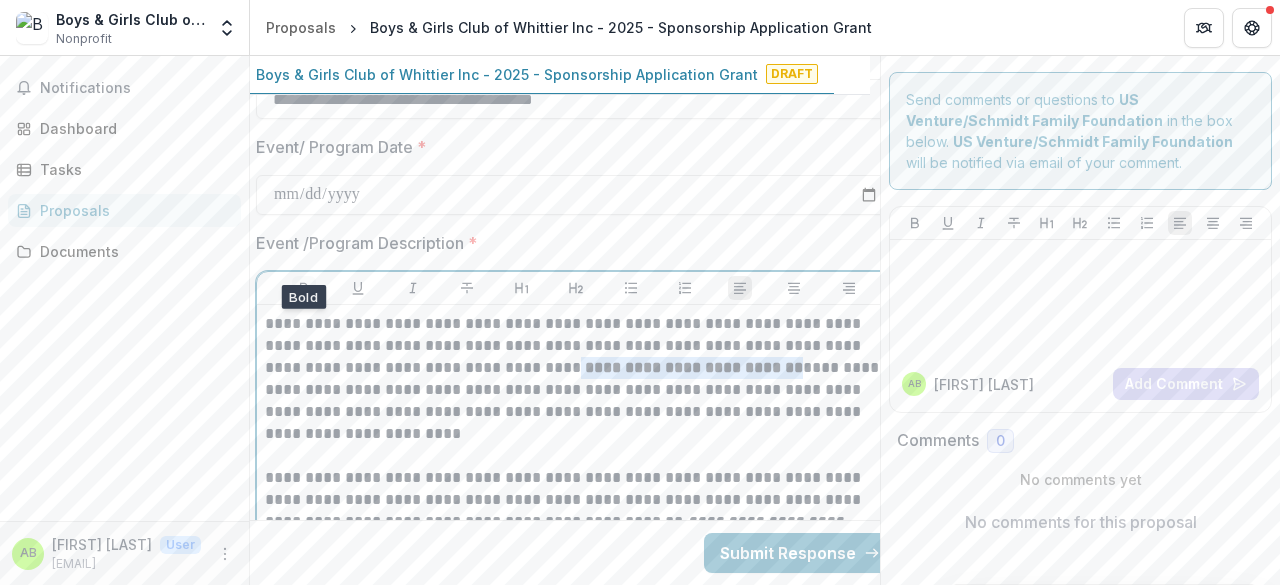 click at bounding box center [304, 288] 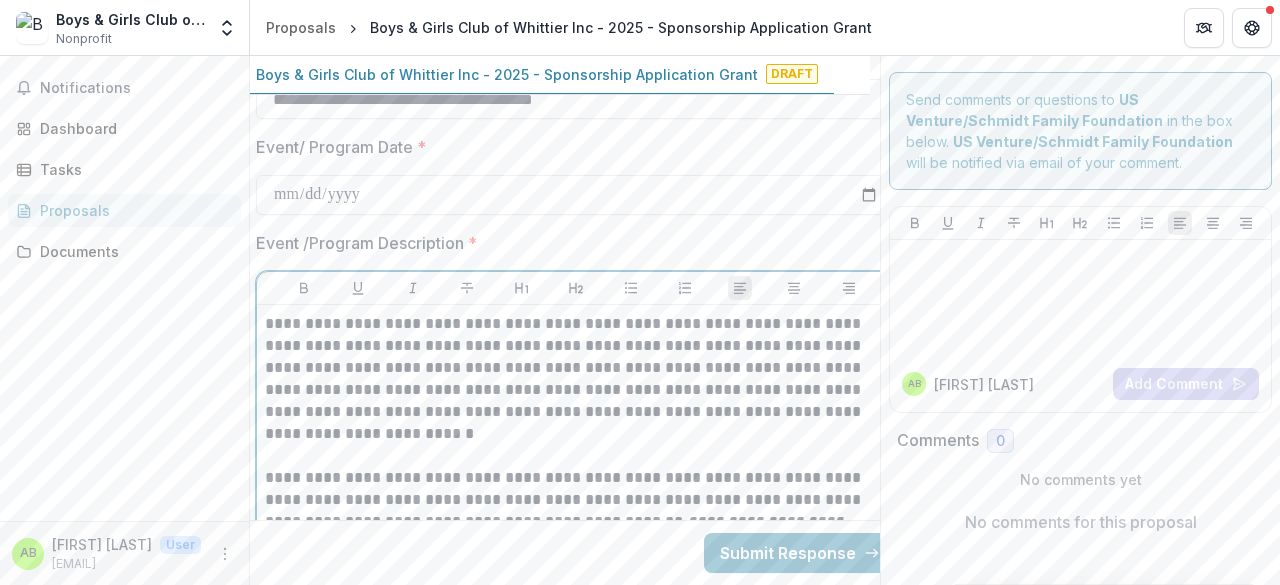 click at bounding box center (576, 456) 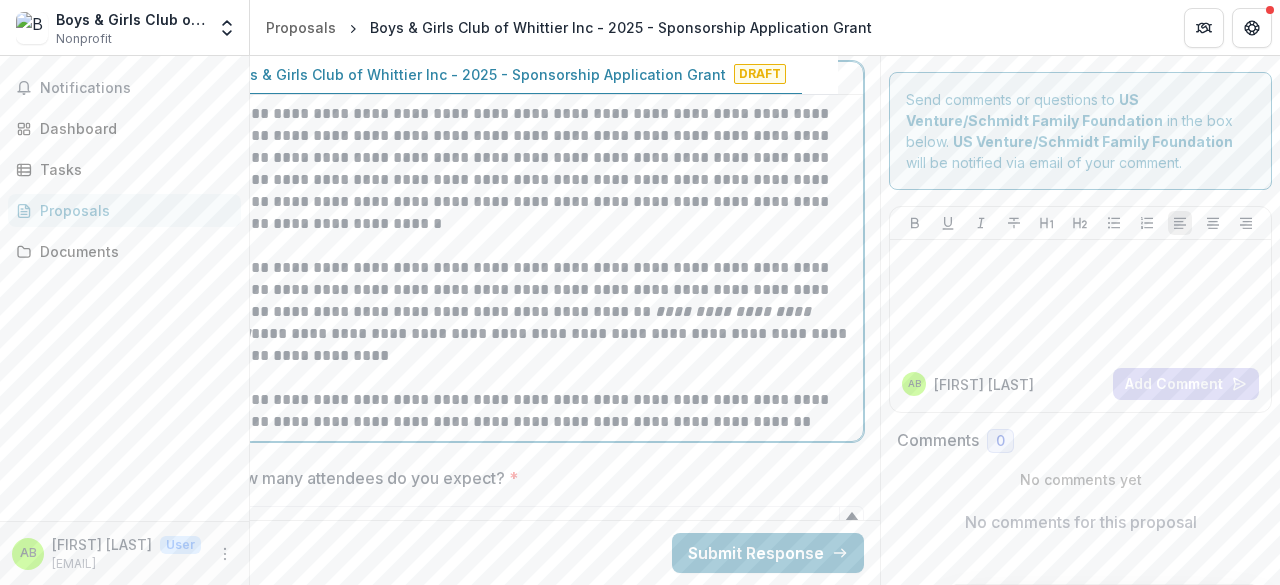 scroll, scrollTop: 3753, scrollLeft: 0, axis: vertical 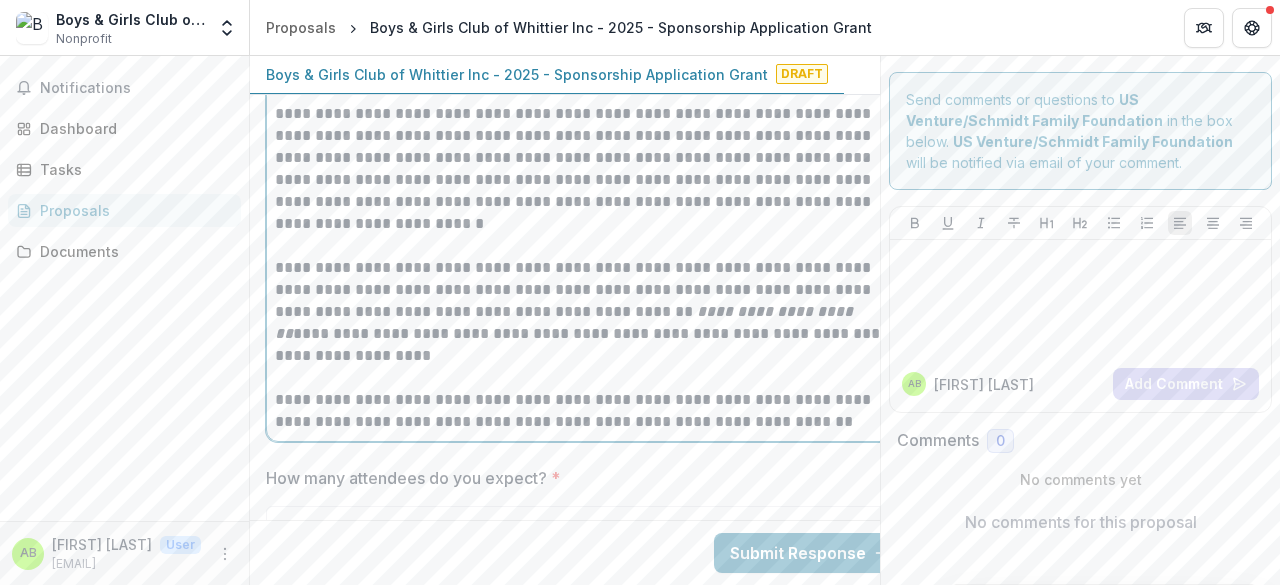click on "**********" at bounding box center (586, 411) 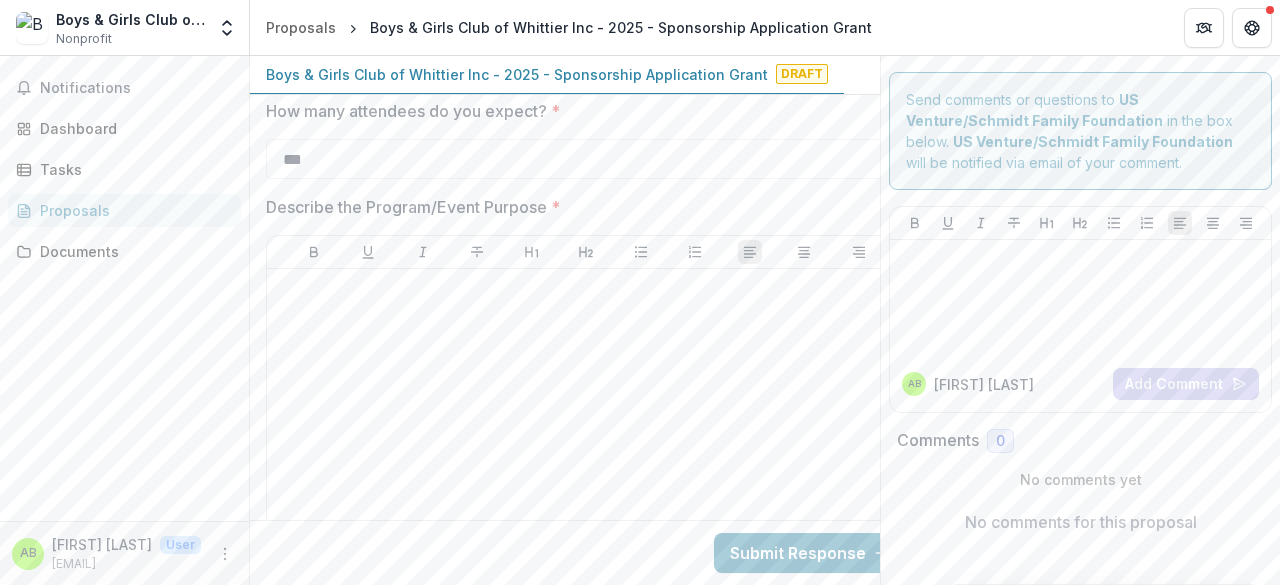 scroll, scrollTop: 4121, scrollLeft: 0, axis: vertical 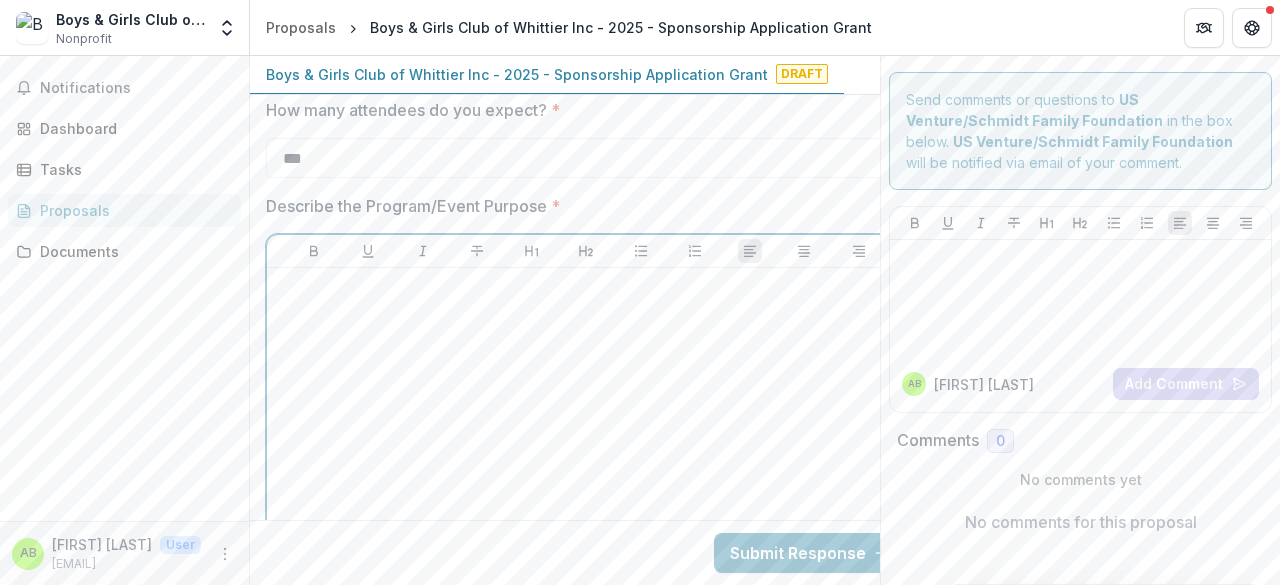 click at bounding box center [586, 426] 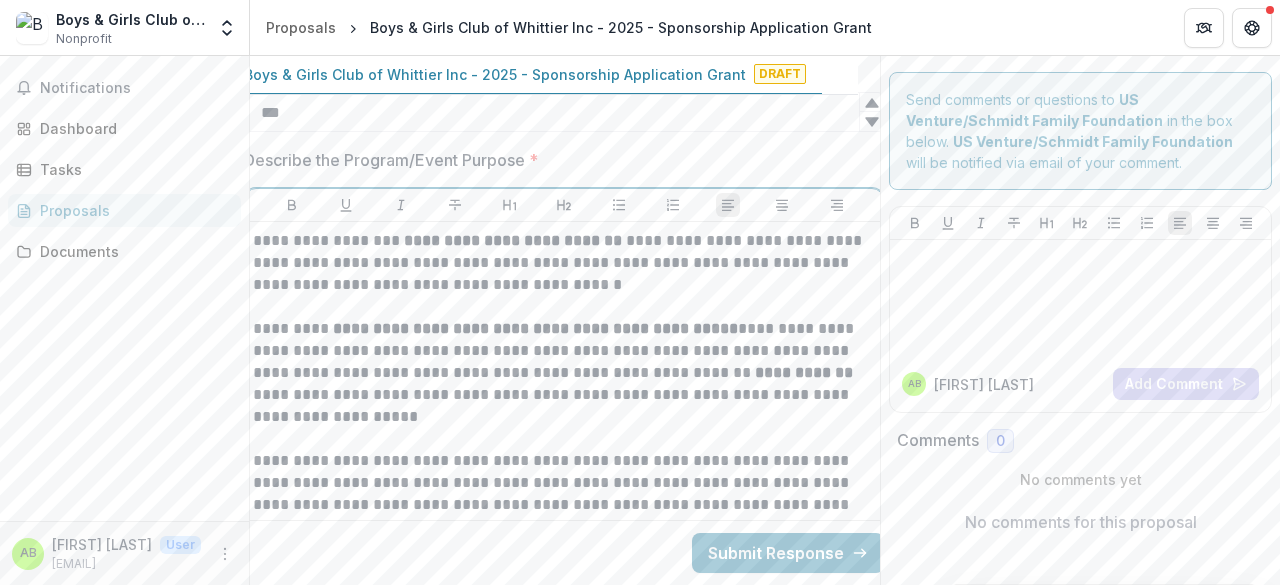 scroll, scrollTop: 4177, scrollLeft: 22, axis: both 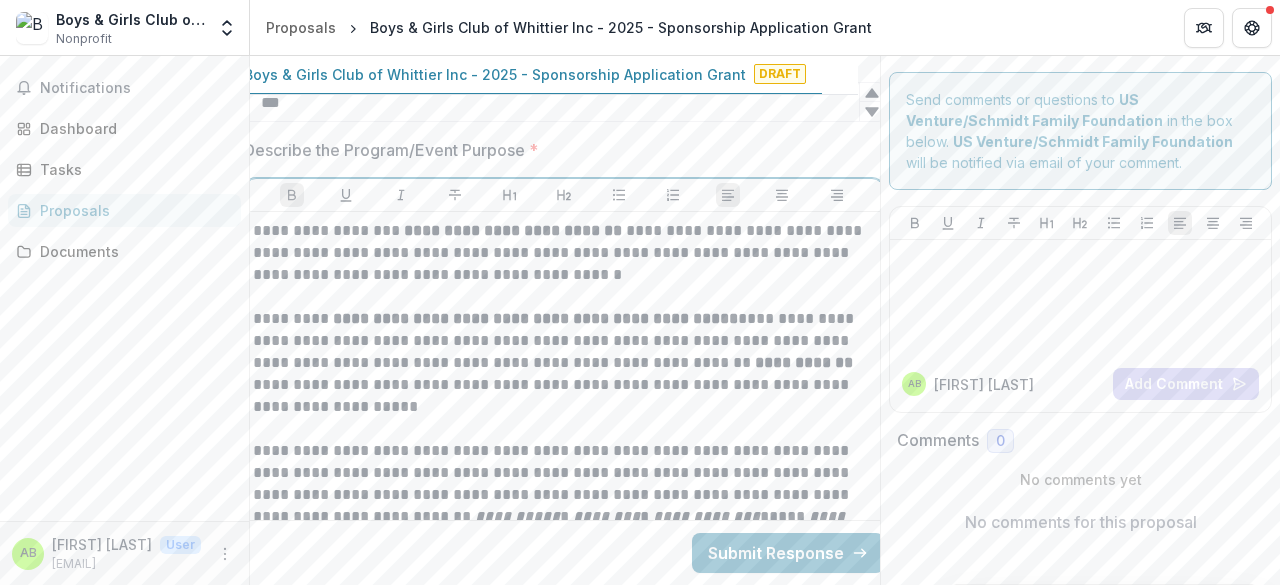 drag, startPoint x: 400, startPoint y: 206, endPoint x: 616, endPoint y: 209, distance: 216.02083 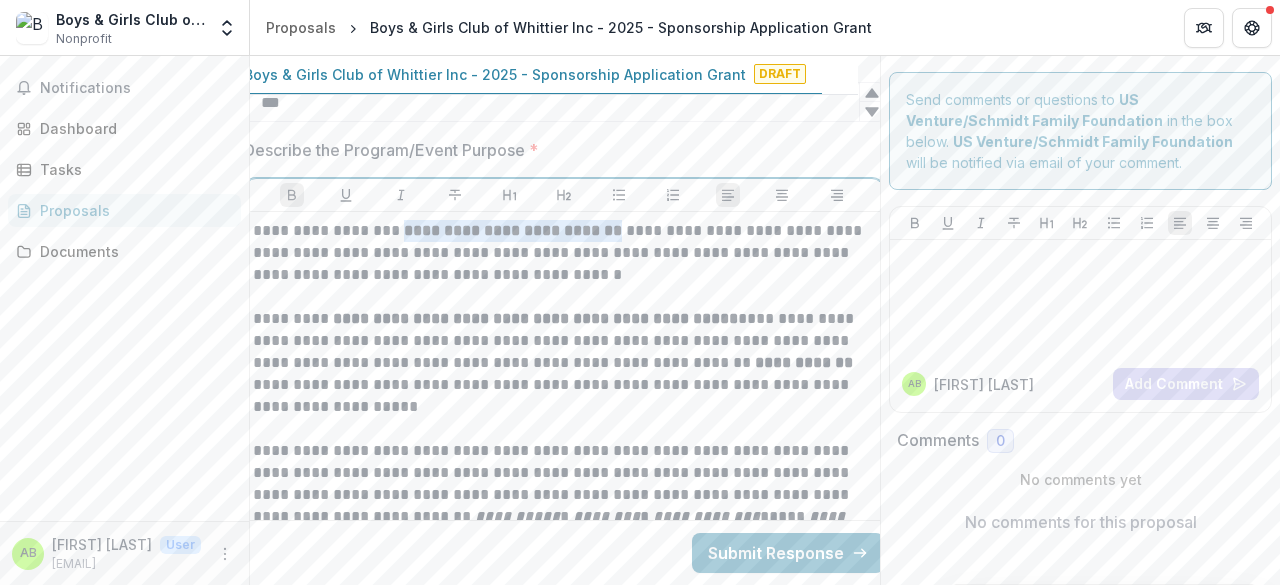 drag, startPoint x: 616, startPoint y: 209, endPoint x: 405, endPoint y: 201, distance: 211.15161 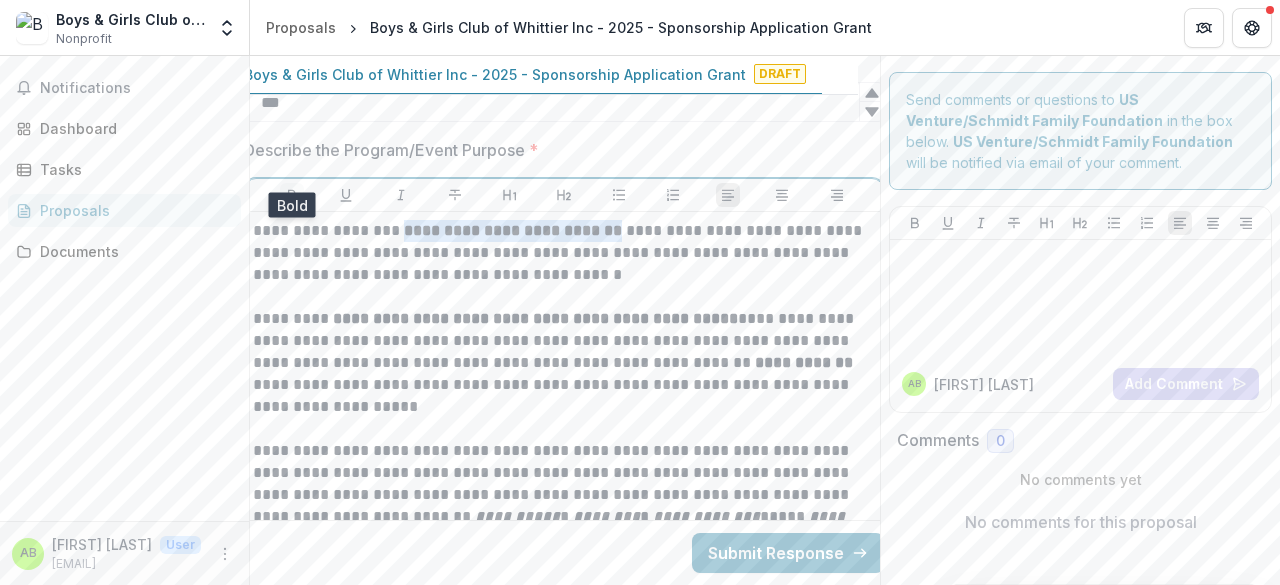 click 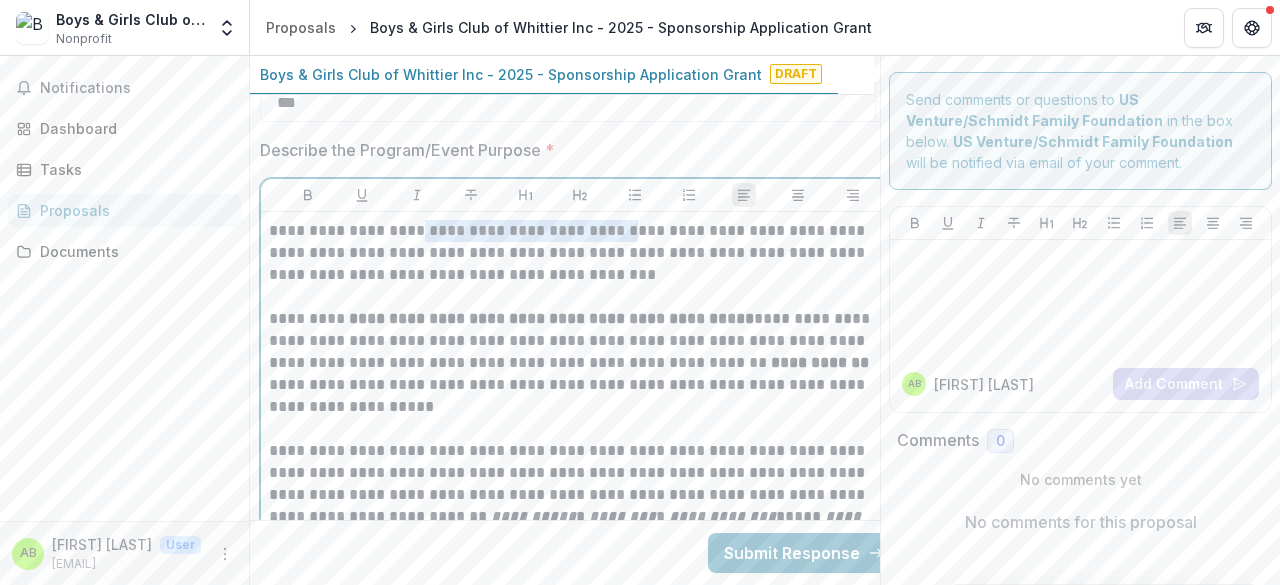 scroll, scrollTop: 4177, scrollLeft: 0, axis: vertical 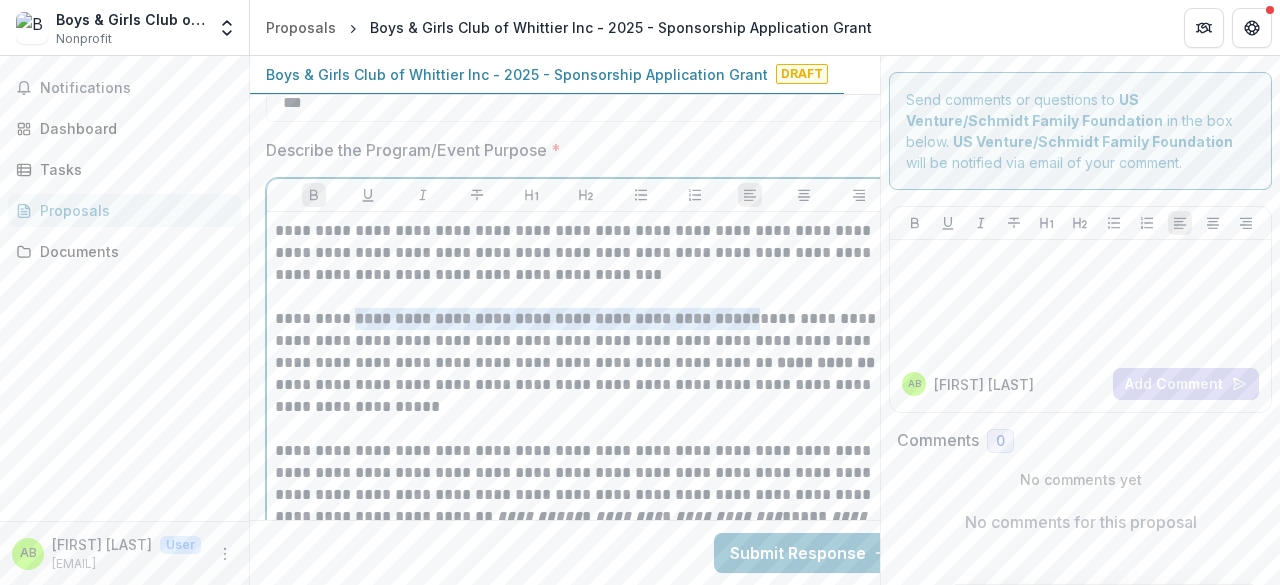 drag, startPoint x: 357, startPoint y: 293, endPoint x: 800, endPoint y: 300, distance: 443.0553 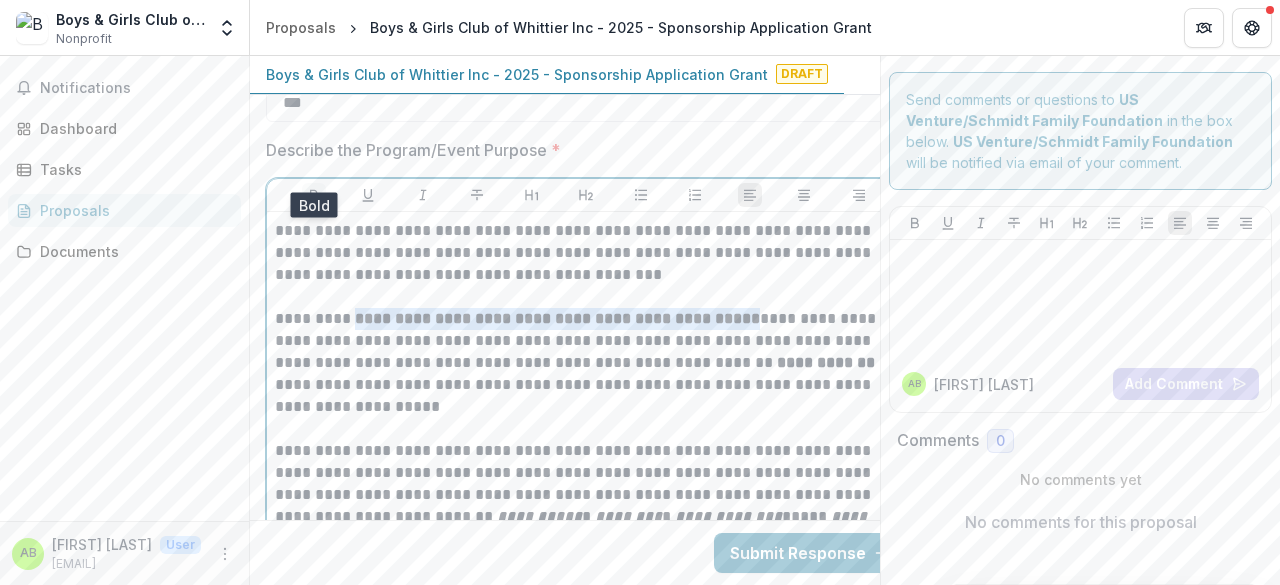 click 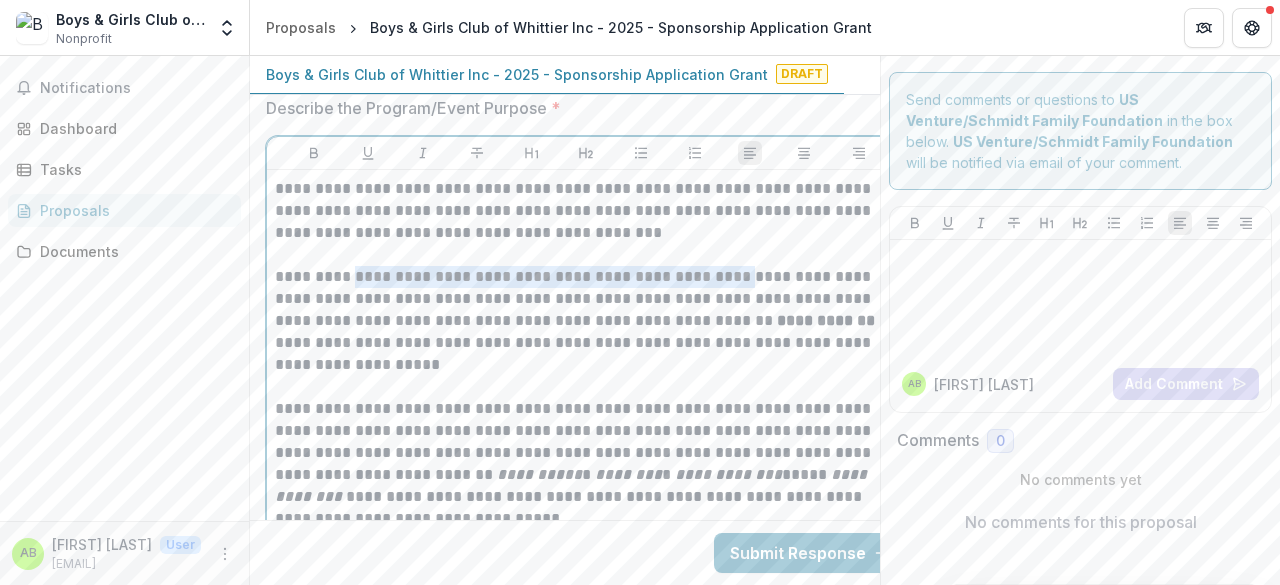 scroll, scrollTop: 4226, scrollLeft: 0, axis: vertical 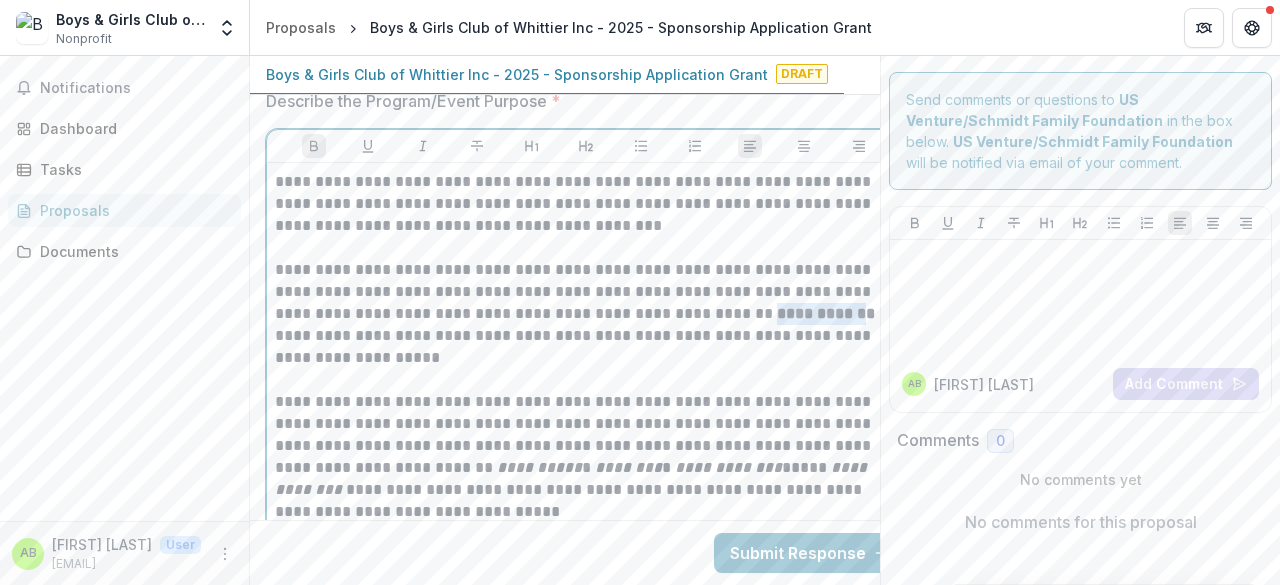 drag, startPoint x: 744, startPoint y: 286, endPoint x: 835, endPoint y: 284, distance: 91.02197 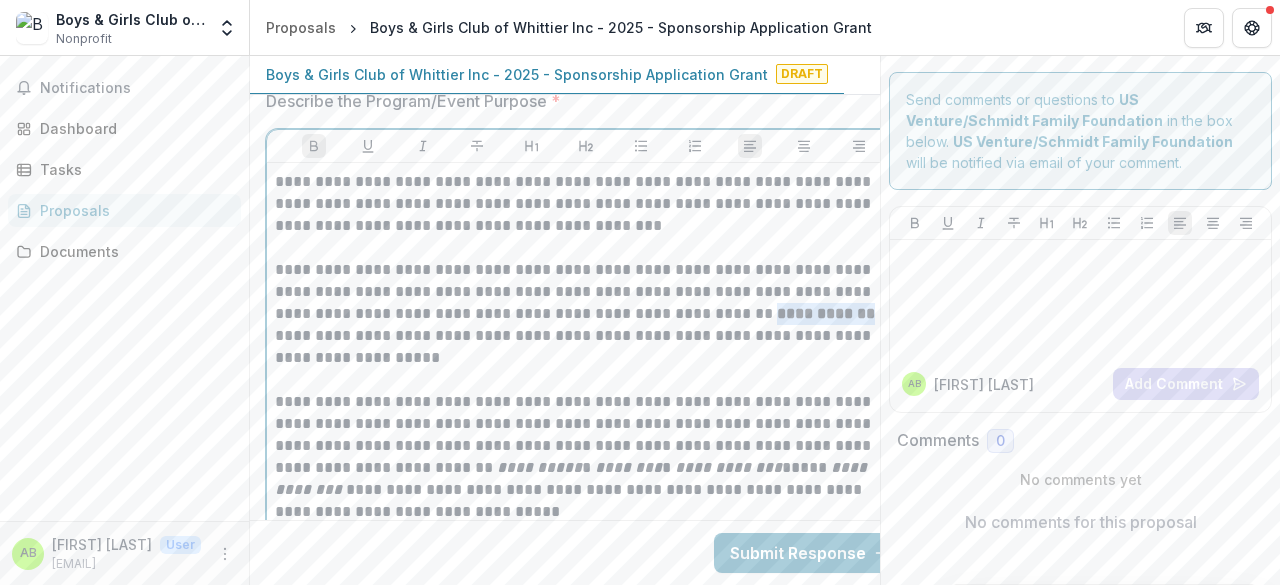 drag, startPoint x: 840, startPoint y: 289, endPoint x: 739, endPoint y: 290, distance: 101.00495 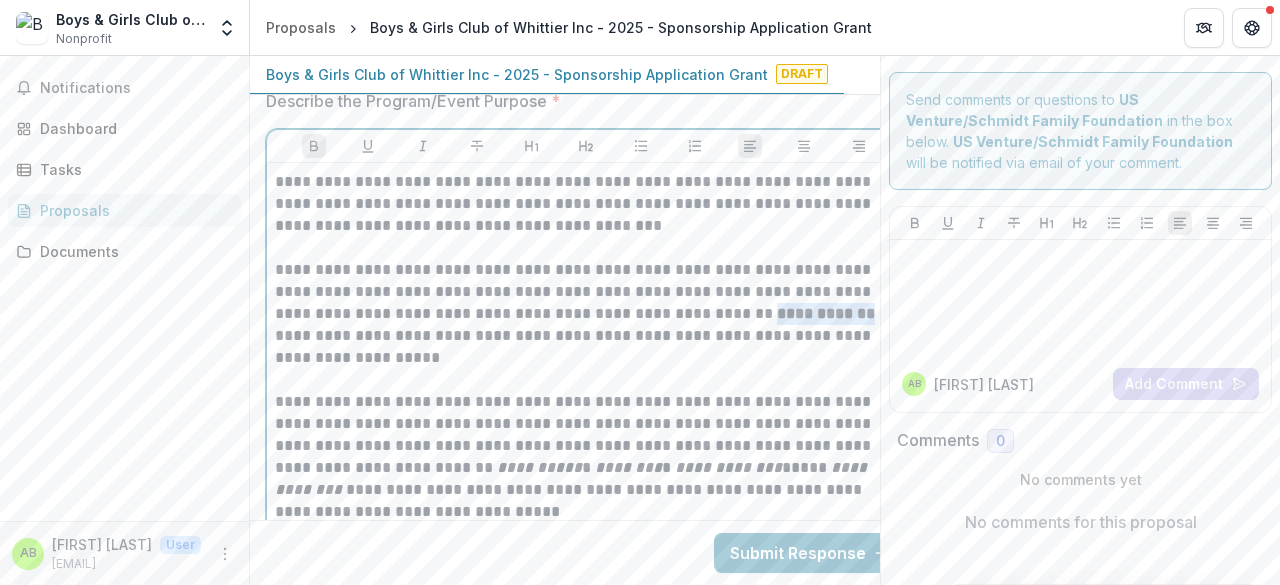click on "**********" at bounding box center [586, 314] 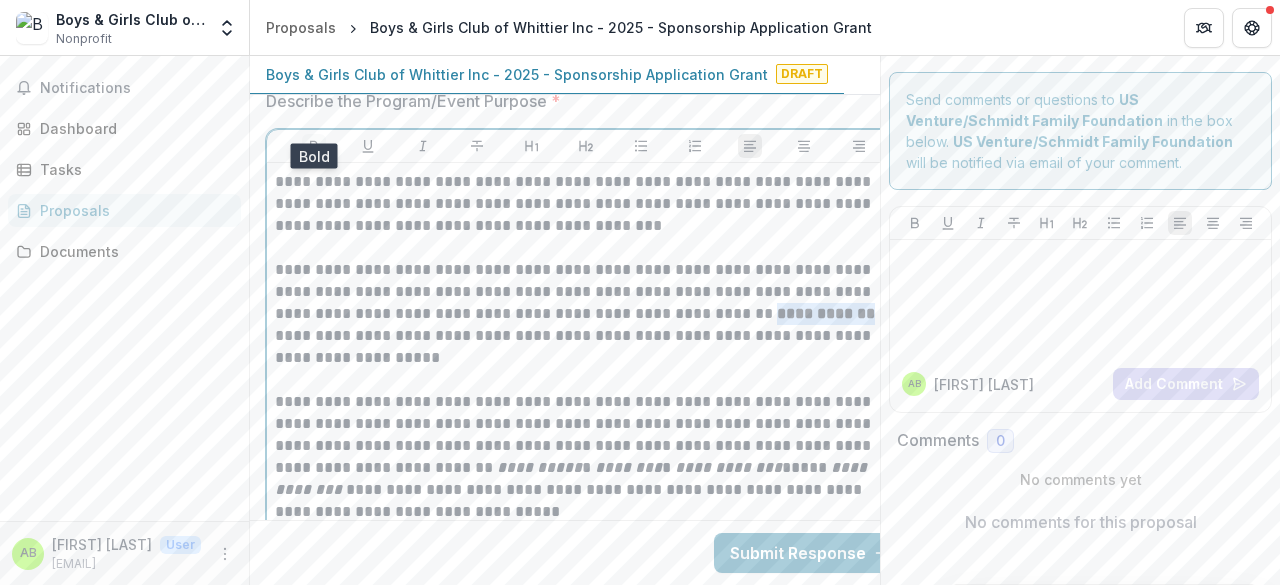 click 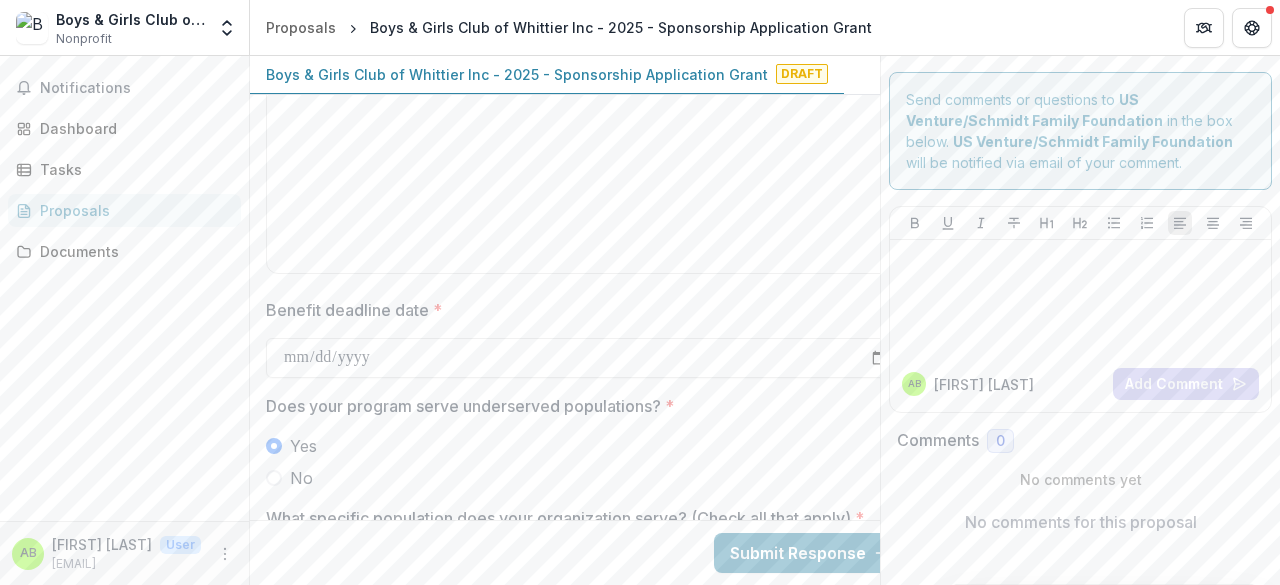 scroll, scrollTop: 5189, scrollLeft: 0, axis: vertical 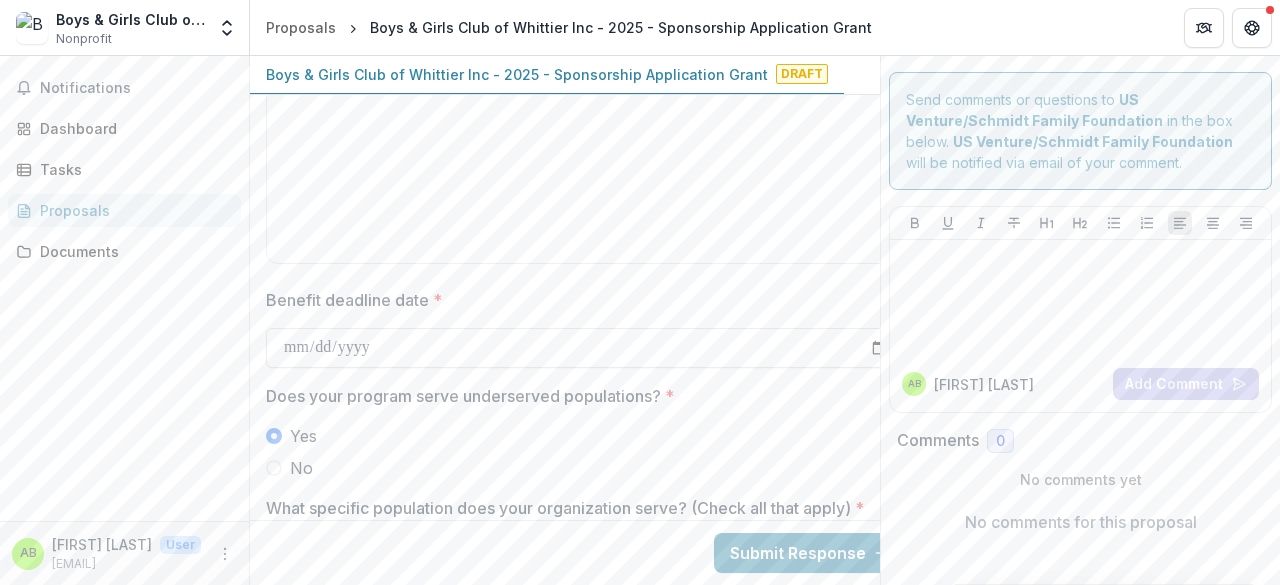 click on "Benefit deadline date *" at bounding box center (586, 348) 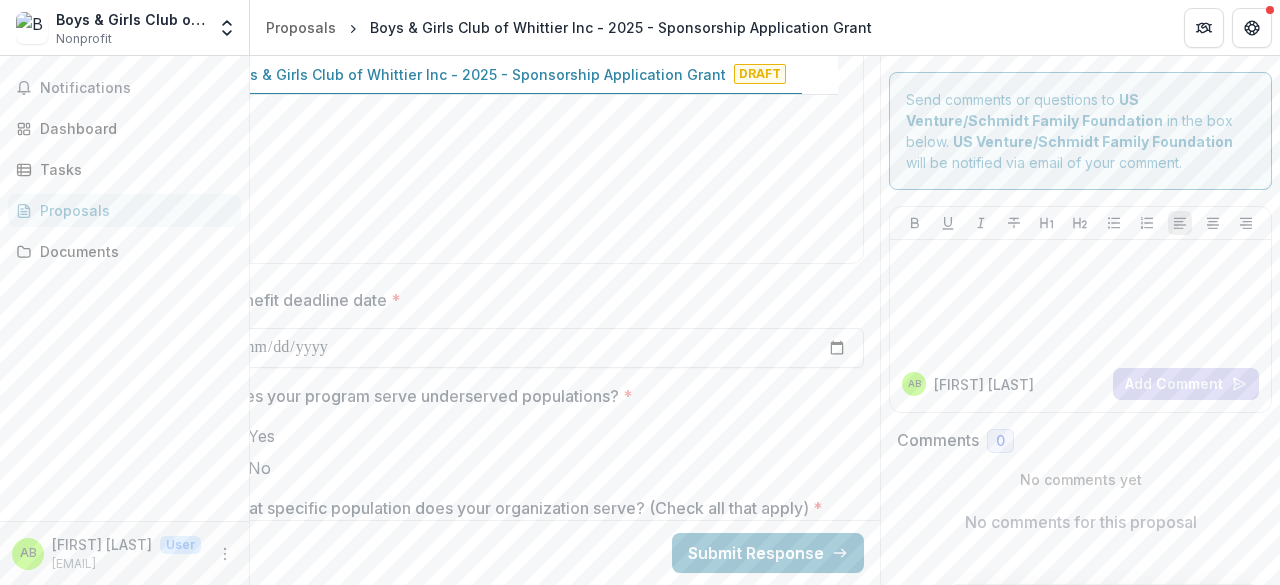 click on "Benefit deadline date *" at bounding box center [544, 348] 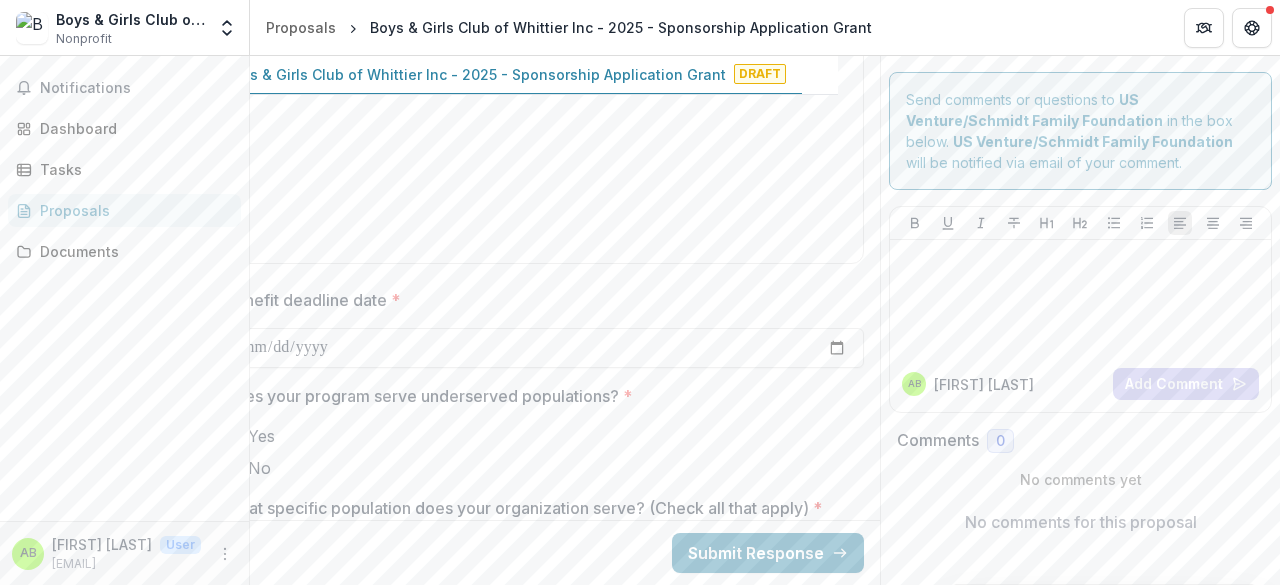 type on "**********" 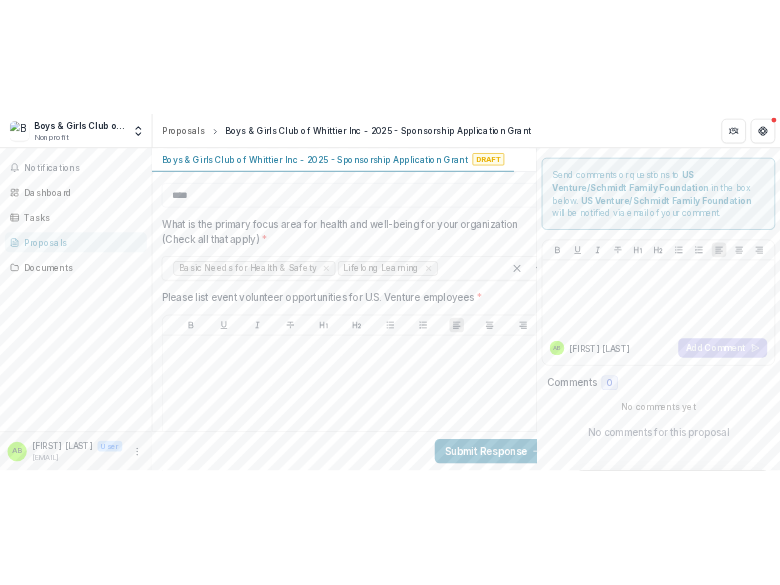 scroll, scrollTop: 5706, scrollLeft: 0, axis: vertical 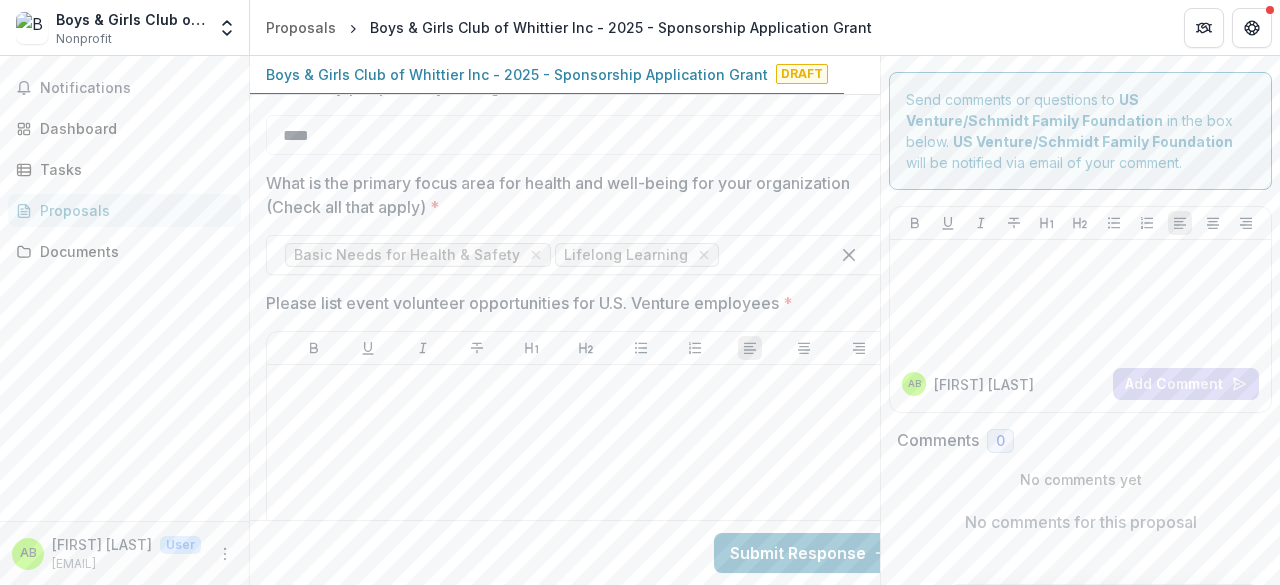click on "Please list event volunteer opportunities for U.S. Venture employees *" at bounding box center [580, 303] 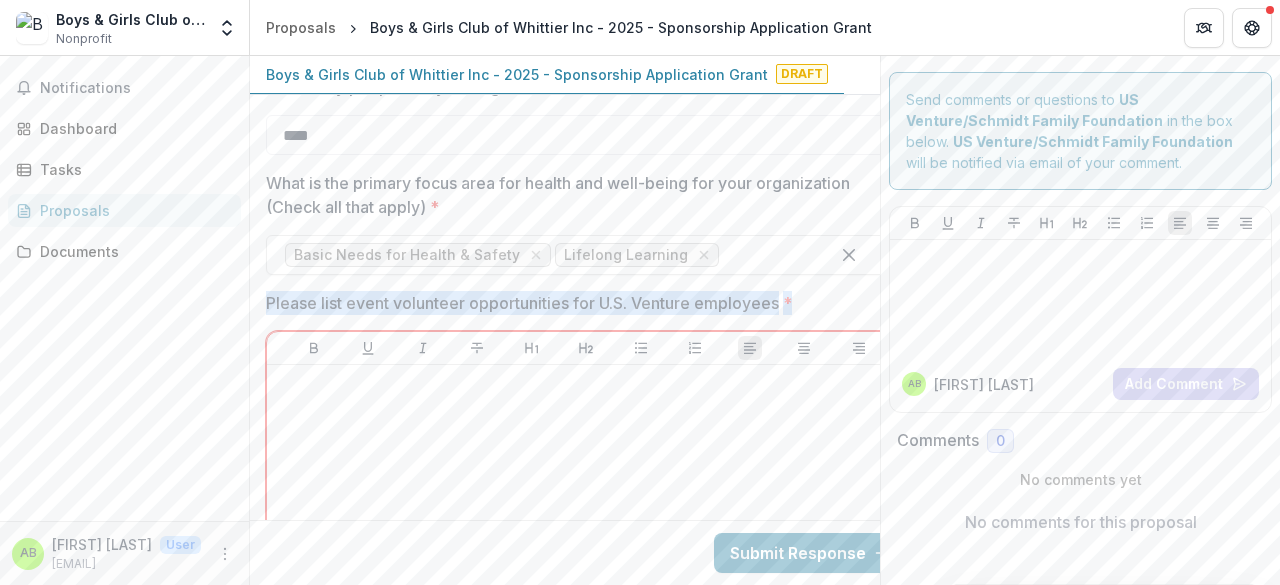 click on "Please list event volunteer opportunities for U.S. Venture employees *" at bounding box center [580, 303] 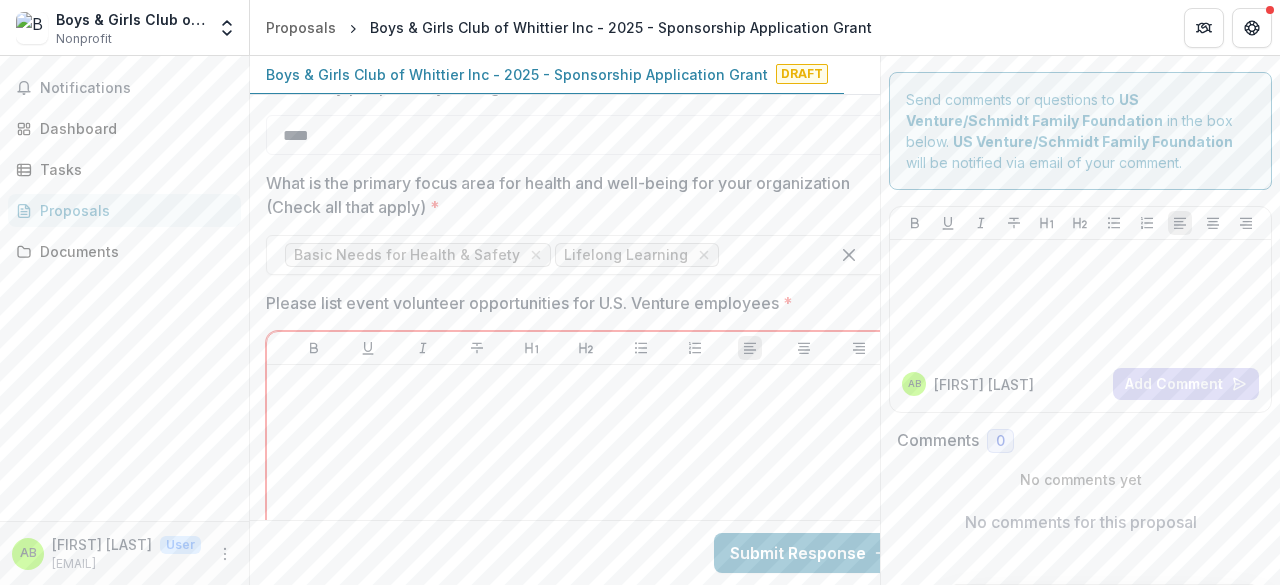 click on "Please list event volunteer opportunities for U.S. Venture employees *" at bounding box center [580, 303] 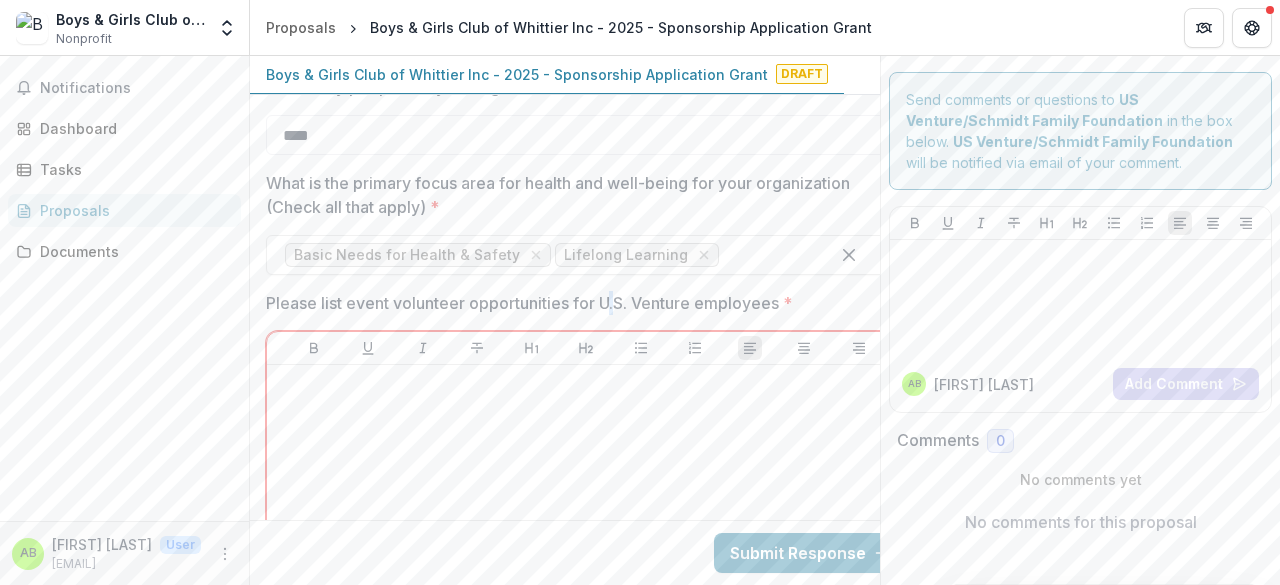 click on "Please list event volunteer opportunities for U.S. Venture employees *" at bounding box center [580, 303] 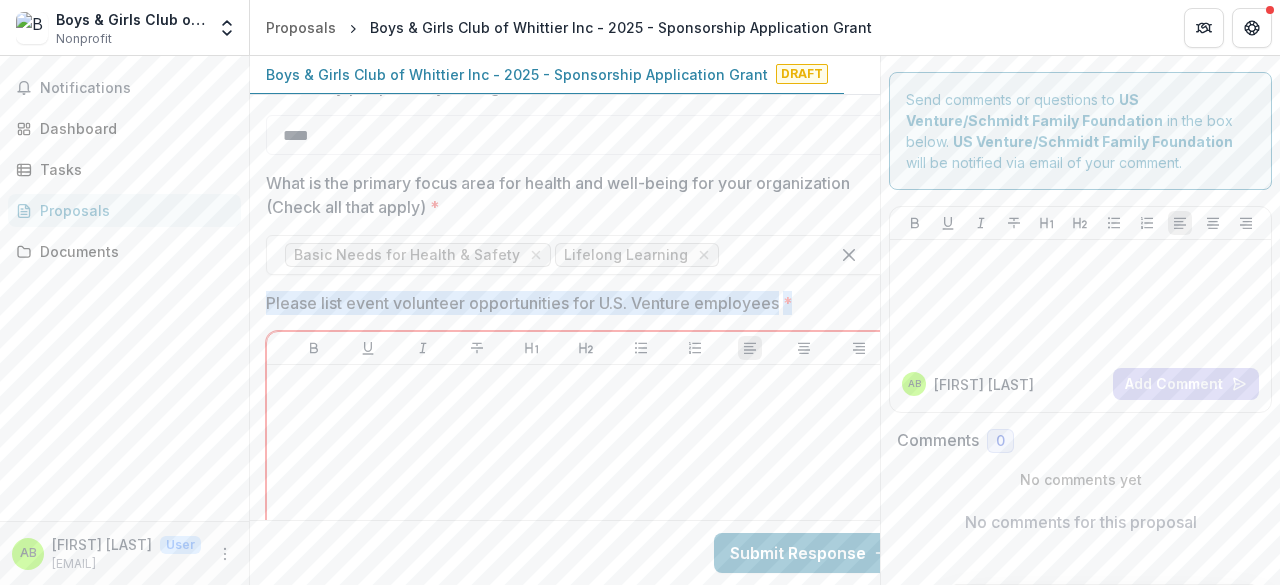 click on "Please list event volunteer opportunities for U.S. Venture employees *" at bounding box center (580, 303) 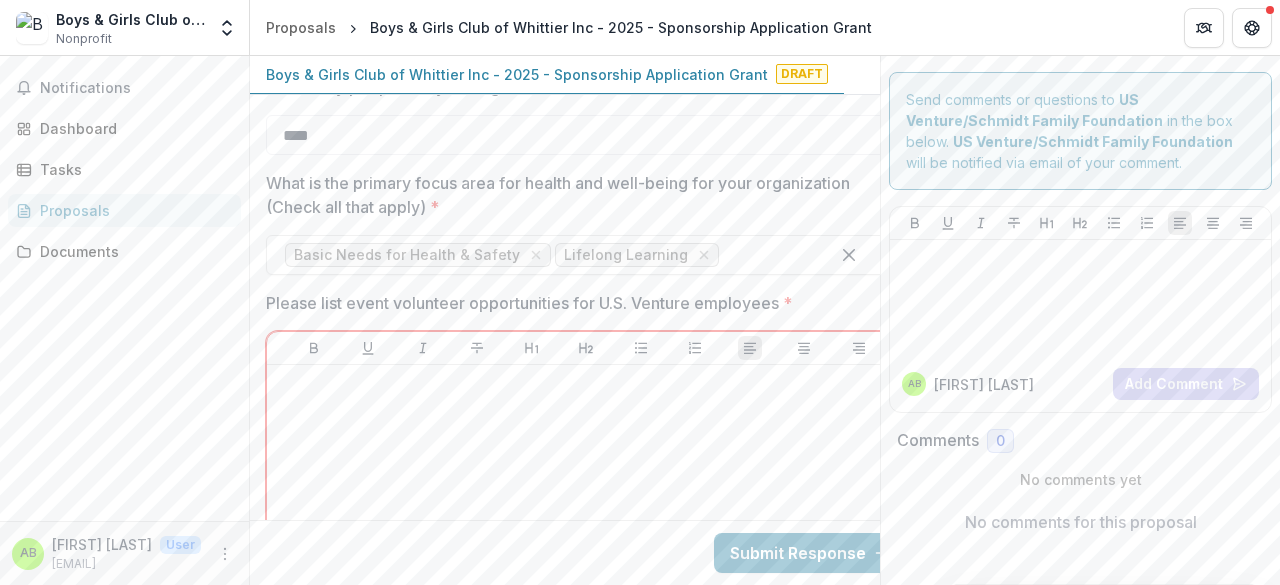 click on "Please list event volunteer opportunities for U.S. Venture employees *" at bounding box center (580, 303) 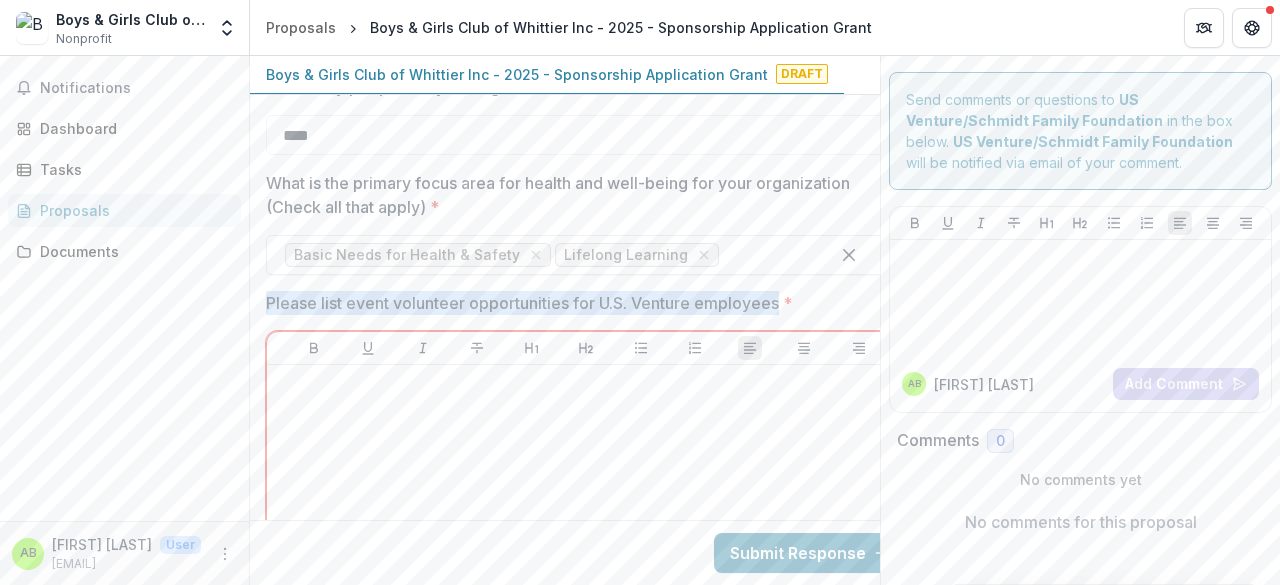 drag, startPoint x: 266, startPoint y: 278, endPoint x: 784, endPoint y: 291, distance: 518.1631 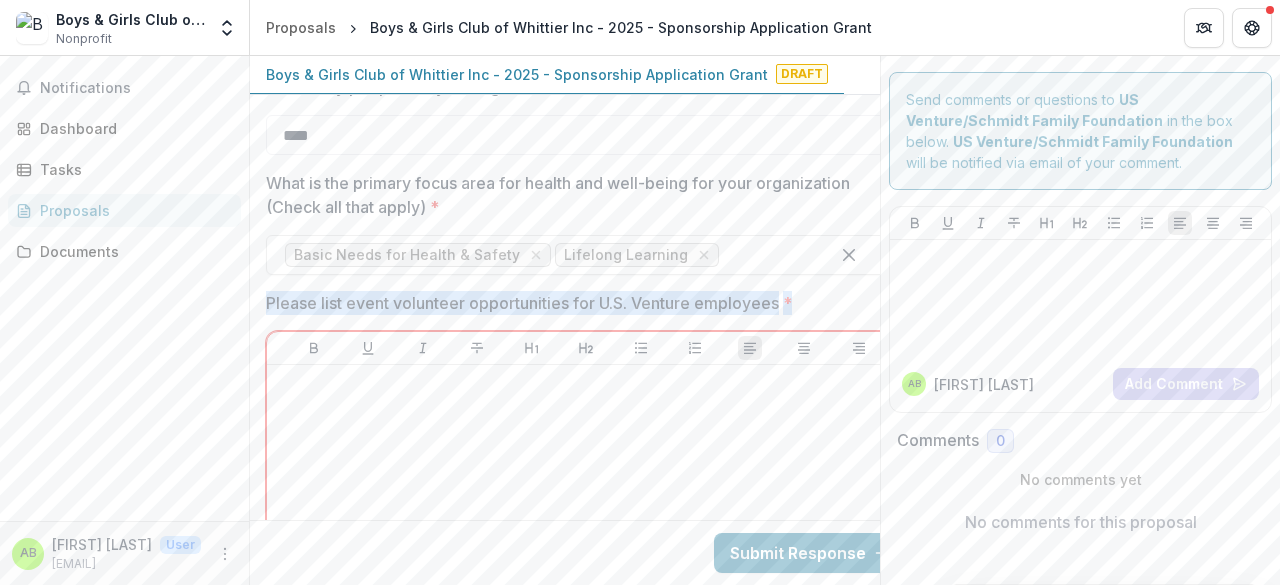 copy on "Please list event volunteer opportunities for U.S. Venture employees *" 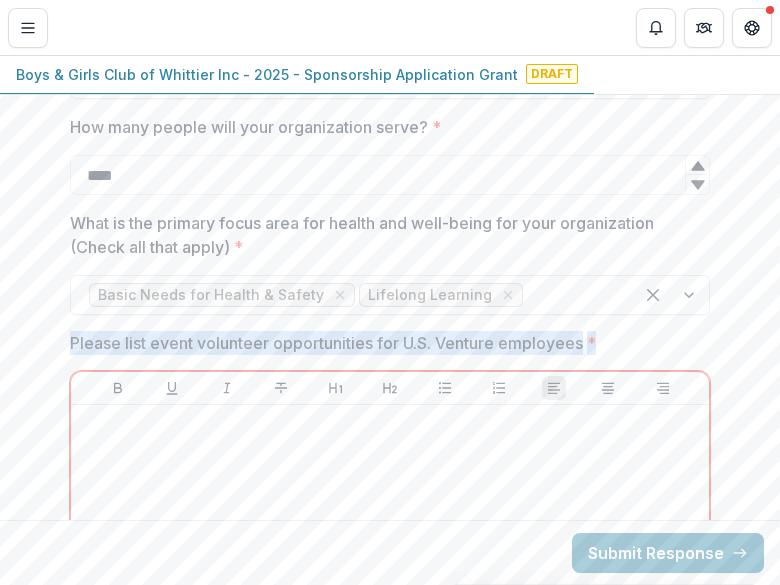 scroll, scrollTop: 5746, scrollLeft: 0, axis: vertical 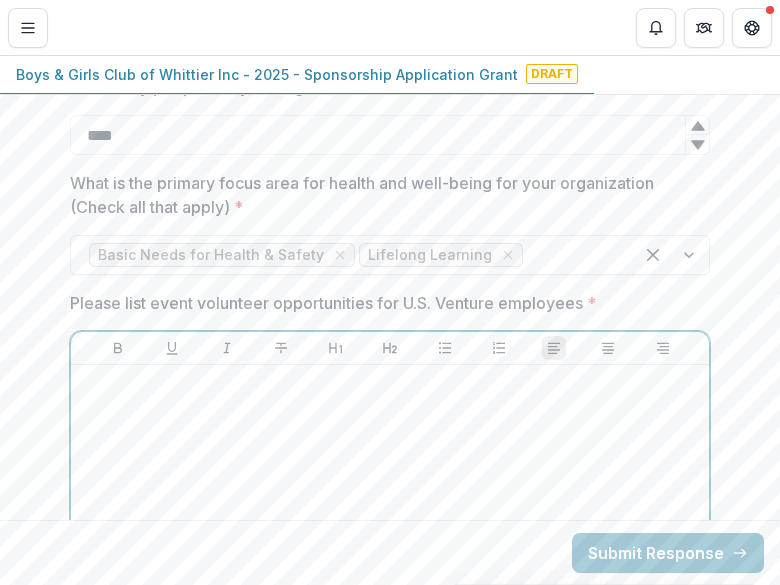 click at bounding box center (390, 523) 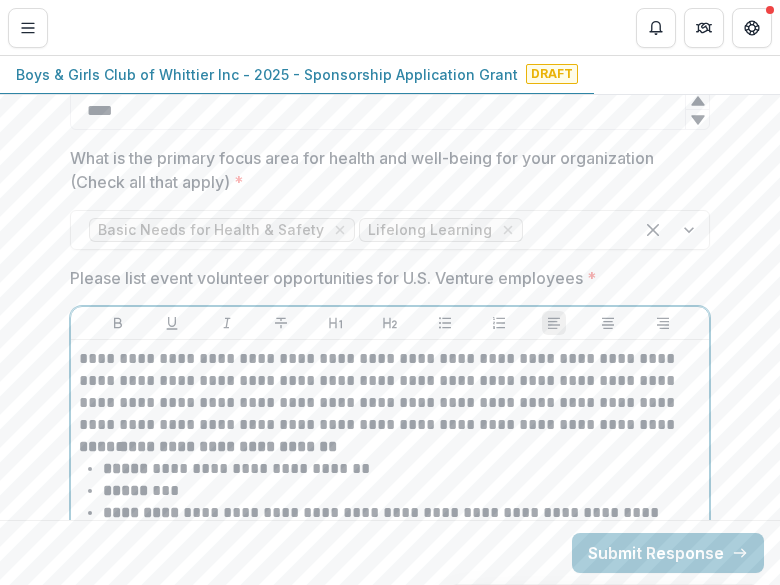 scroll, scrollTop: 5775, scrollLeft: 0, axis: vertical 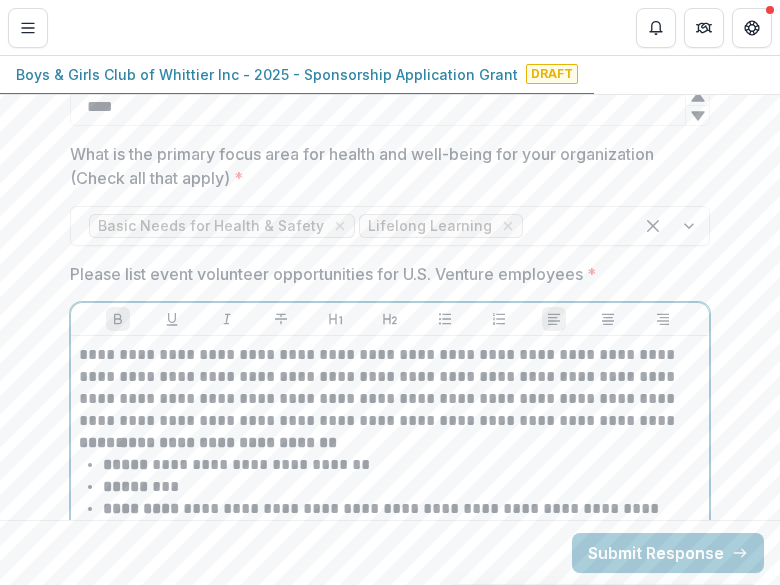 click on "**********" at bounding box center (208, 442) 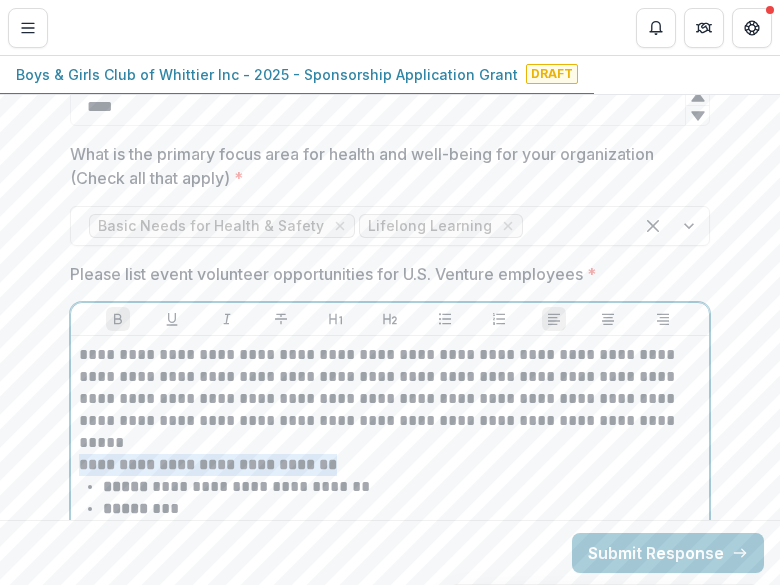 drag, startPoint x: 77, startPoint y: 433, endPoint x: 403, endPoint y: 435, distance: 326.00613 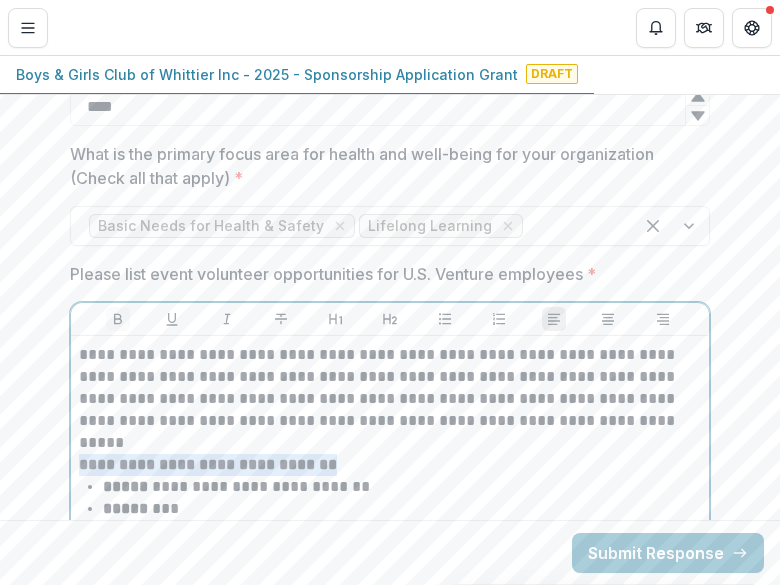 click 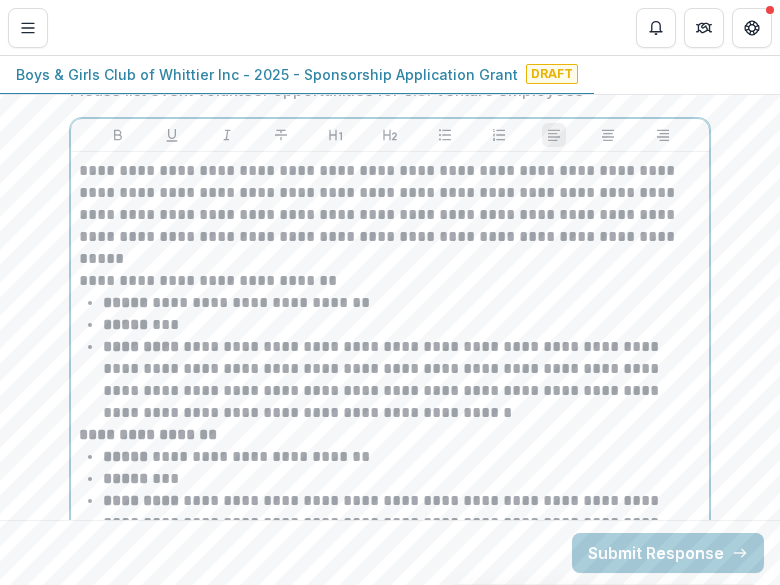 scroll, scrollTop: 5961, scrollLeft: 0, axis: vertical 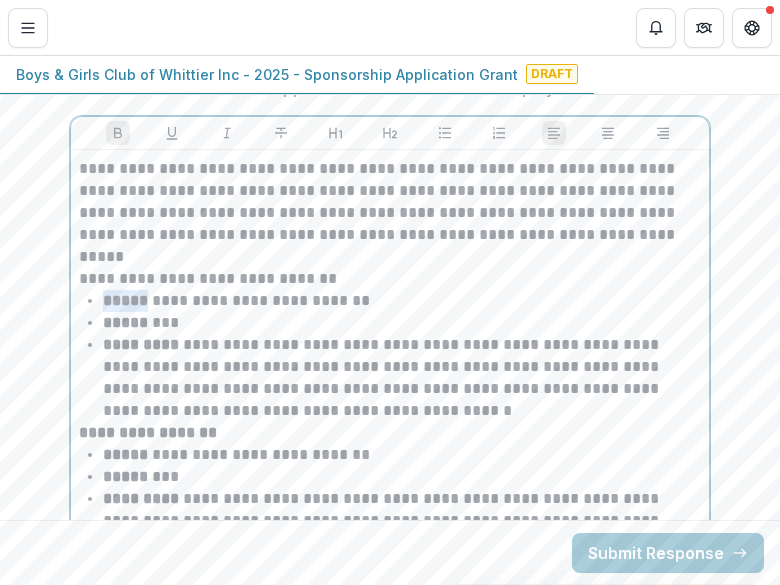 drag, startPoint x: 101, startPoint y: 275, endPoint x: 141, endPoint y: 277, distance: 40.04997 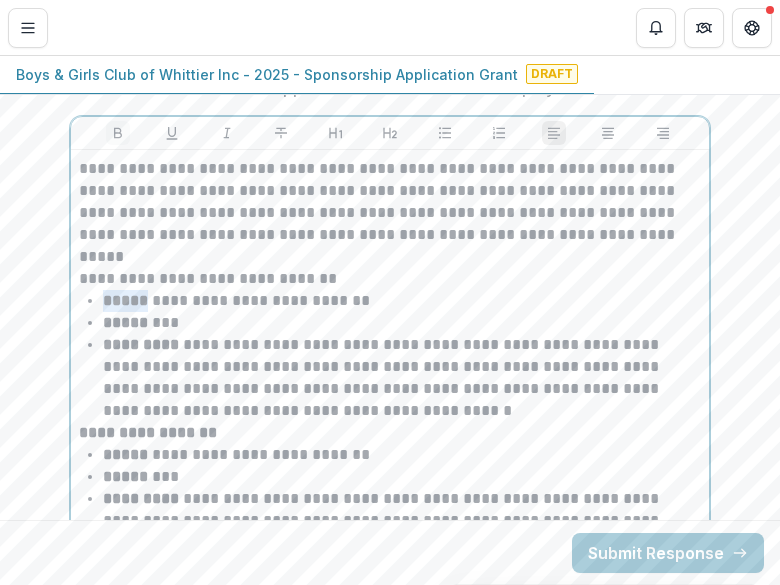click at bounding box center [118, 133] 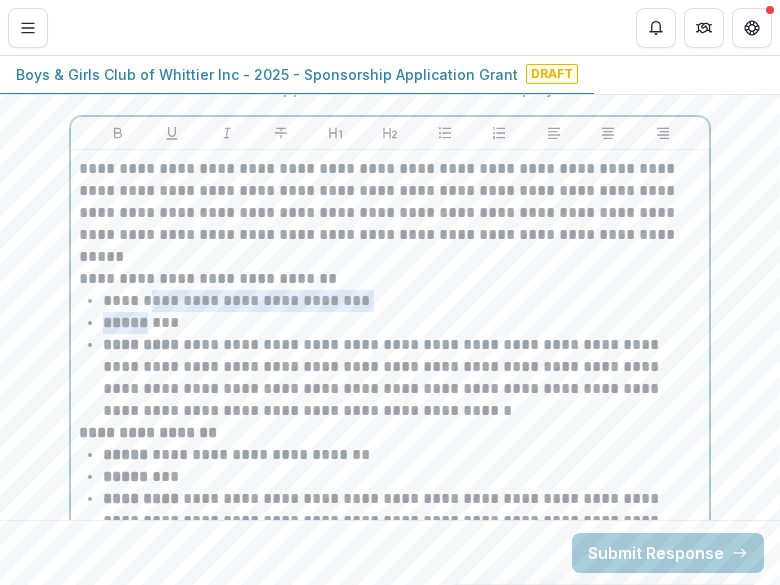 drag, startPoint x: 98, startPoint y: 292, endPoint x: 145, endPoint y: 294, distance: 47.042534 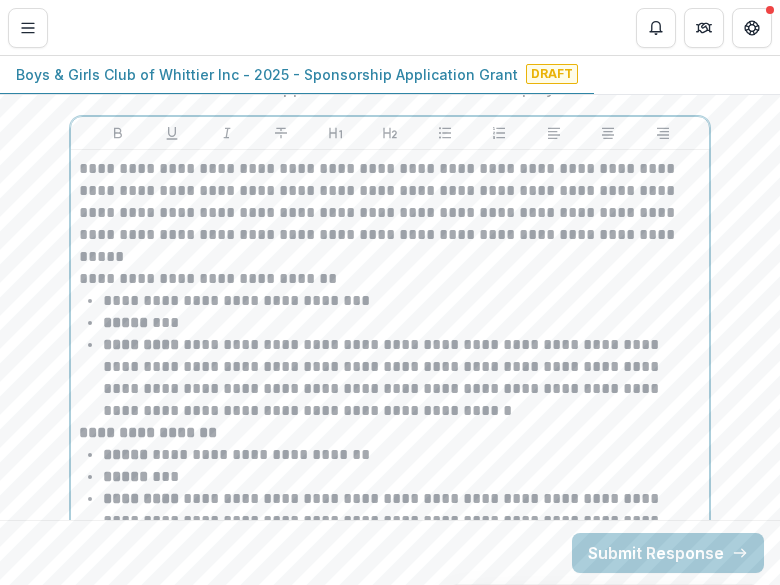 click on "***** ***" at bounding box center [402, 323] 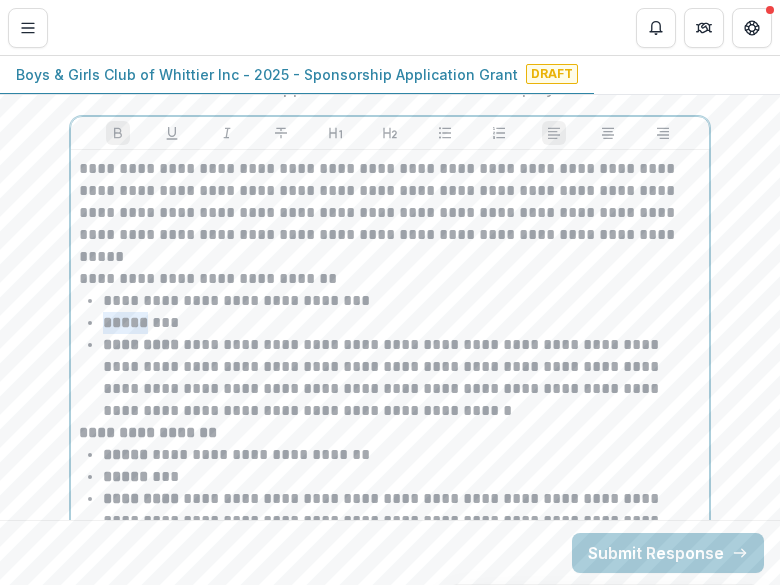 drag, startPoint x: 143, startPoint y: 305, endPoint x: 104, endPoint y: 303, distance: 39.051247 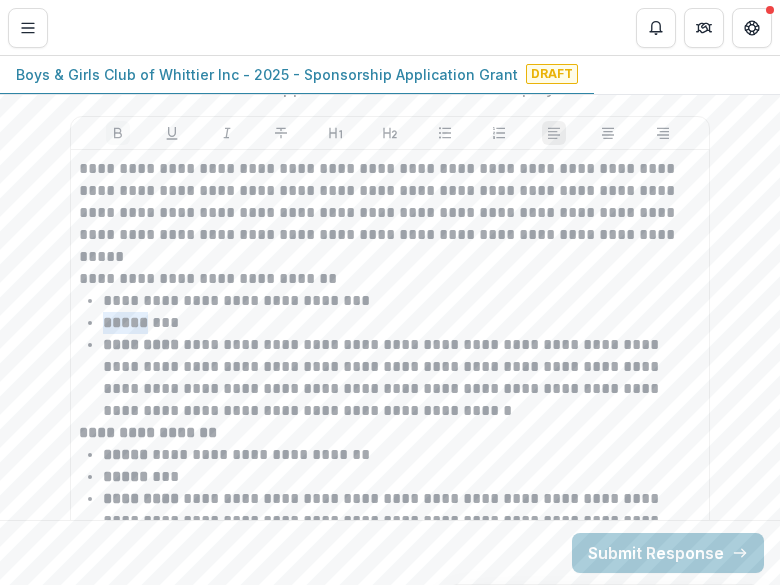 click 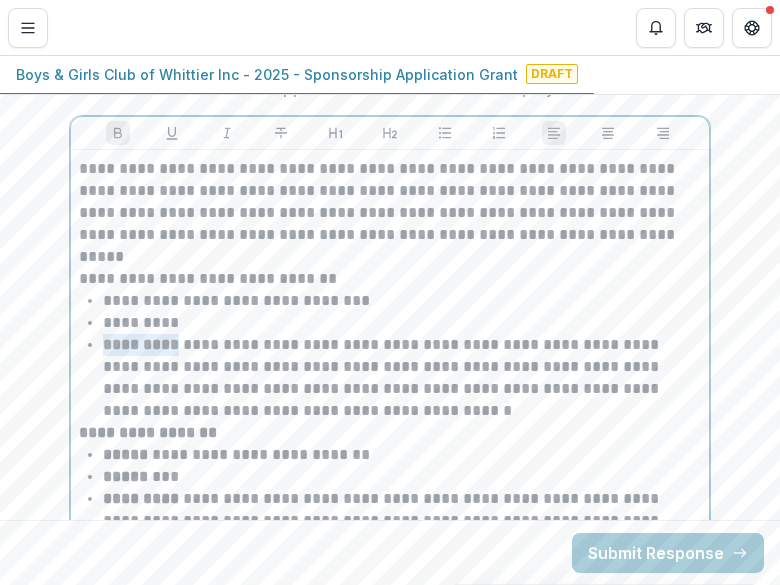 drag, startPoint x: 99, startPoint y: 322, endPoint x: 180, endPoint y: 321, distance: 81.00617 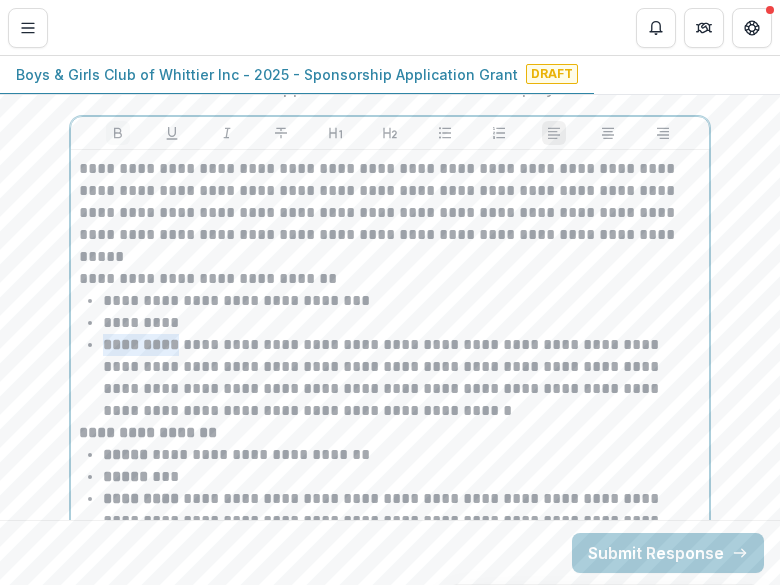 click 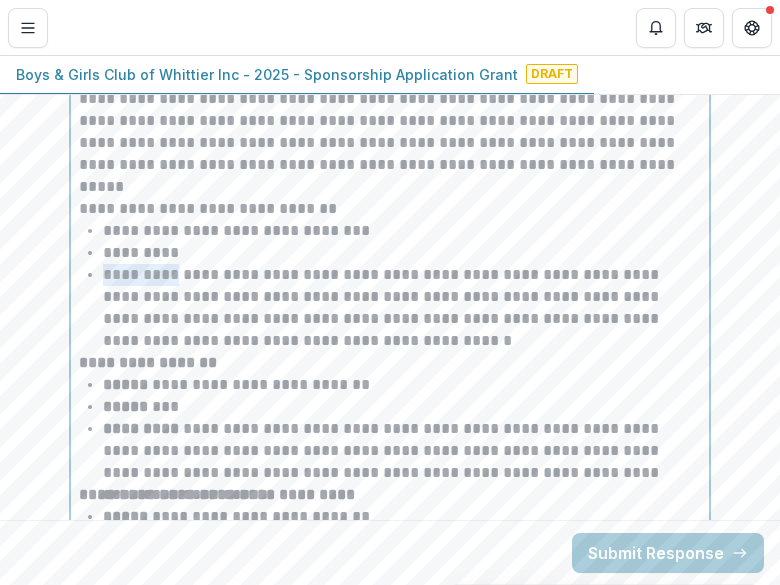 scroll, scrollTop: 6058, scrollLeft: 0, axis: vertical 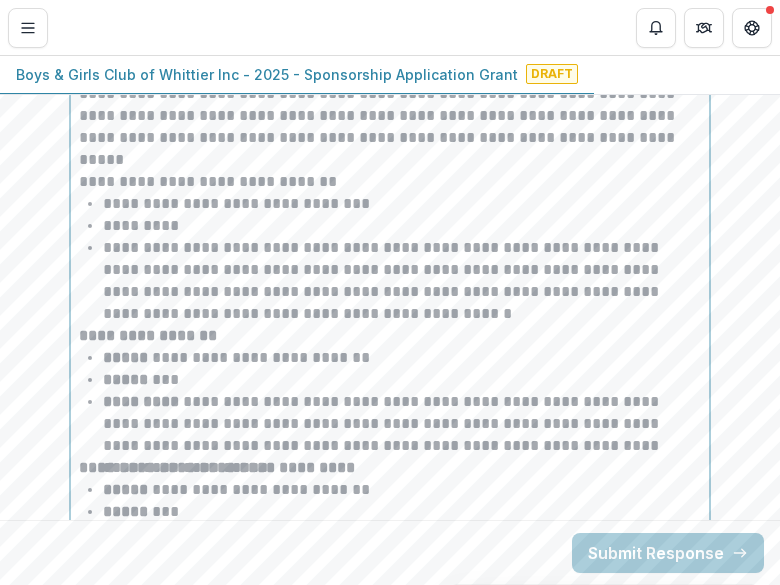 click on "**********" at bounding box center (148, 335) 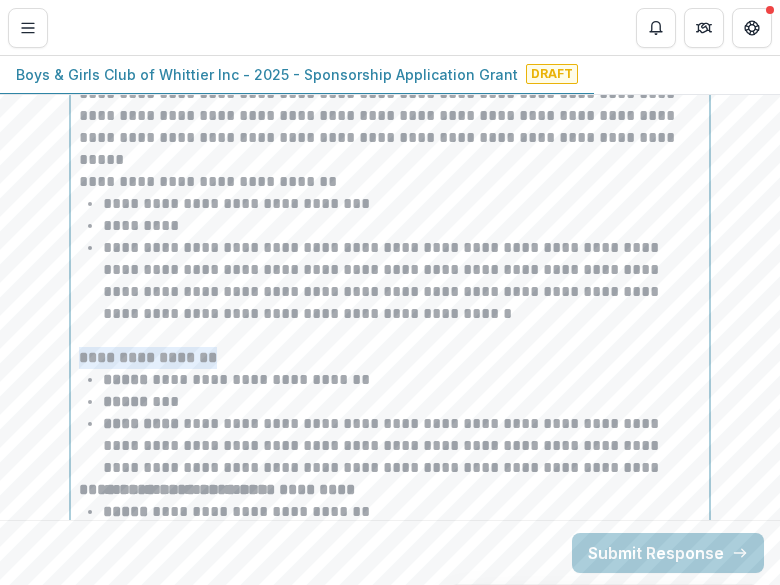 drag, startPoint x: 77, startPoint y: 329, endPoint x: 215, endPoint y: 338, distance: 138.29317 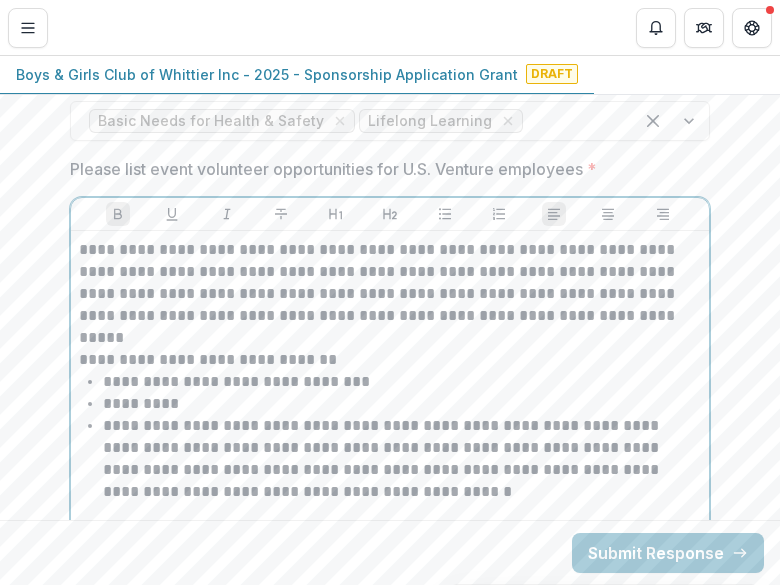 scroll, scrollTop: 5875, scrollLeft: 0, axis: vertical 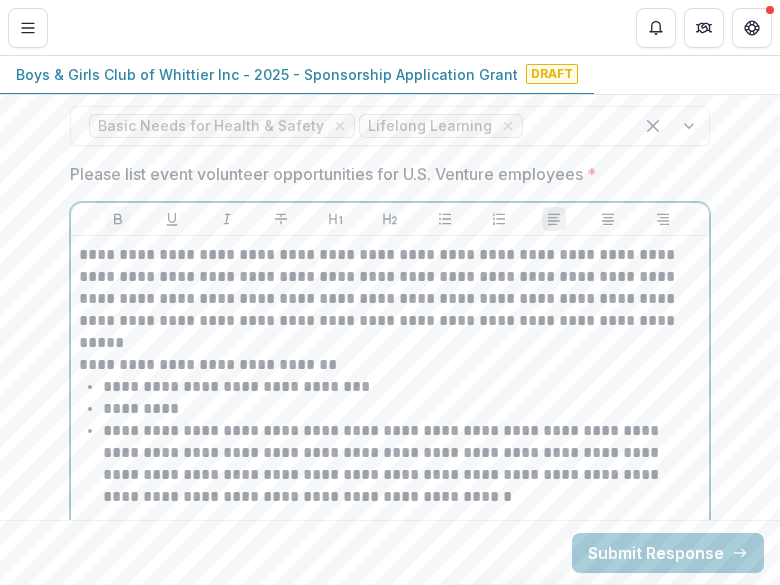 click 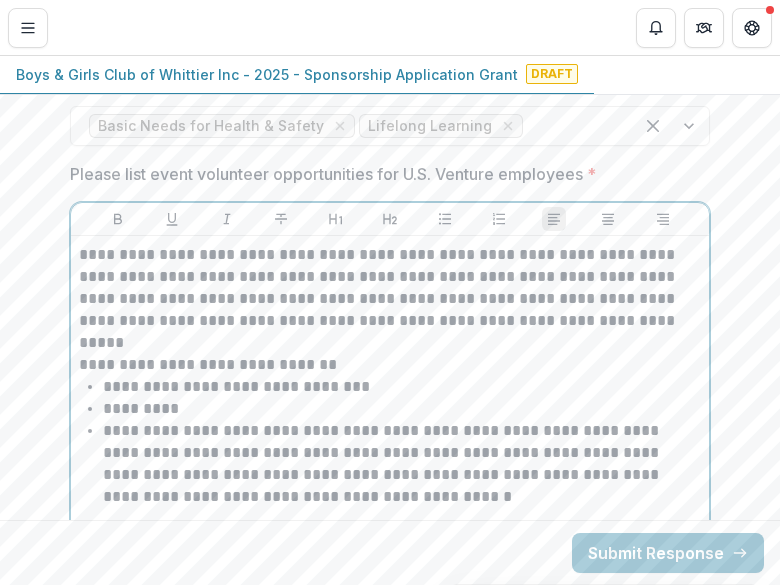 scroll, scrollTop: 6053, scrollLeft: 0, axis: vertical 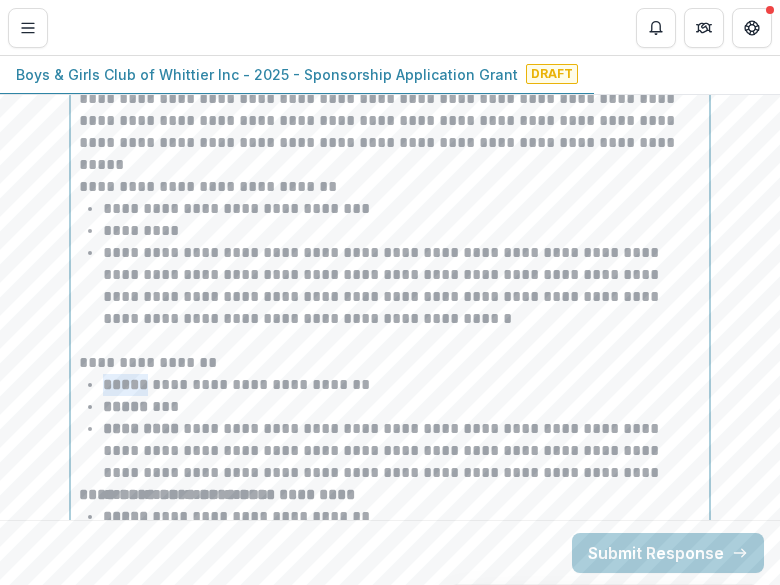 drag, startPoint x: 101, startPoint y: 364, endPoint x: 143, endPoint y: 364, distance: 42 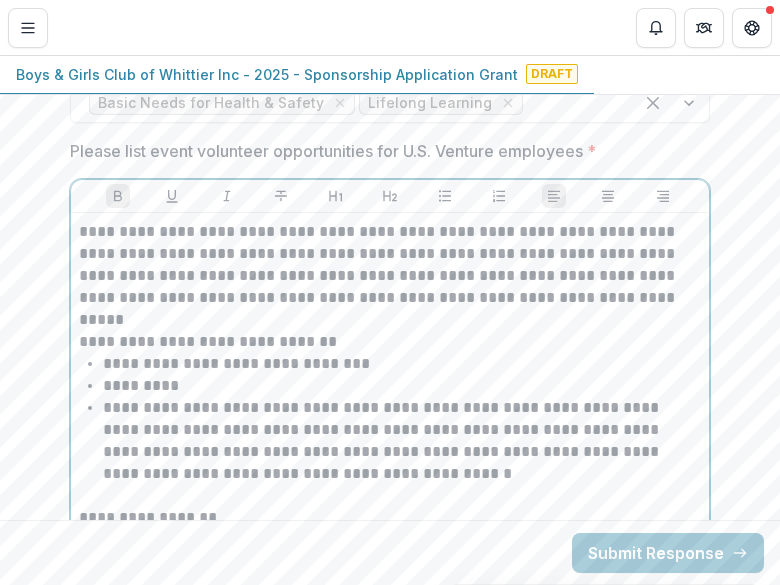 scroll, scrollTop: 5896, scrollLeft: 0, axis: vertical 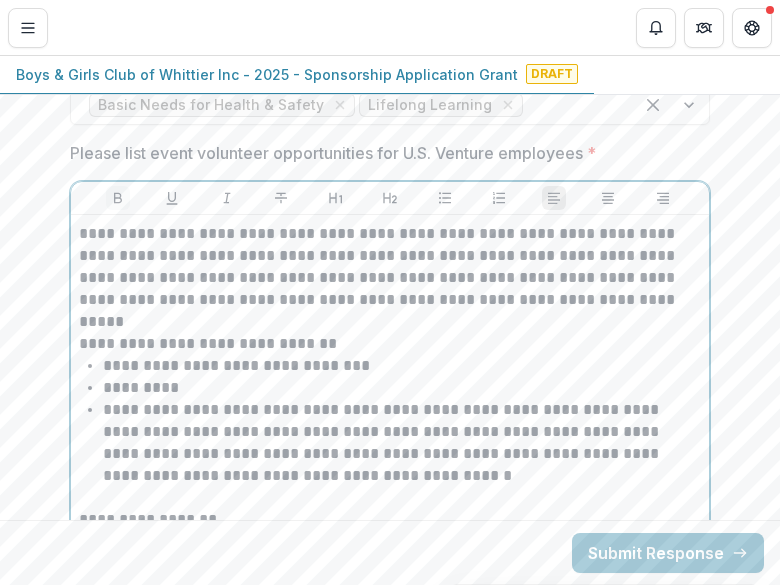 click at bounding box center (118, 198) 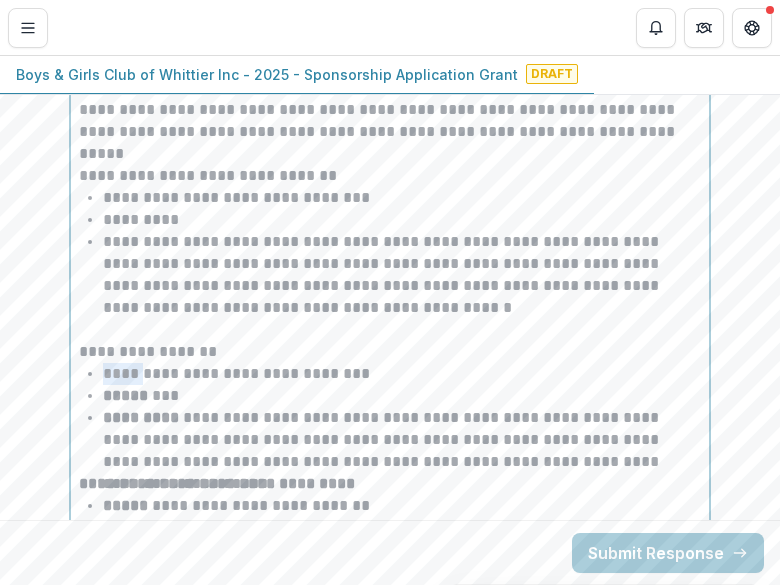 scroll, scrollTop: 6106, scrollLeft: 0, axis: vertical 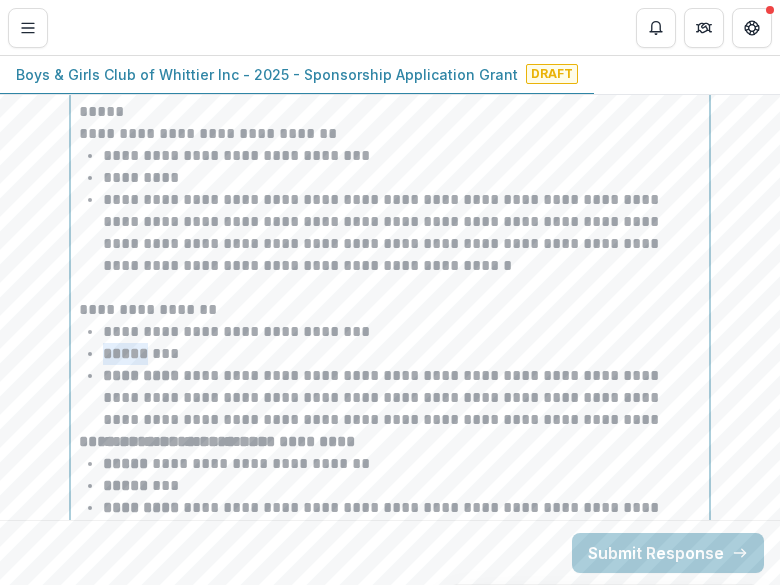 drag, startPoint x: 101, startPoint y: 332, endPoint x: 145, endPoint y: 333, distance: 44.011364 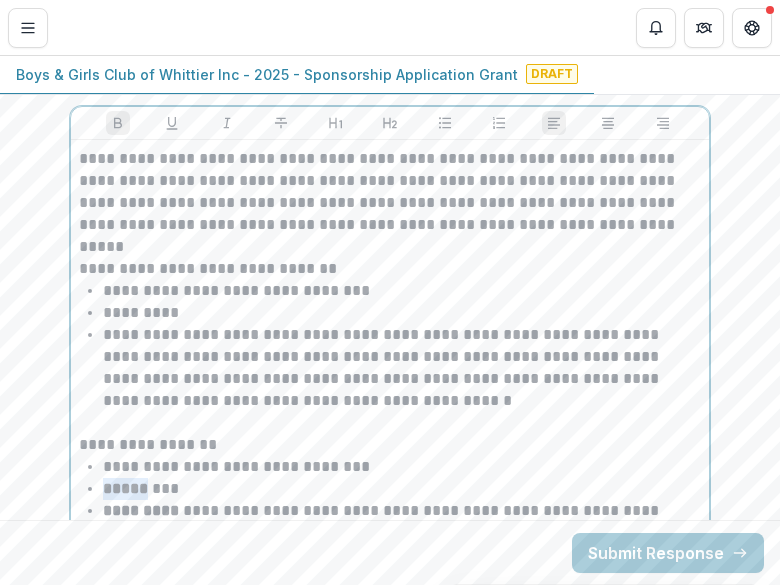 scroll, scrollTop: 5929, scrollLeft: 0, axis: vertical 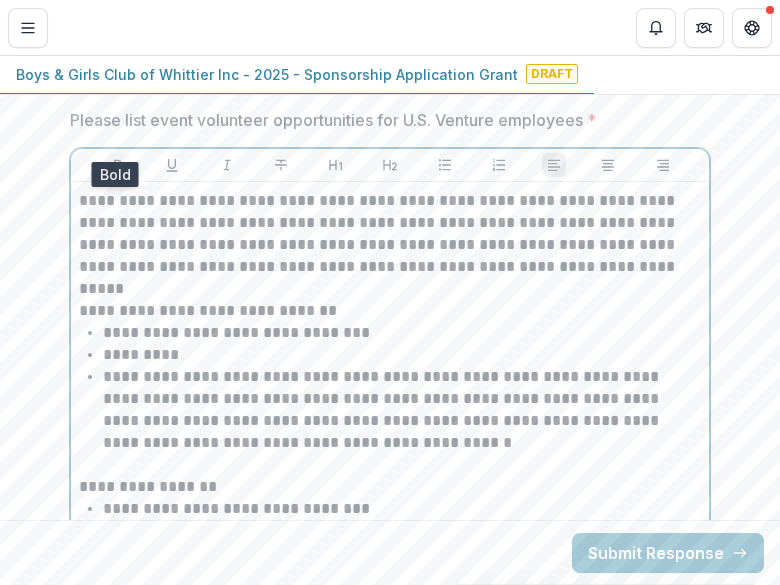 click 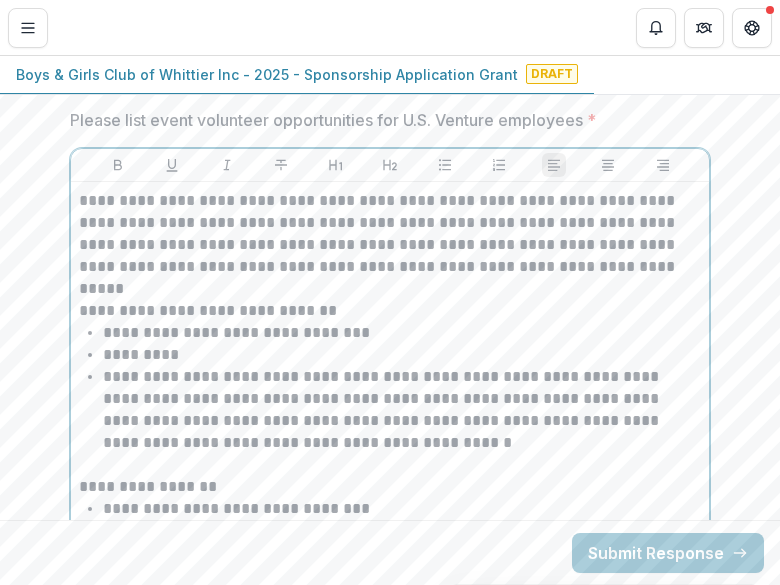 scroll, scrollTop: 6059, scrollLeft: 0, axis: vertical 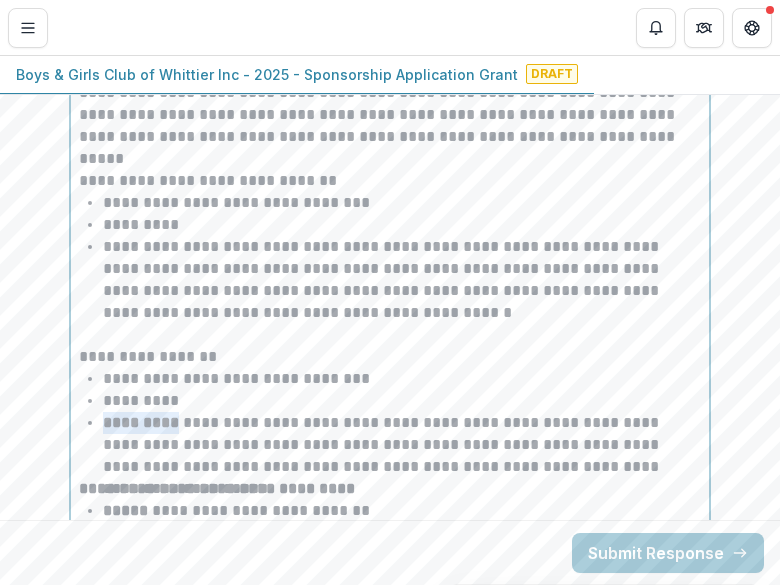 drag, startPoint x: 103, startPoint y: 393, endPoint x: 180, endPoint y: 393, distance: 77 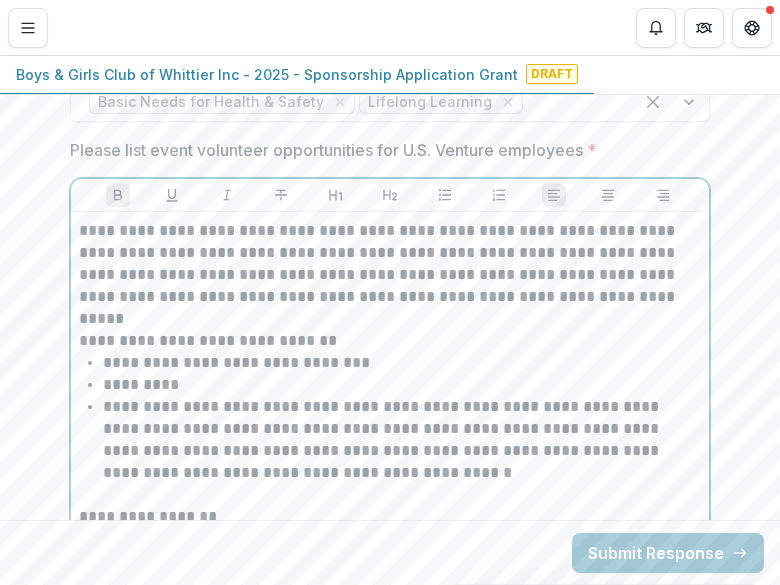 scroll, scrollTop: 5894, scrollLeft: 0, axis: vertical 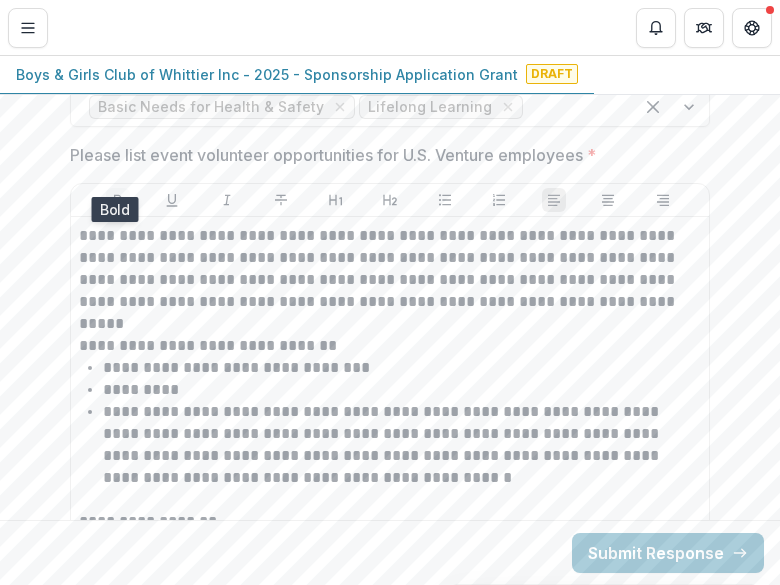 click 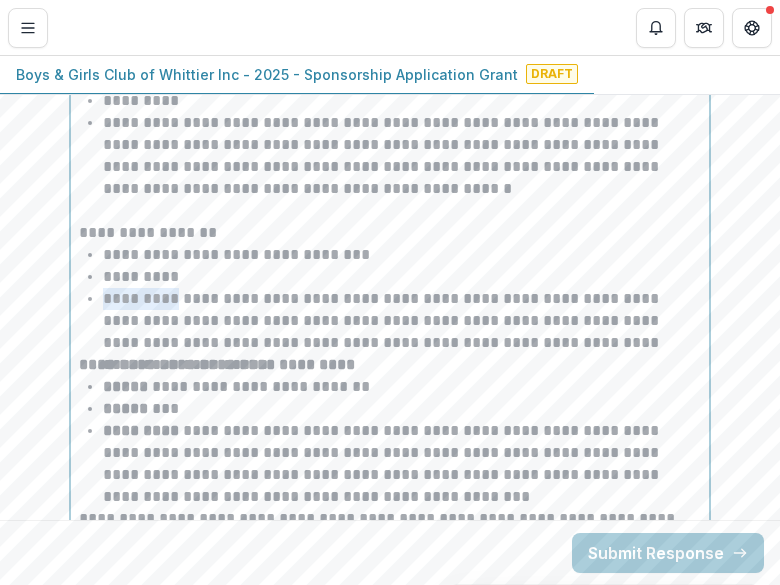 scroll, scrollTop: 6185, scrollLeft: 0, axis: vertical 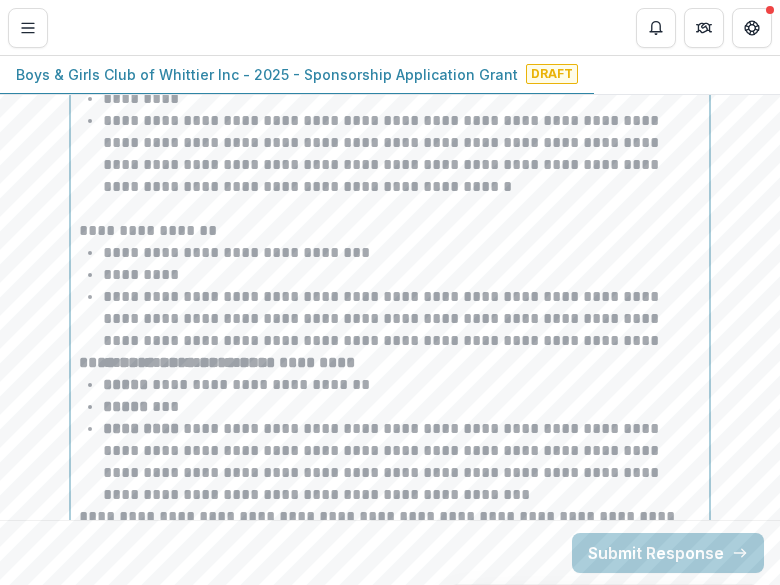 click on "**********" at bounding box center [217, 362] 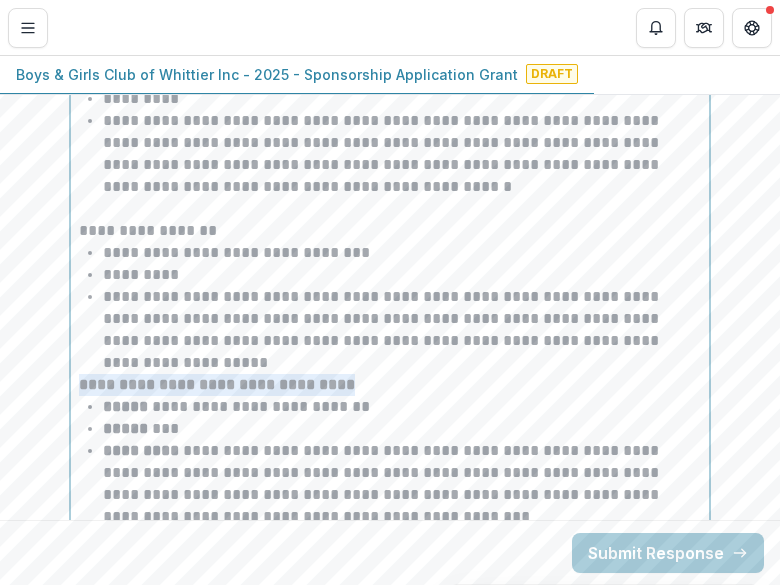 drag, startPoint x: 76, startPoint y: 359, endPoint x: 361, endPoint y: 368, distance: 285.14206 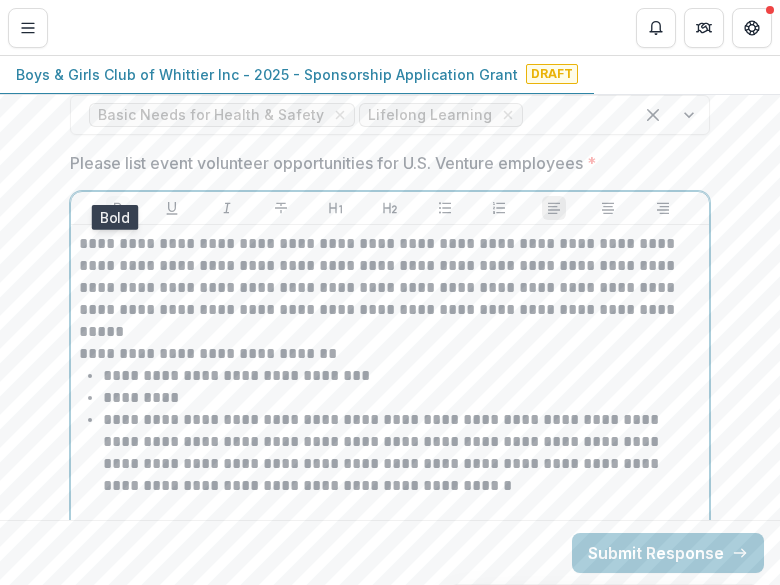 click 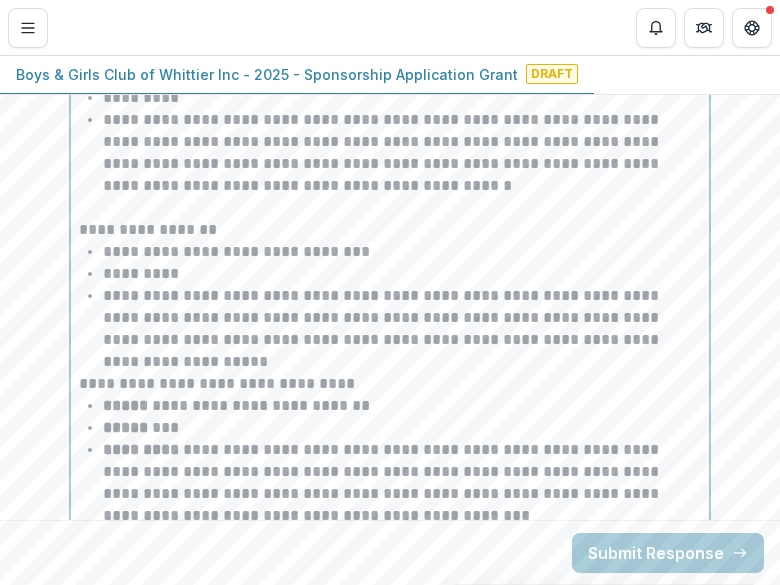 scroll, scrollTop: 6269, scrollLeft: 0, axis: vertical 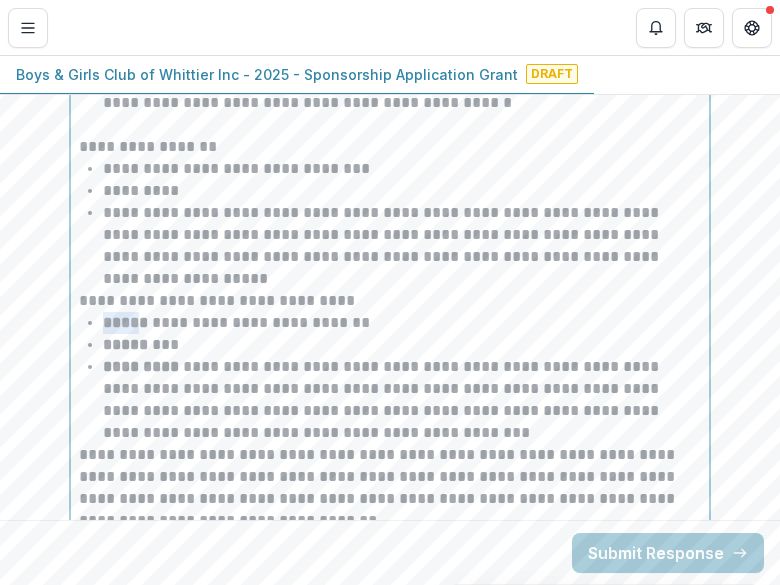 drag, startPoint x: 98, startPoint y: 294, endPoint x: 135, endPoint y: 293, distance: 37.01351 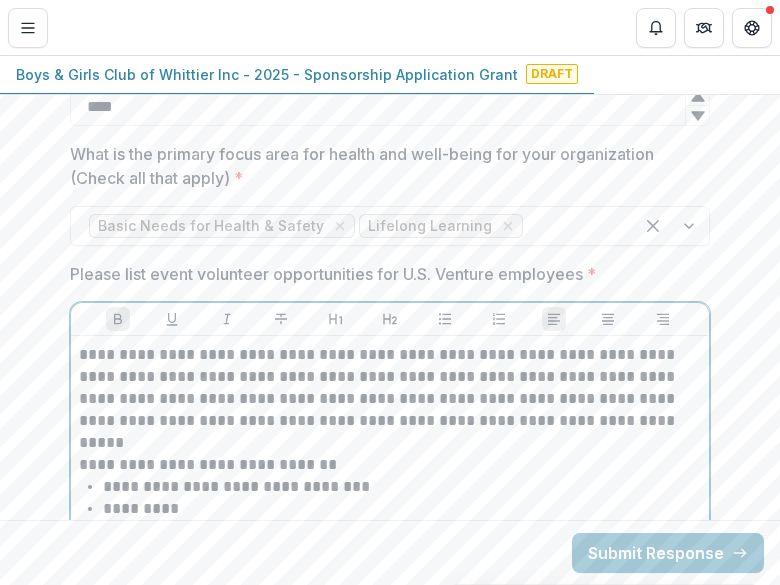scroll, scrollTop: 5765, scrollLeft: 0, axis: vertical 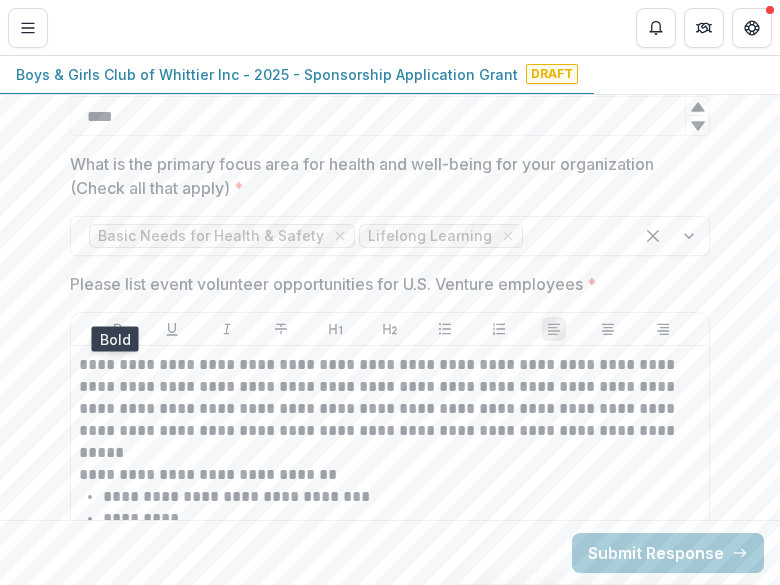 click 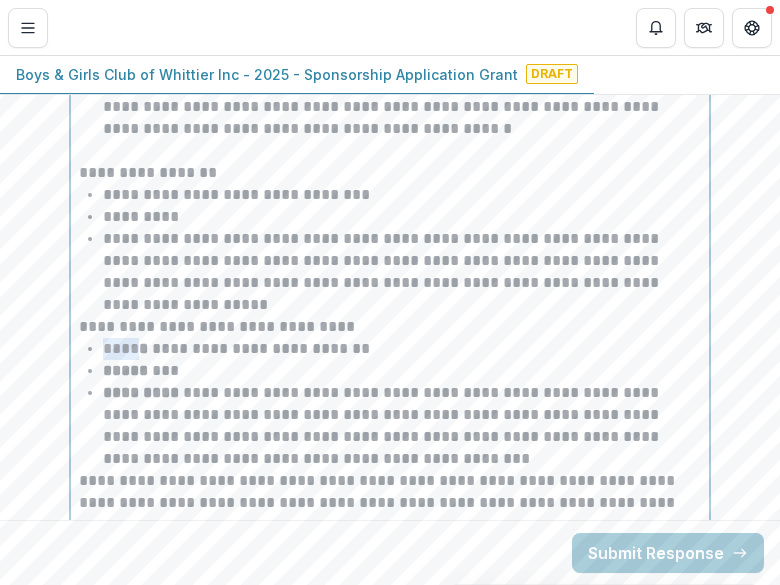 scroll, scrollTop: 6246, scrollLeft: 0, axis: vertical 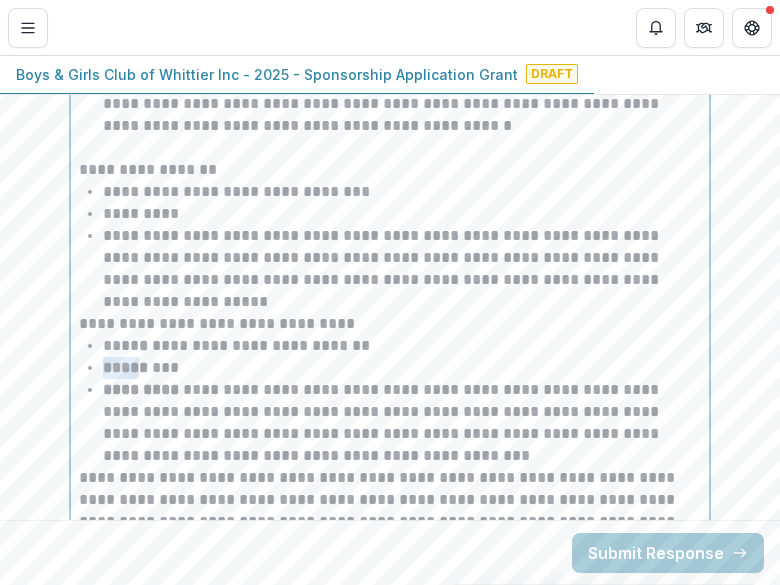 drag, startPoint x: 103, startPoint y: 343, endPoint x: 139, endPoint y: 340, distance: 36.124783 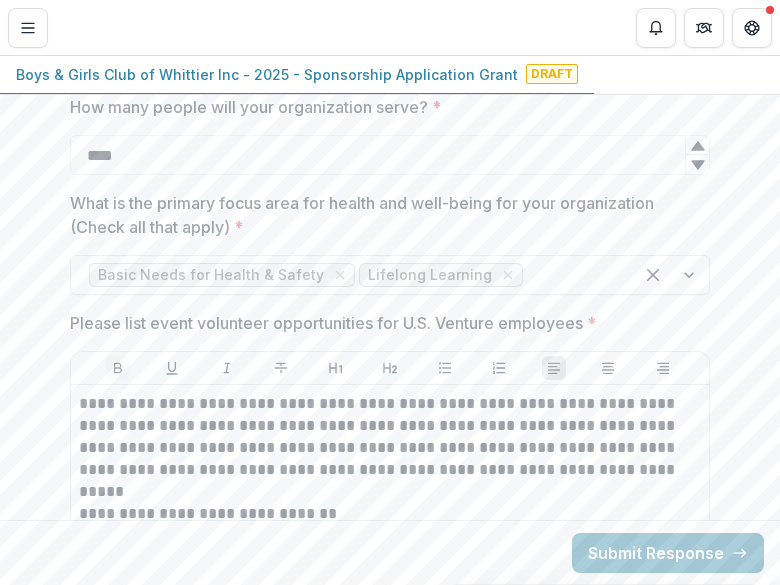 click 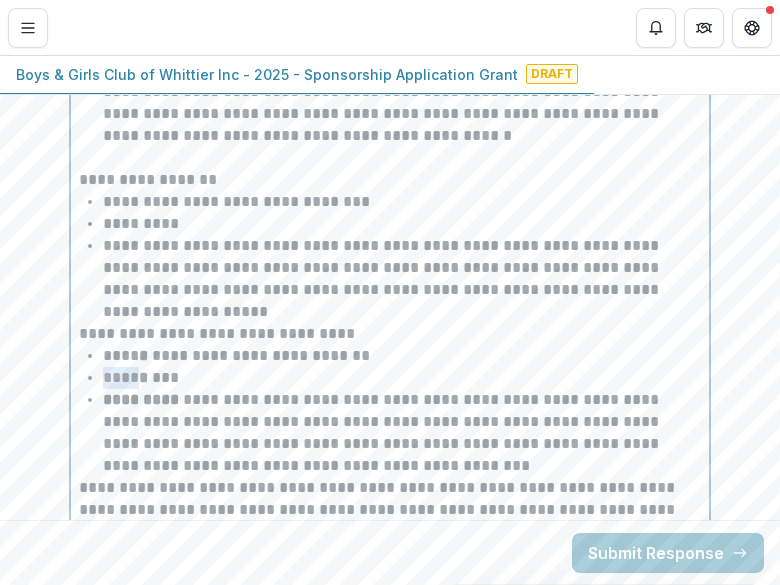 scroll, scrollTop: 6254, scrollLeft: 0, axis: vertical 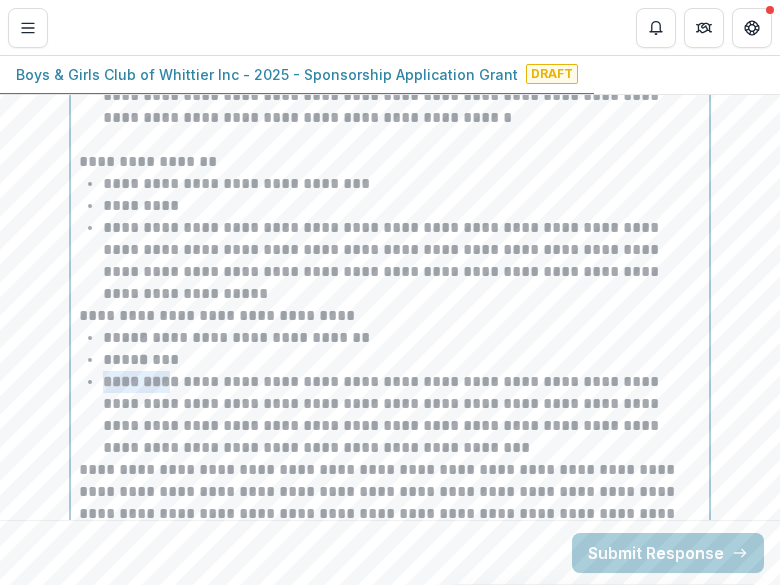drag, startPoint x: 102, startPoint y: 354, endPoint x: 176, endPoint y: 350, distance: 74.10803 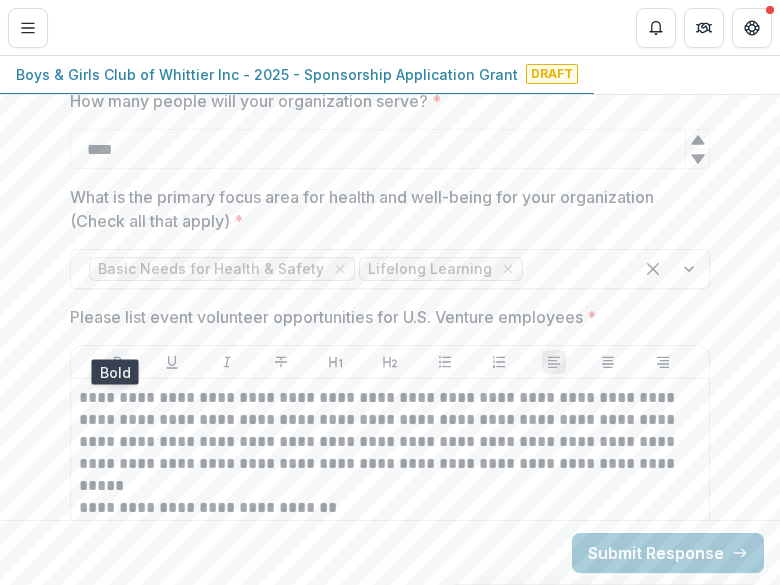 click at bounding box center (118, 362) 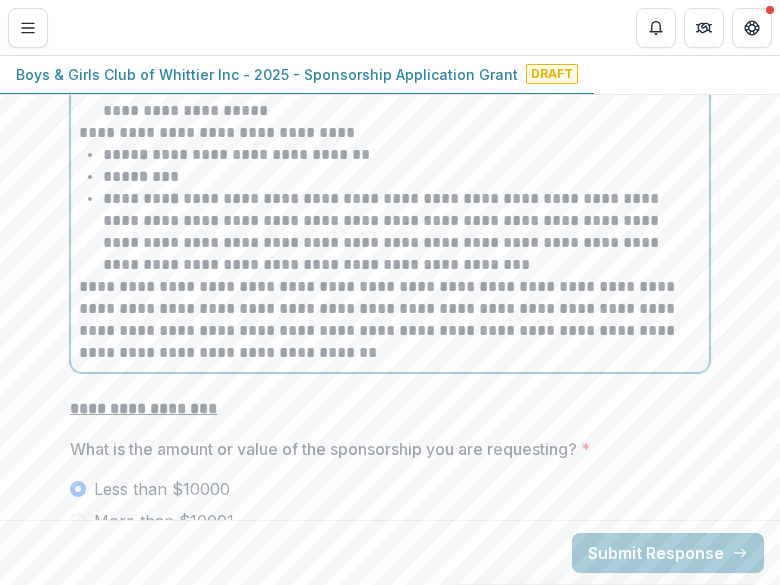 scroll, scrollTop: 6450, scrollLeft: 0, axis: vertical 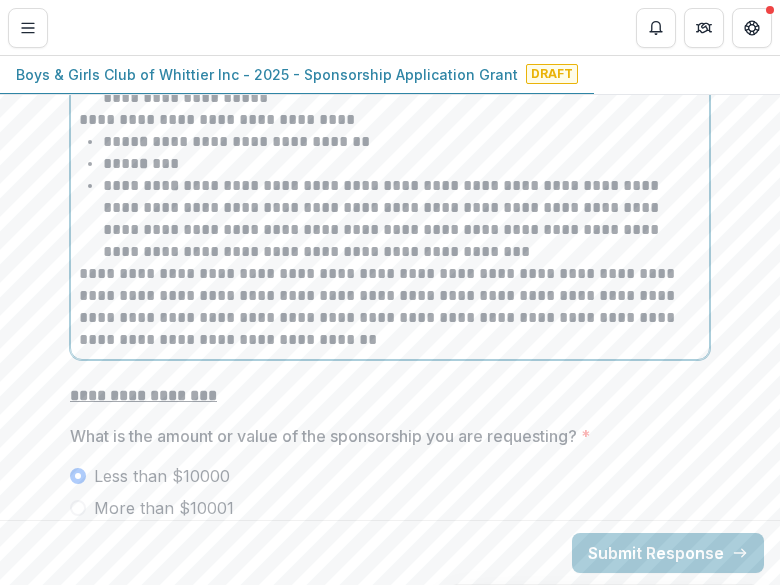 click on "**********" at bounding box center [390, 307] 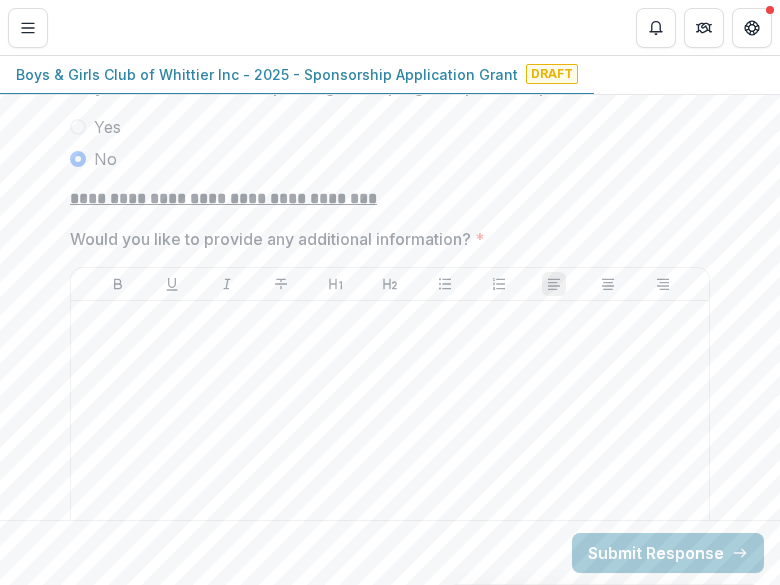 scroll, scrollTop: 7035, scrollLeft: 0, axis: vertical 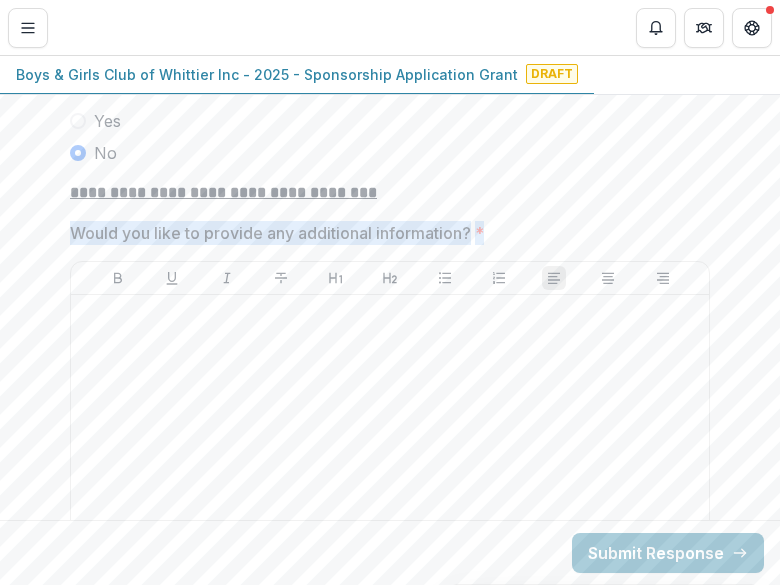 drag, startPoint x: 515, startPoint y: 208, endPoint x: 132, endPoint y: 189, distance: 383.47098 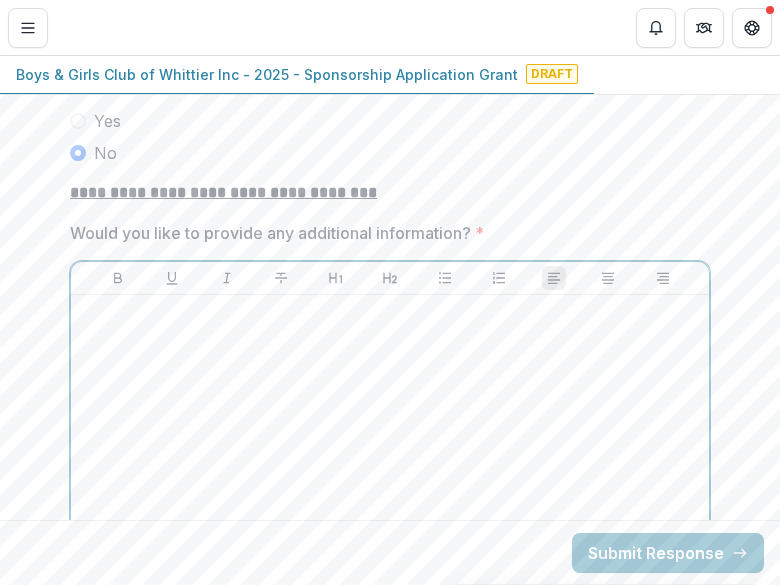 click at bounding box center [390, 453] 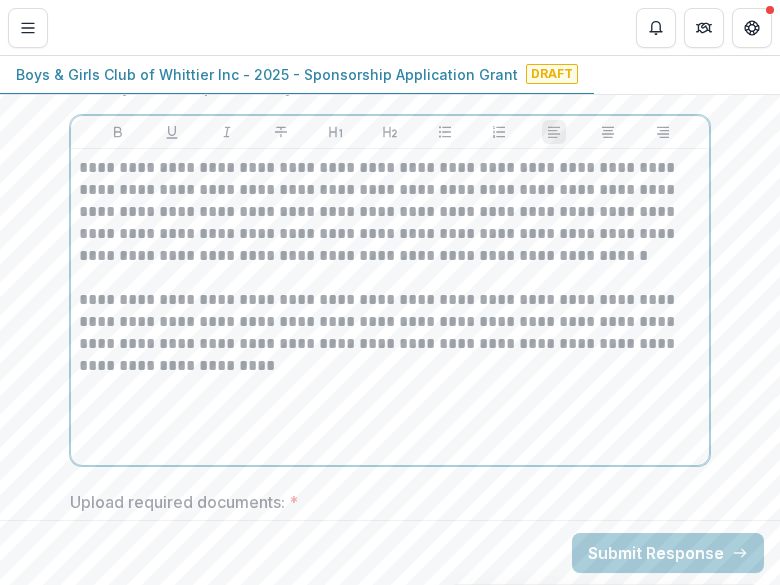 scroll, scrollTop: 7183, scrollLeft: 0, axis: vertical 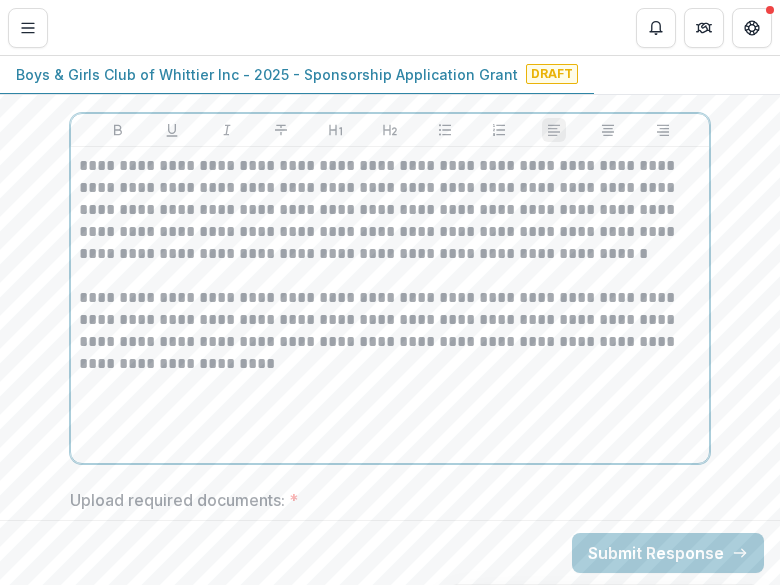 click on "**********" at bounding box center [390, 305] 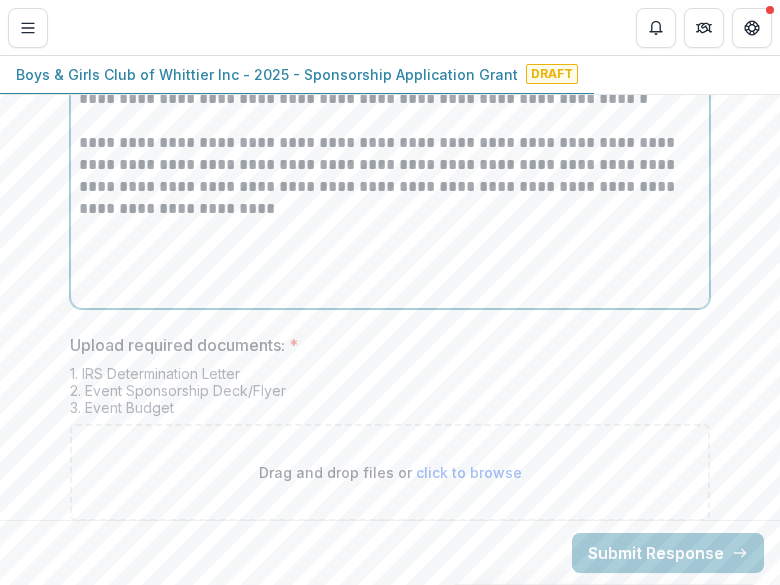 scroll, scrollTop: 7340, scrollLeft: 0, axis: vertical 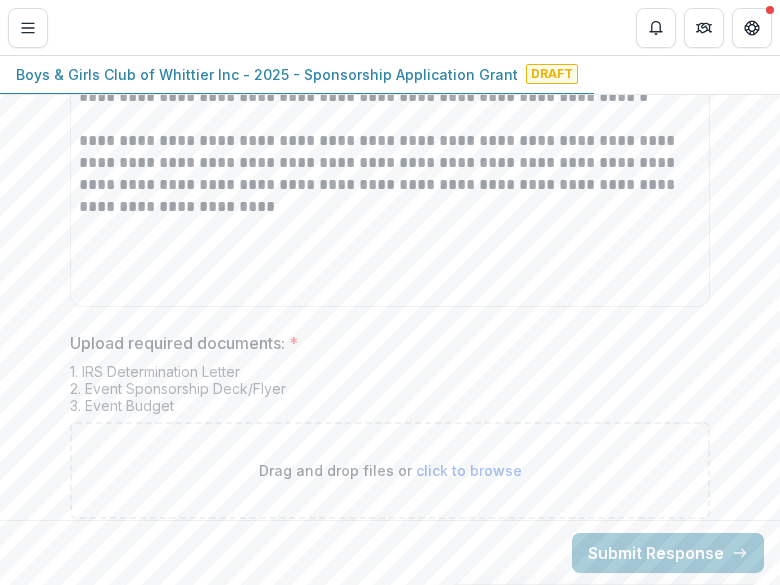 click on "click to browse" at bounding box center [469, 470] 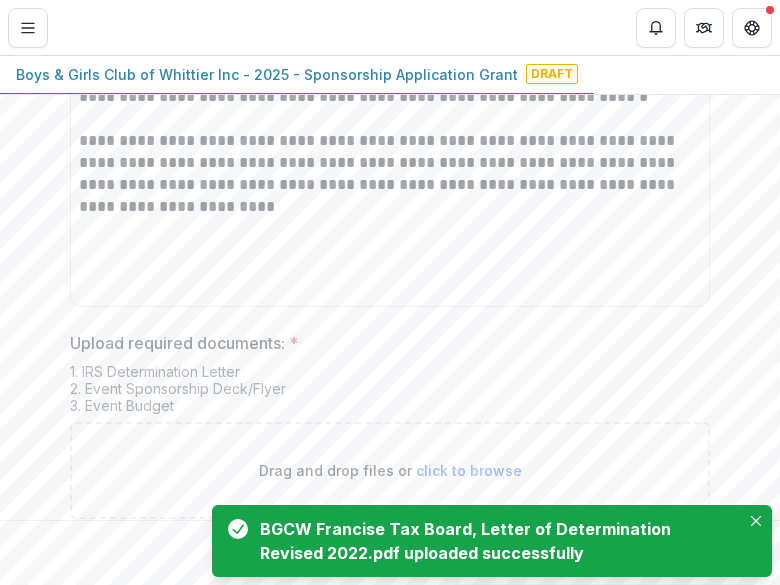 click on "click to browse" at bounding box center (469, 470) 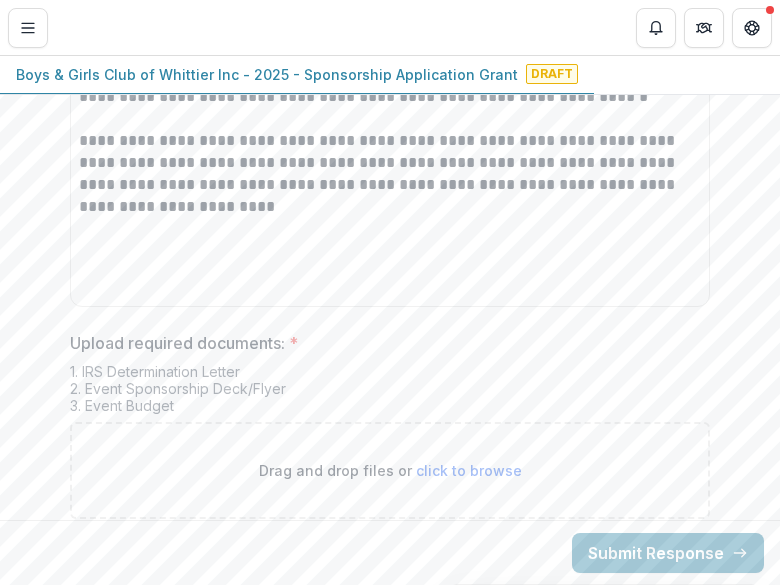 type on "**********" 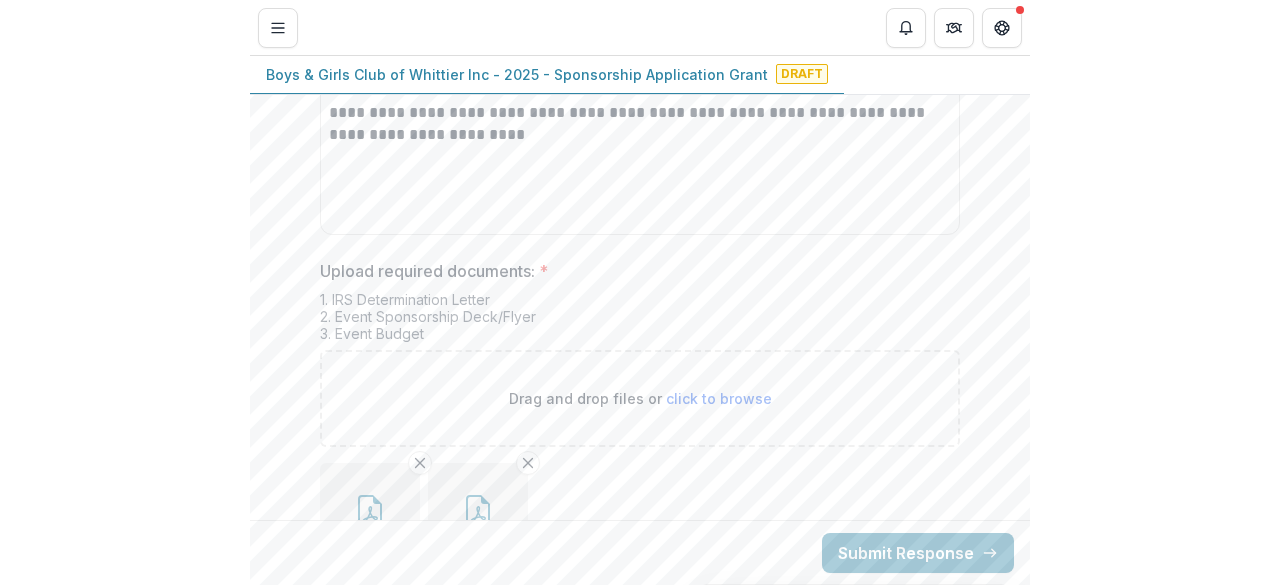 scroll, scrollTop: 7504, scrollLeft: 0, axis: vertical 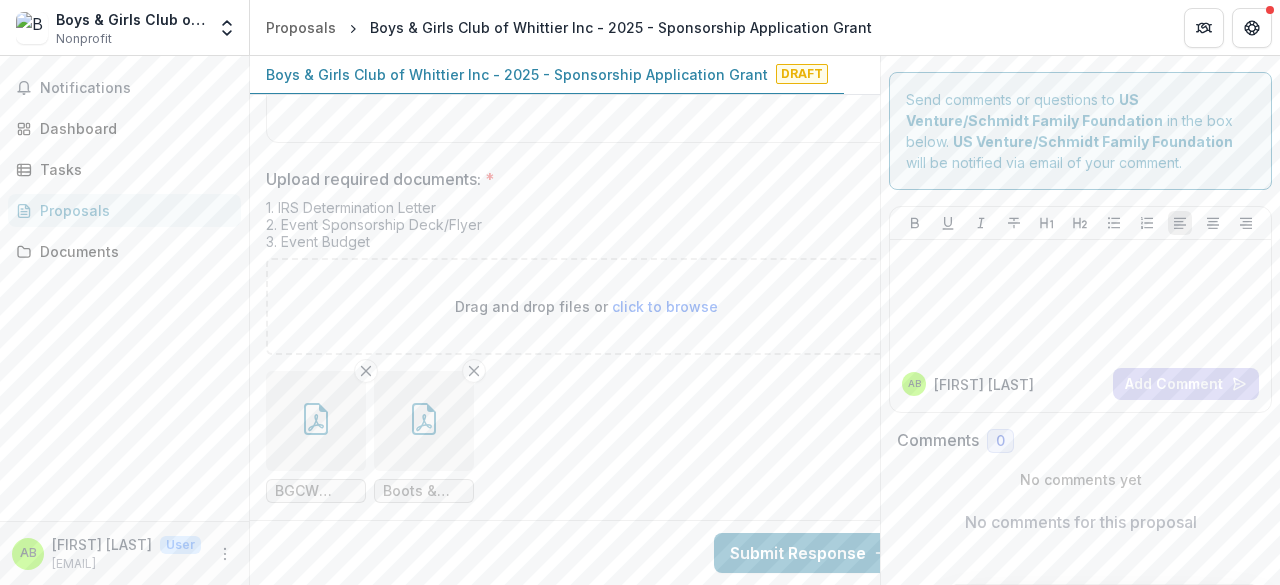 click on "Drag and drop files or   click to browse" at bounding box center [586, 306] 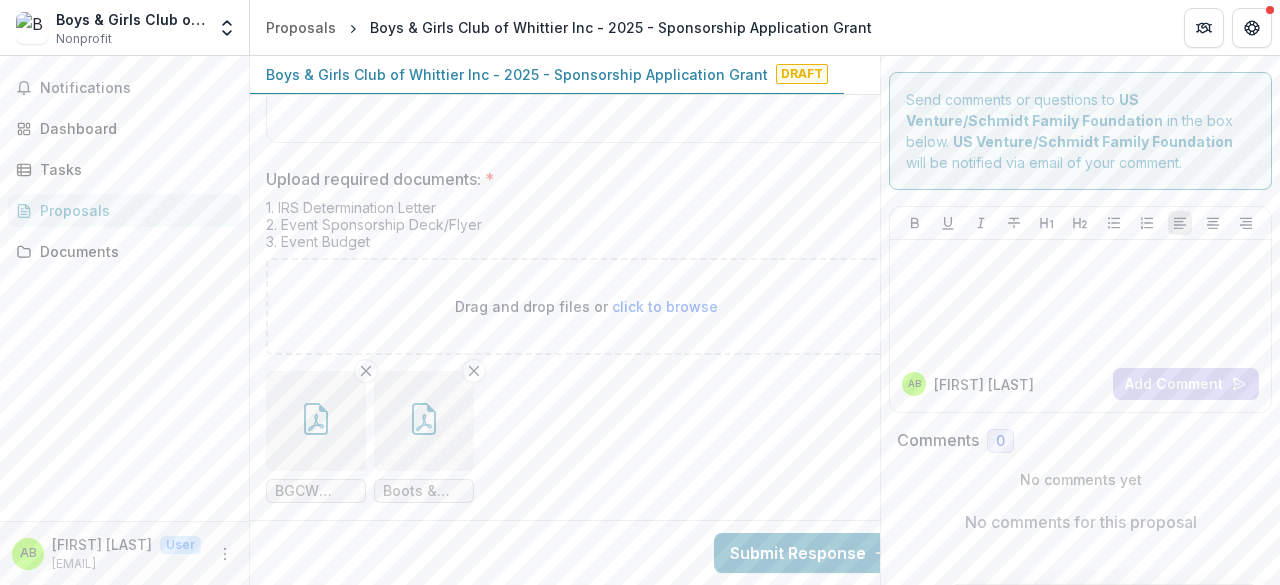 type on "**********" 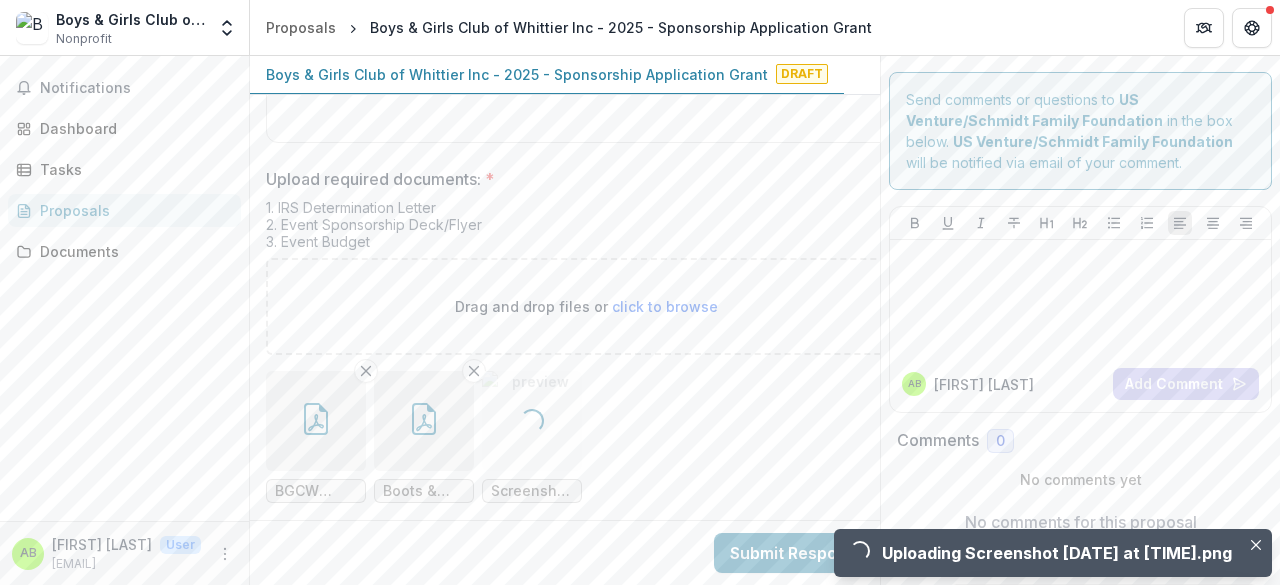 click on "click to browse" at bounding box center [665, 306] 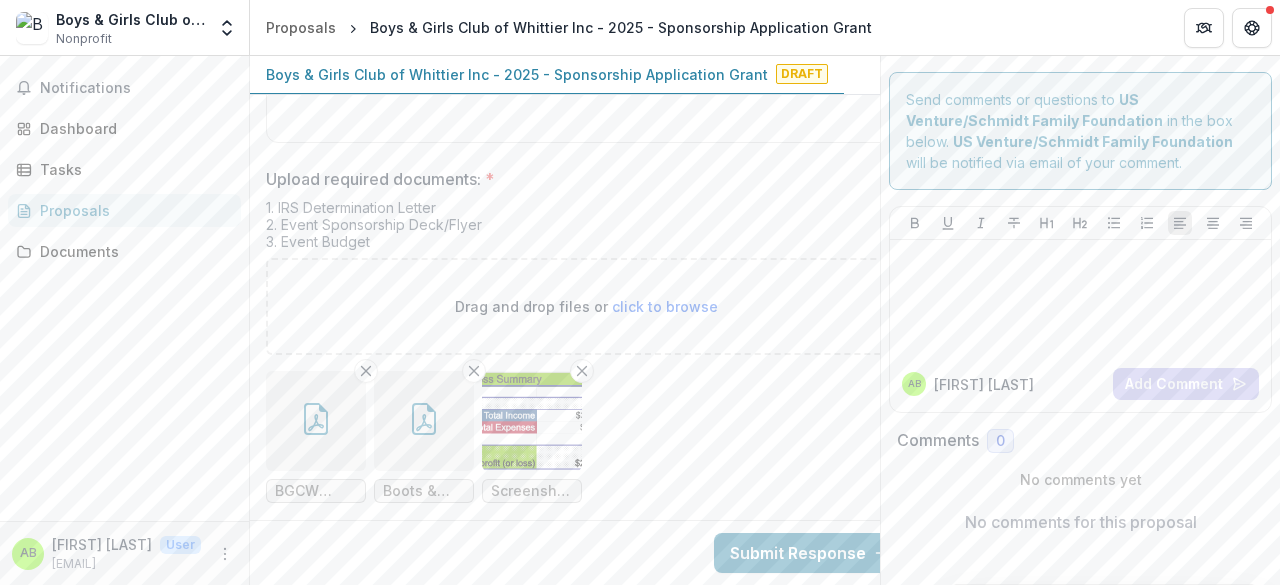 type on "**********" 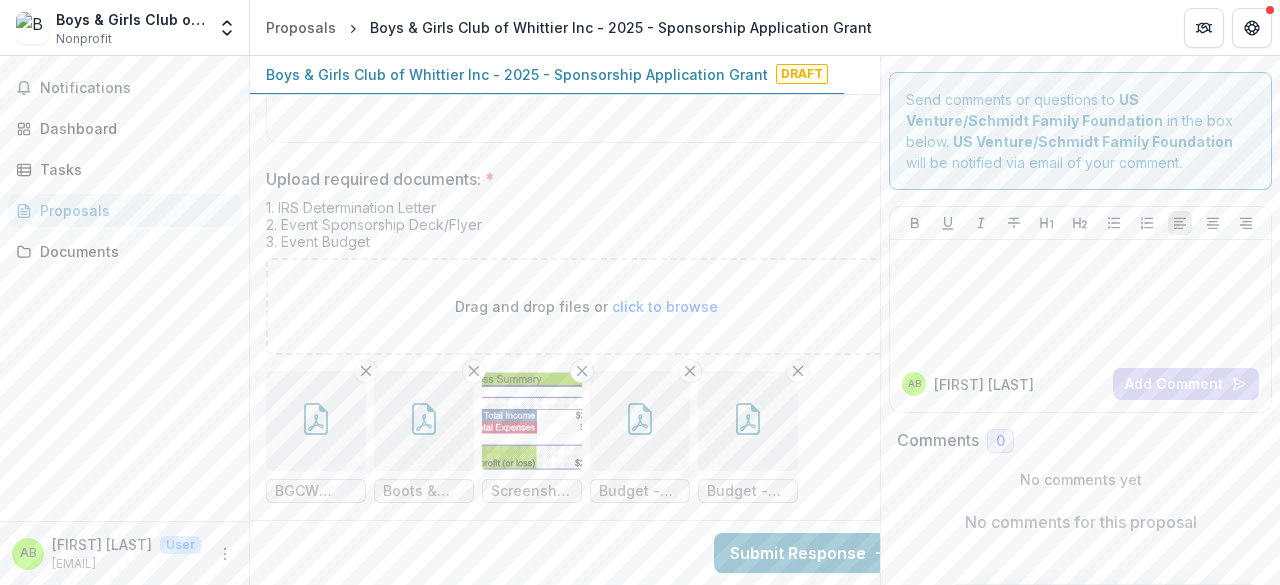 click on "click to browse" at bounding box center (665, 306) 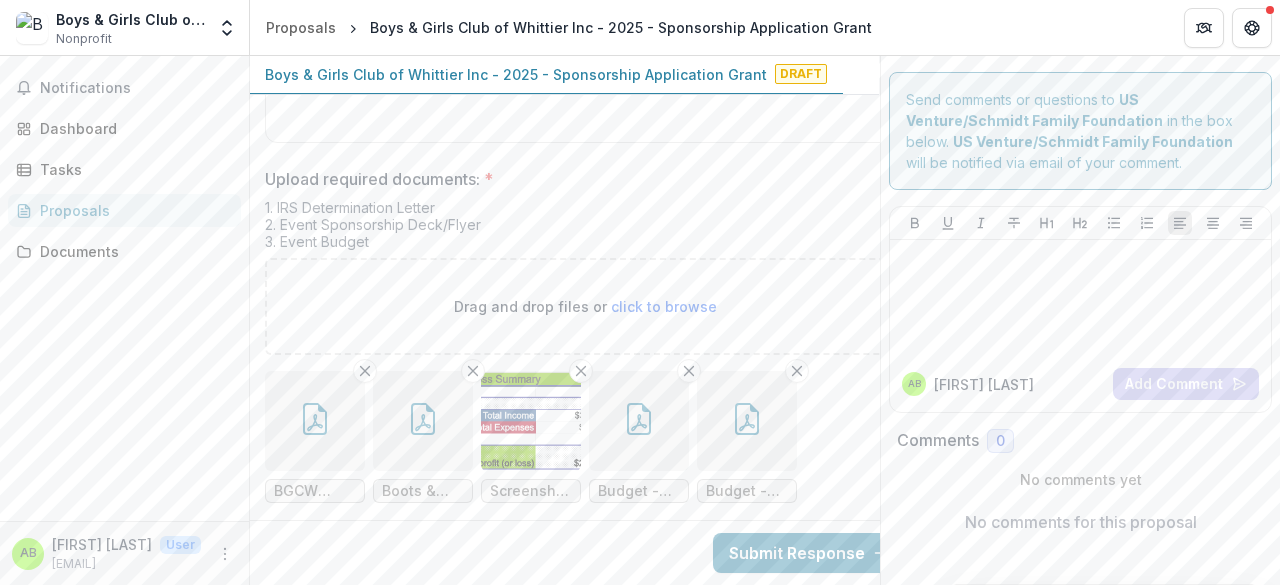 scroll, scrollTop: 7464, scrollLeft: 0, axis: vertical 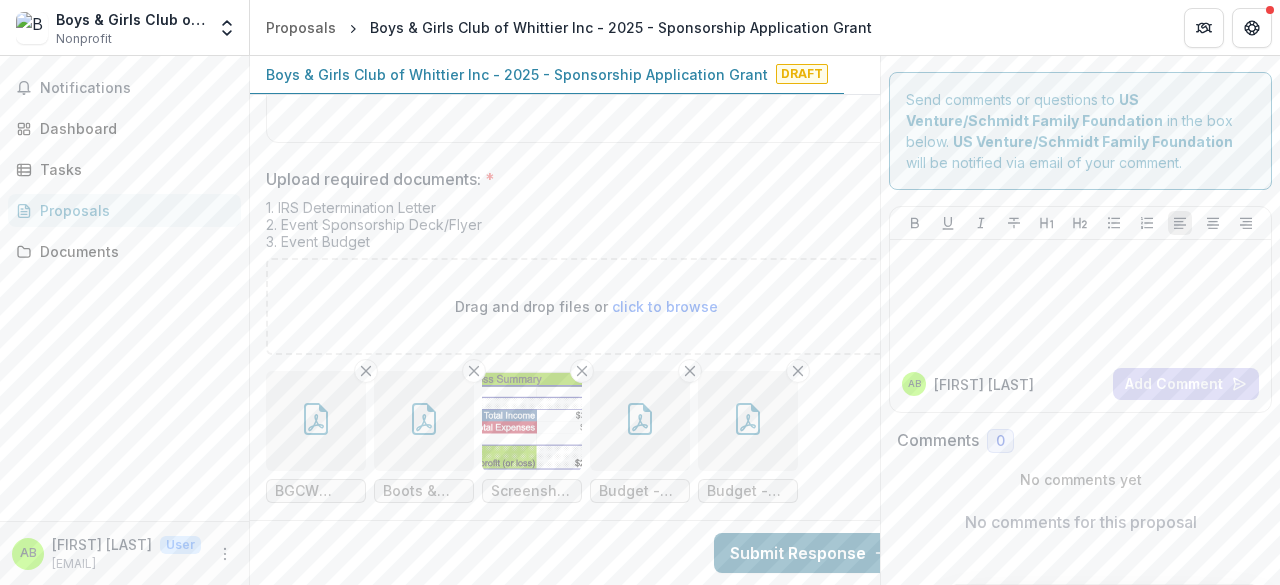 click on "Submit Response" at bounding box center [810, 553] 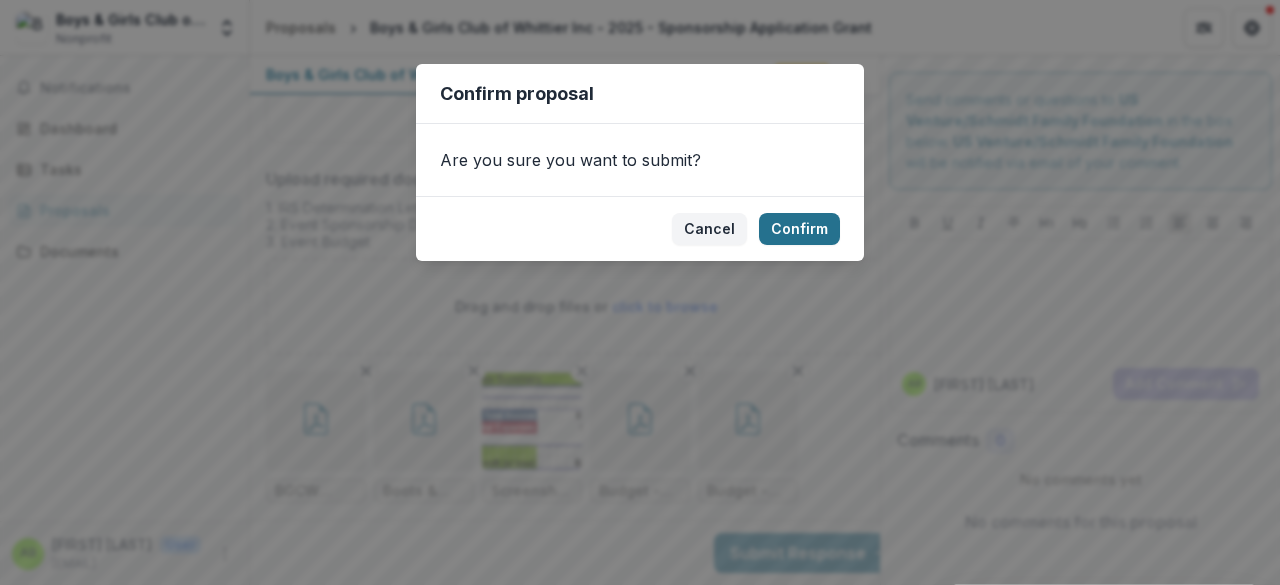 click on "Confirm" at bounding box center (799, 229) 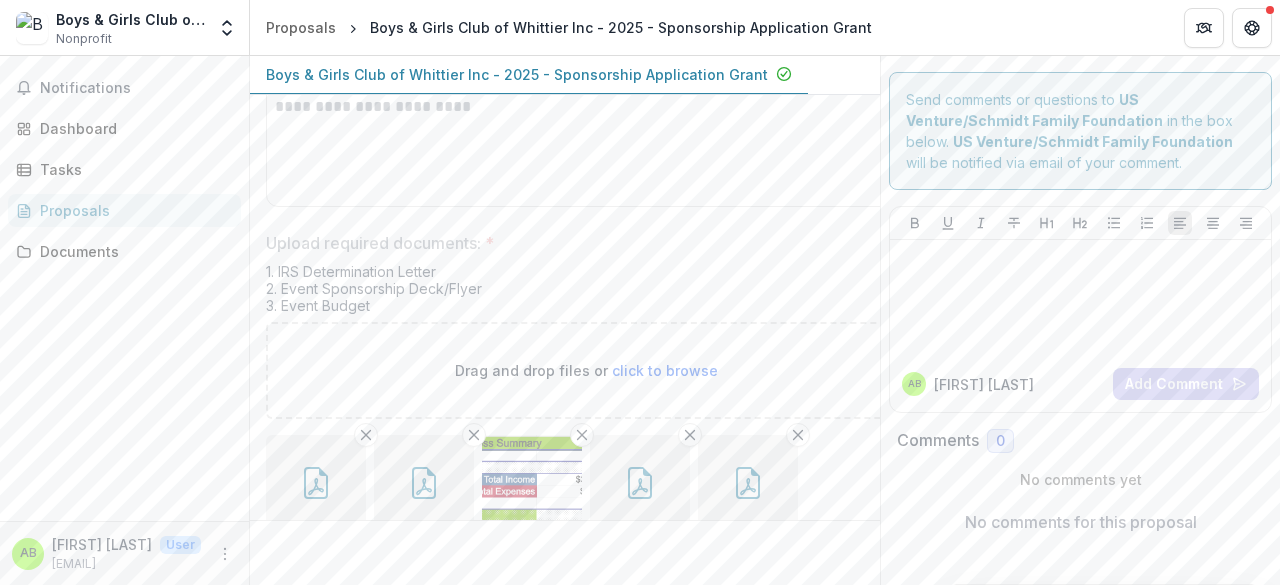 scroll, scrollTop: 7528, scrollLeft: 0, axis: vertical 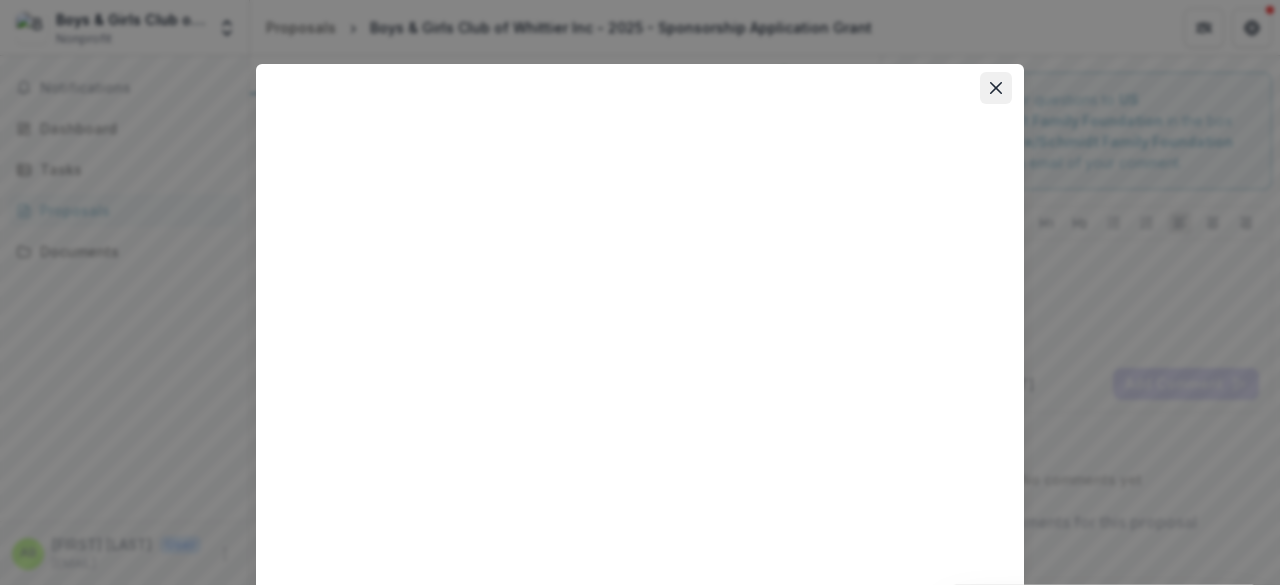 click 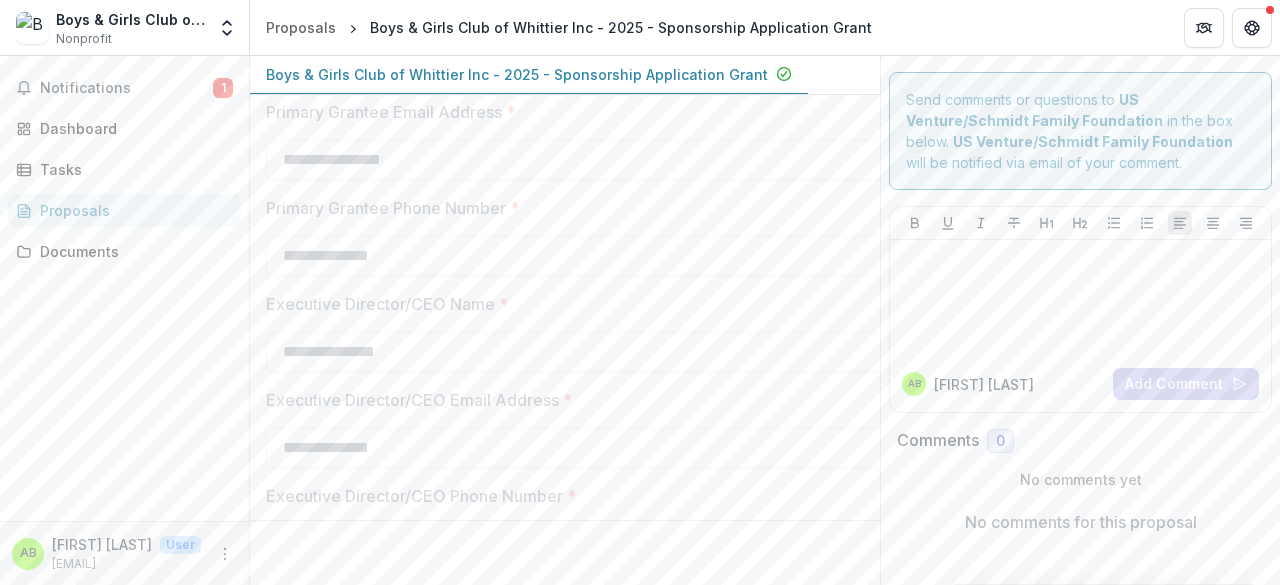 scroll, scrollTop: 969, scrollLeft: 0, axis: vertical 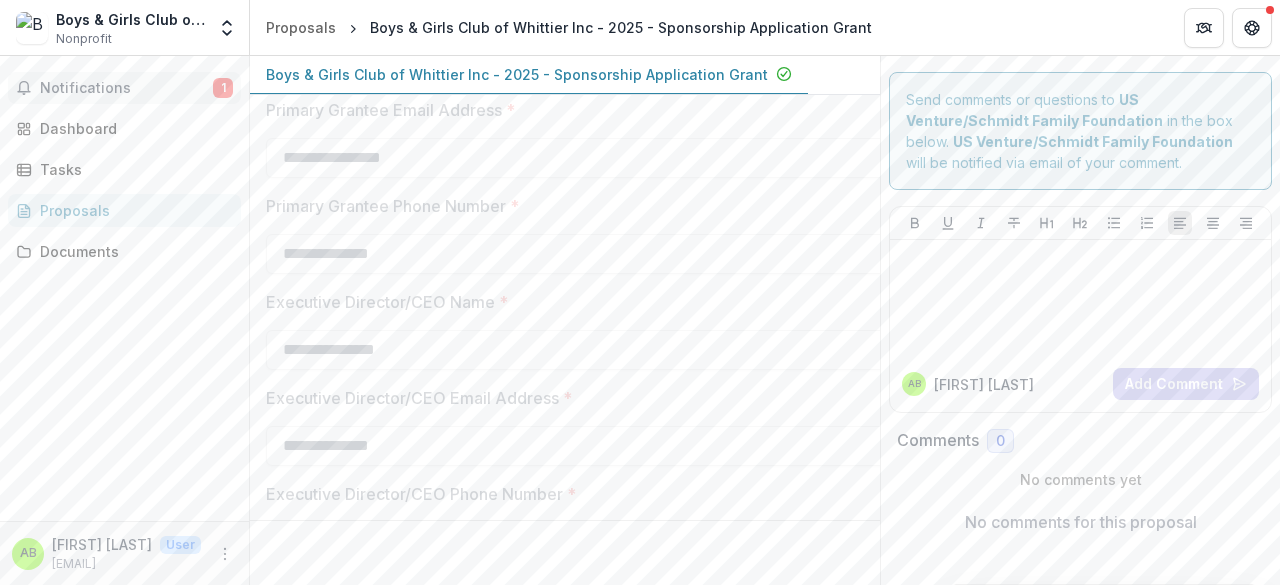 click on "Notifications 1" at bounding box center [124, 88] 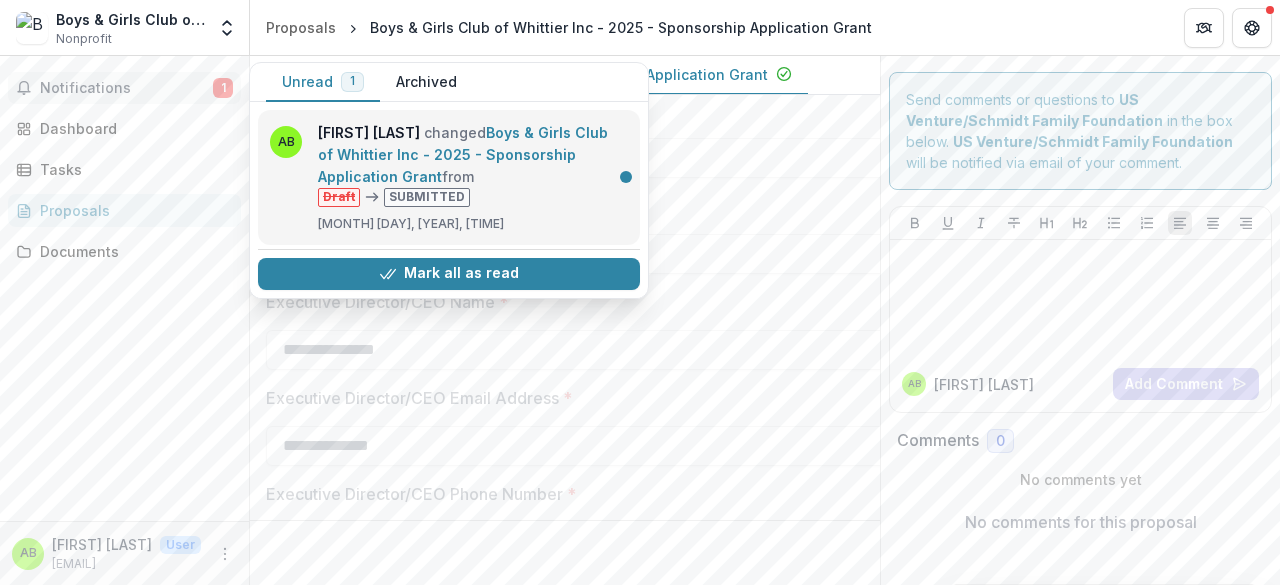 click on "Boys & Girls Club of Whittier Inc - 2025 - Sponsorship Application Grant" at bounding box center (463, 154) 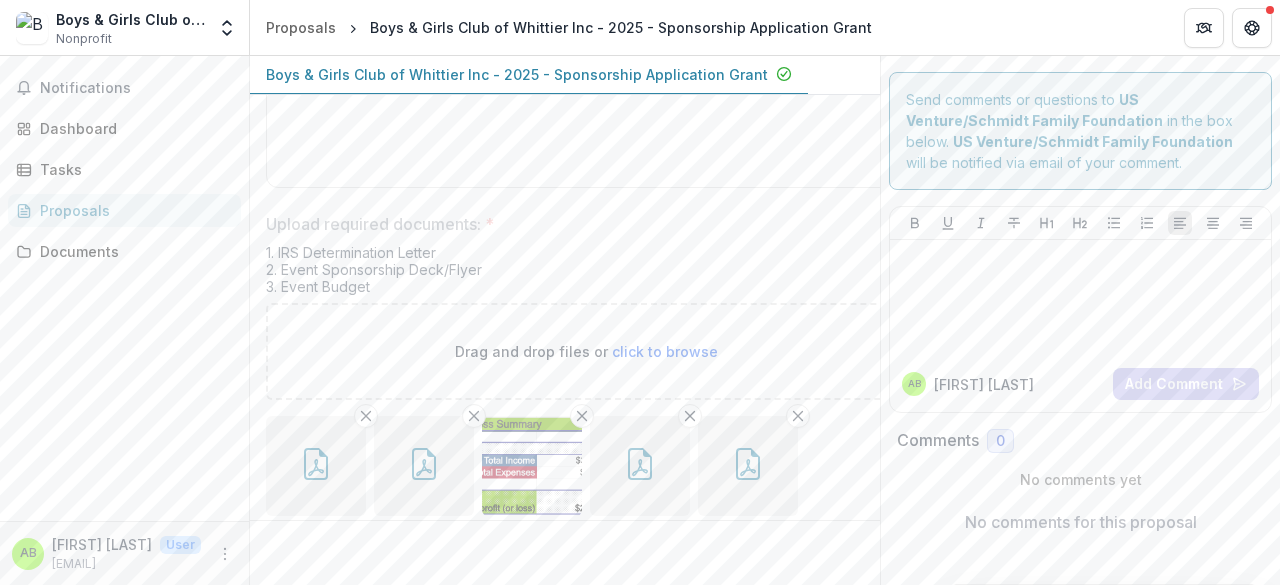 scroll, scrollTop: 7544, scrollLeft: 0, axis: vertical 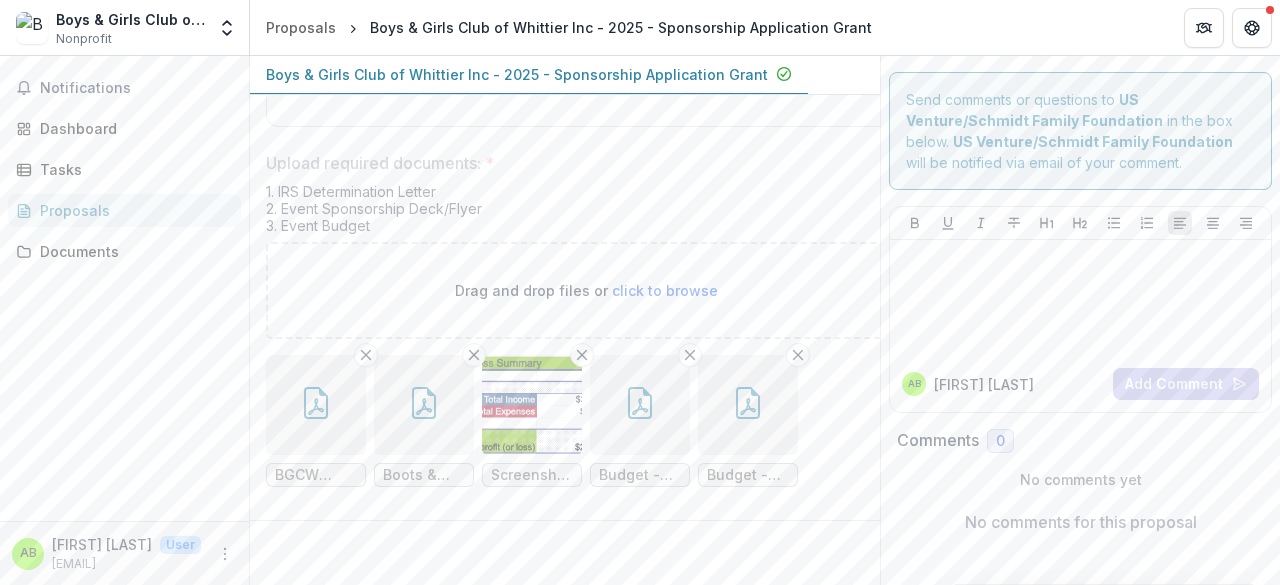 click on "Notifications Dashboard Tasks Proposals Documents" at bounding box center [124, 288] 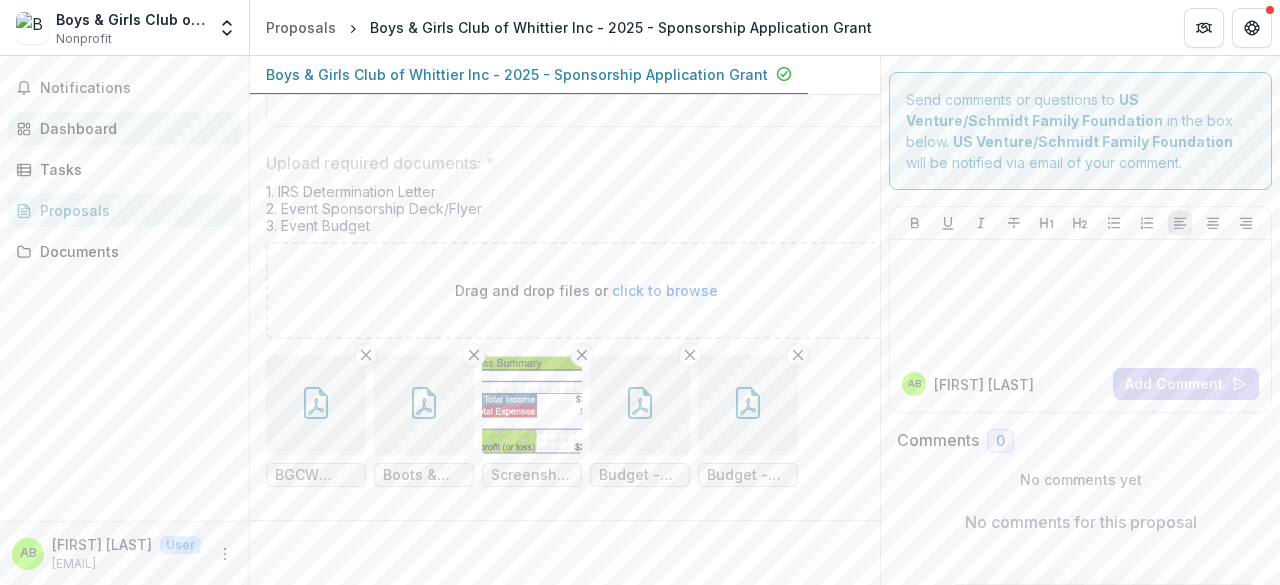 click on "Dashboard" at bounding box center (132, 128) 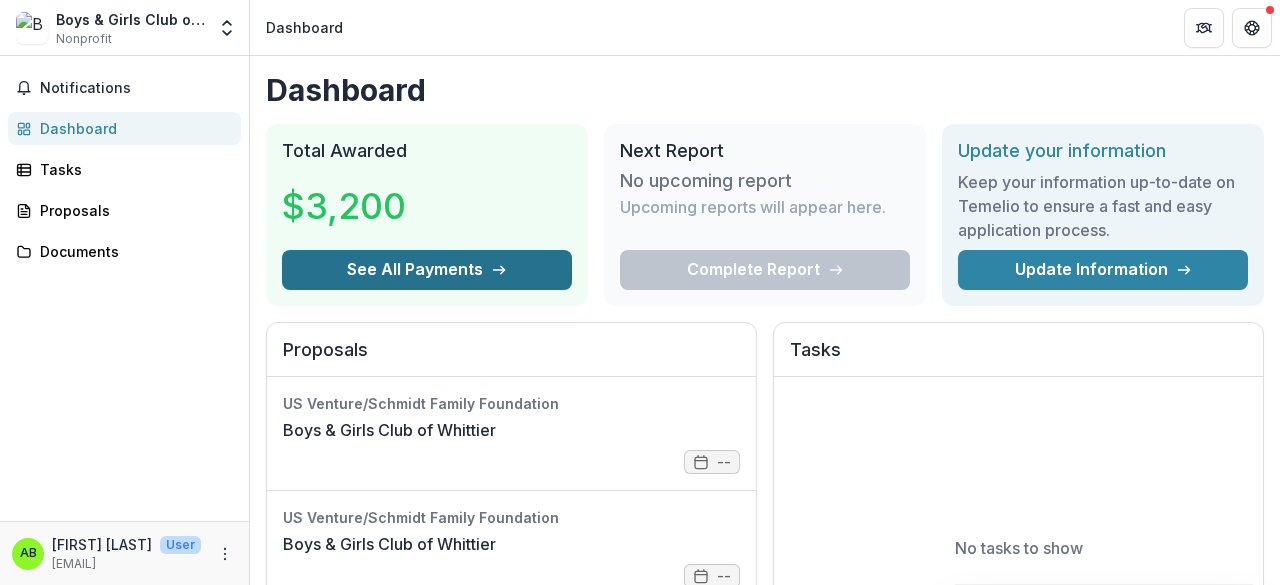 click on "See All Payments" at bounding box center (427, 270) 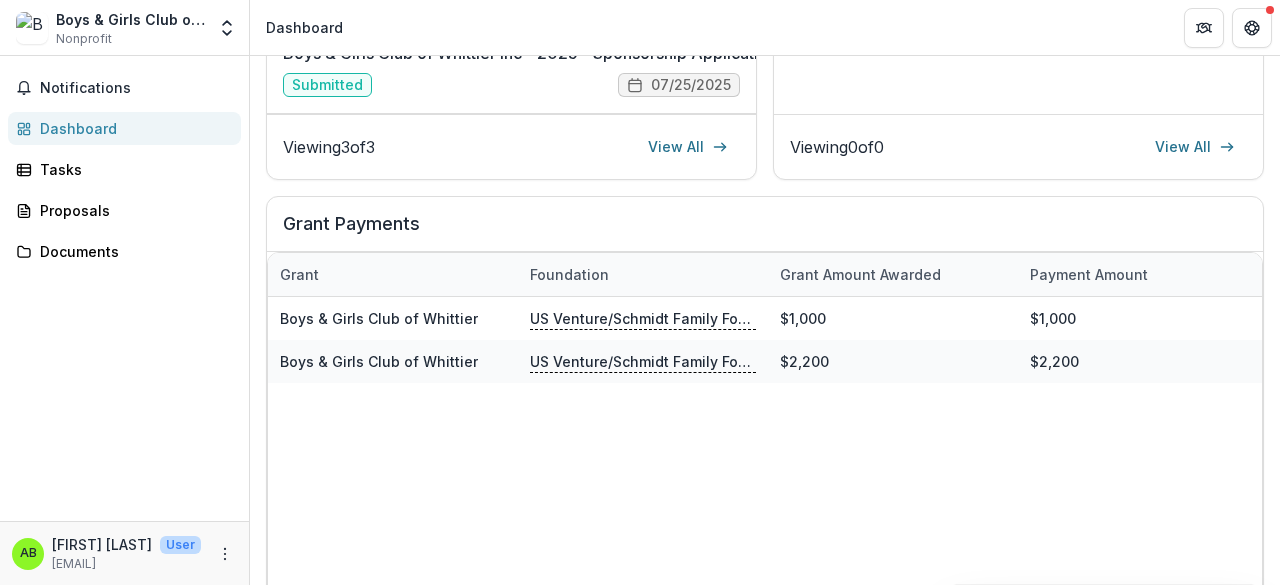 scroll, scrollTop: 746, scrollLeft: 0, axis: vertical 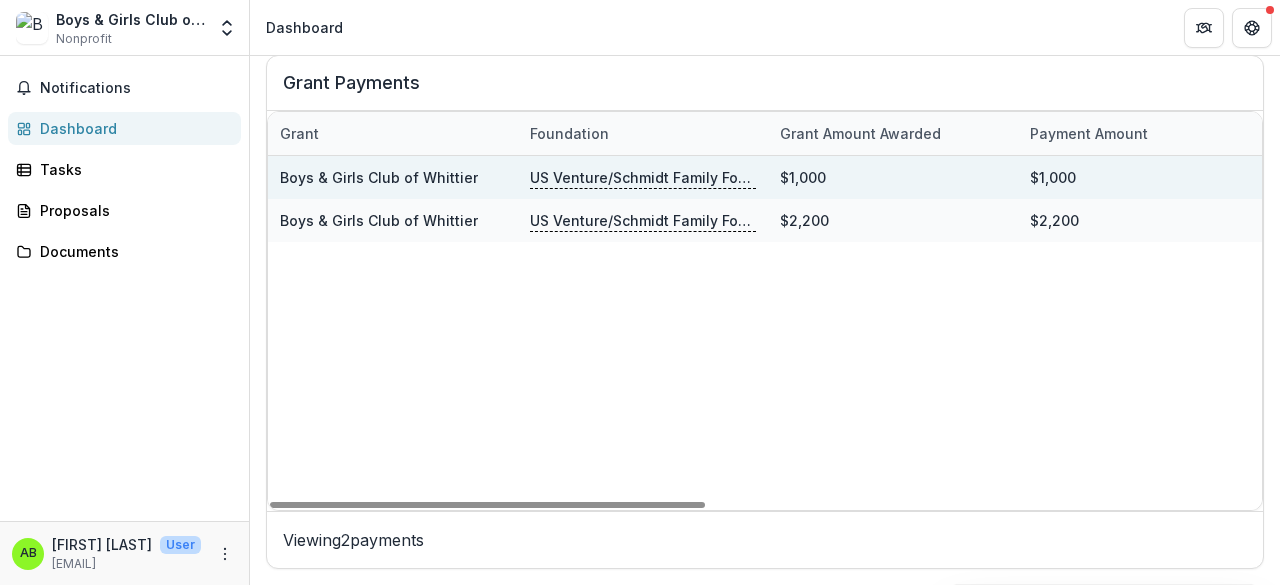 click on "US Venture/Schmidt Family Foundation" at bounding box center [643, 177] 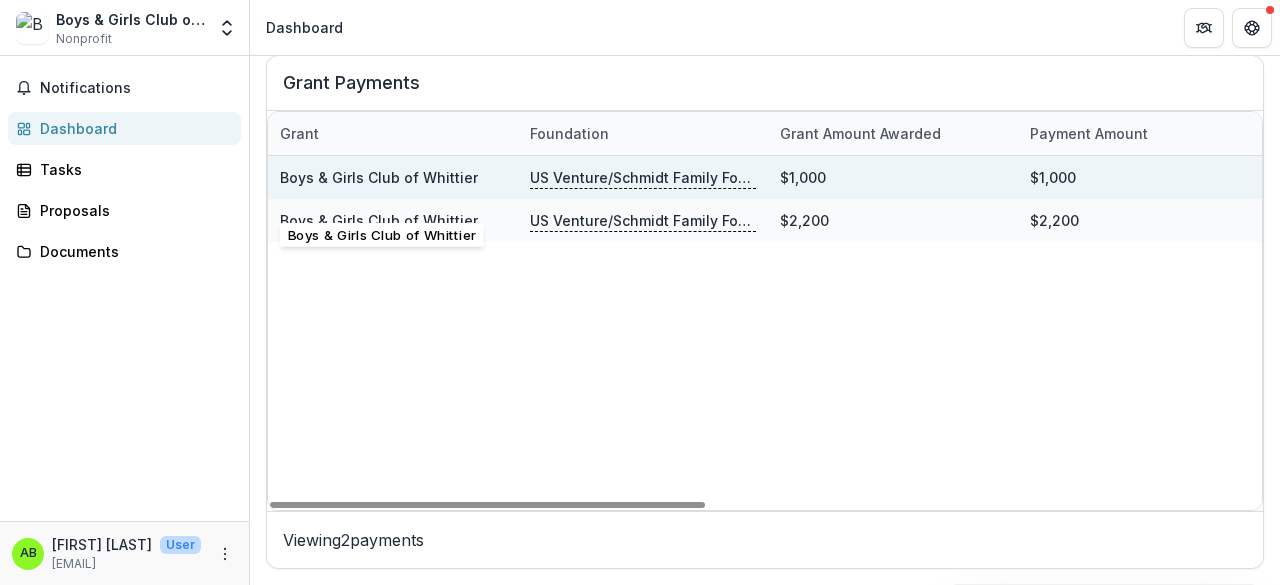 click on "Boys & Girls Club of Whittier" at bounding box center [393, 177] 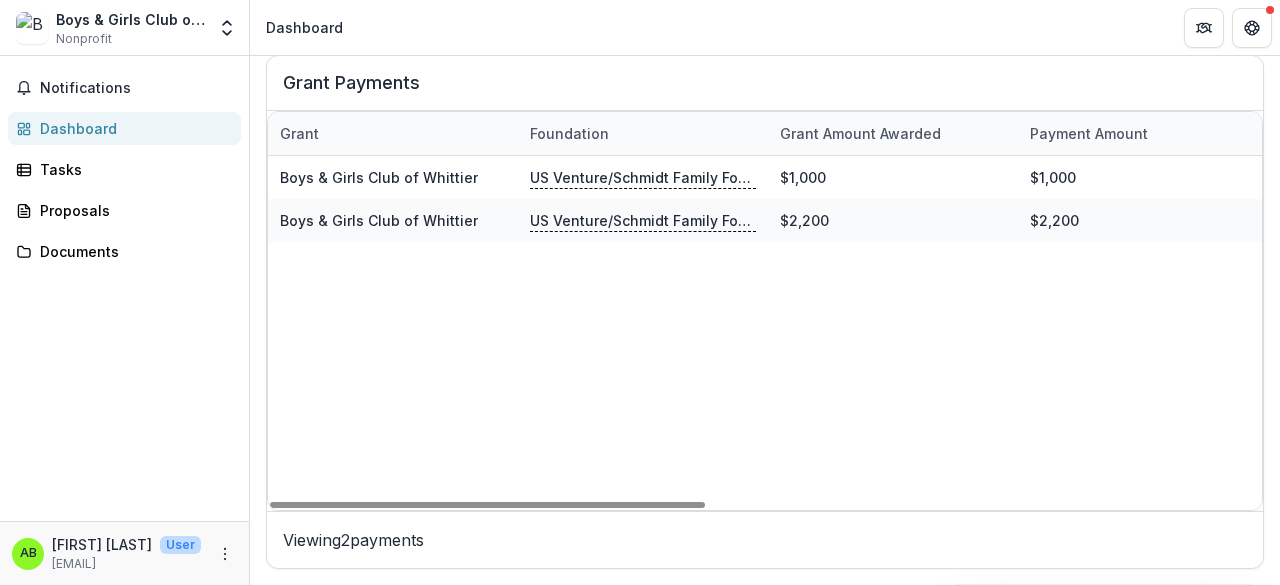 click on "US Venture/Schmidt Family Foundation" at bounding box center (643, 177) 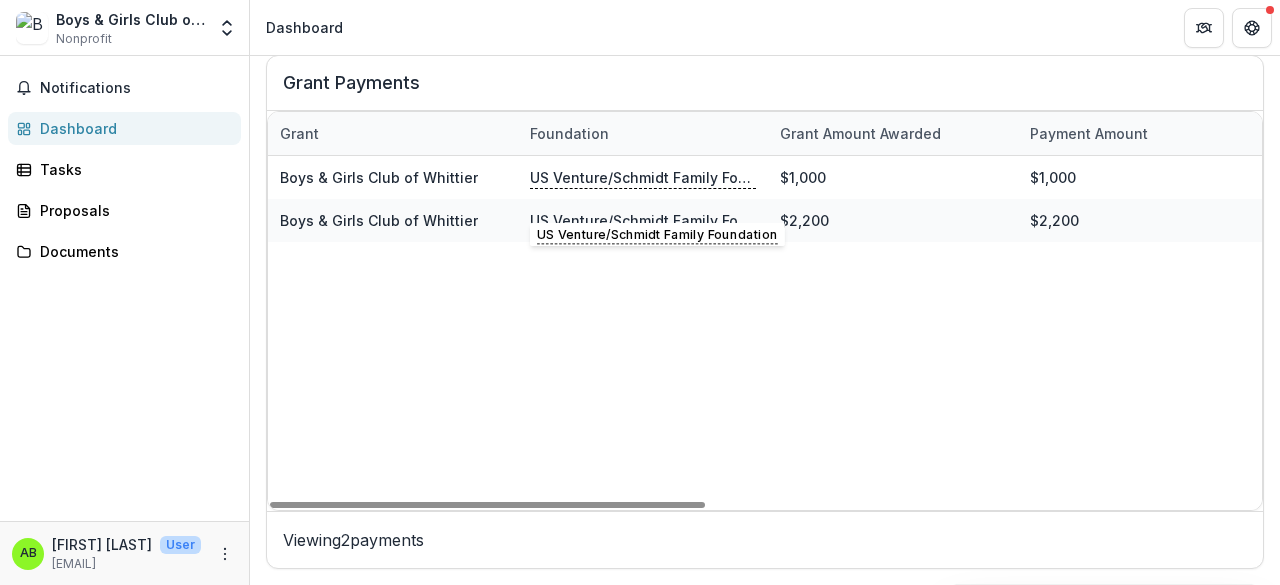 click on "Boys & Girls Club of Whittier US Venture/Schmidt Family Foundation $1,000 $1,000 N/A [DATE] [DATE] [DATE] Completed Boys & Girls Club of Whittier US Venture/Schmidt Family Foundation $2,200 $2,200 N/A [DATE] [DATE] [DATE] Completed" at bounding box center (1393, 333) 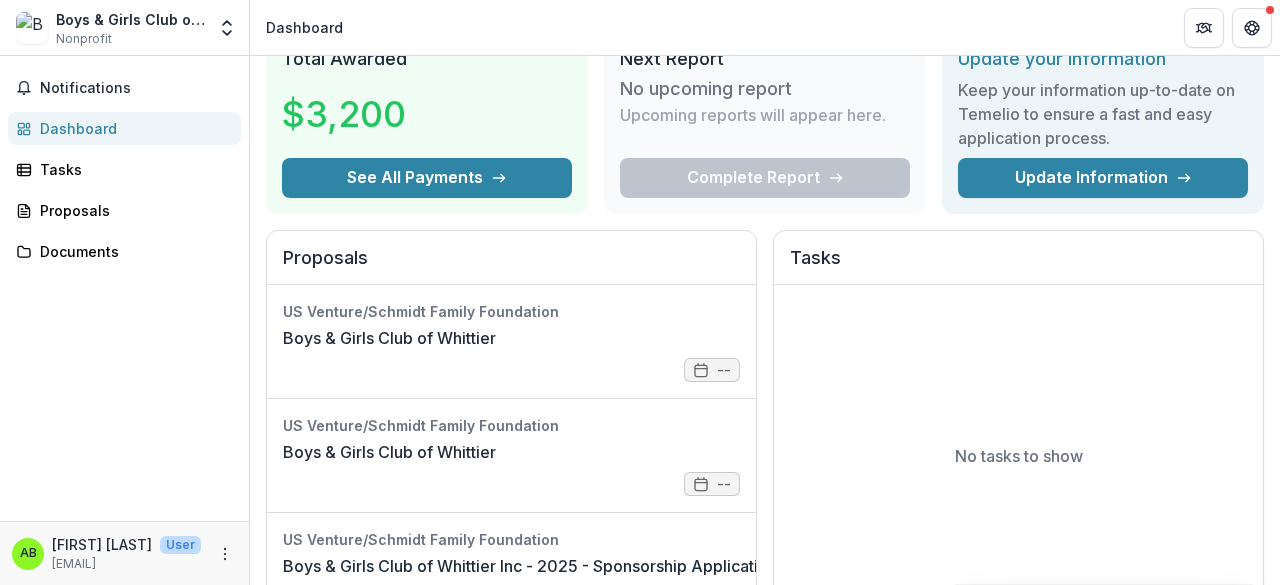 scroll, scrollTop: 0, scrollLeft: 0, axis: both 